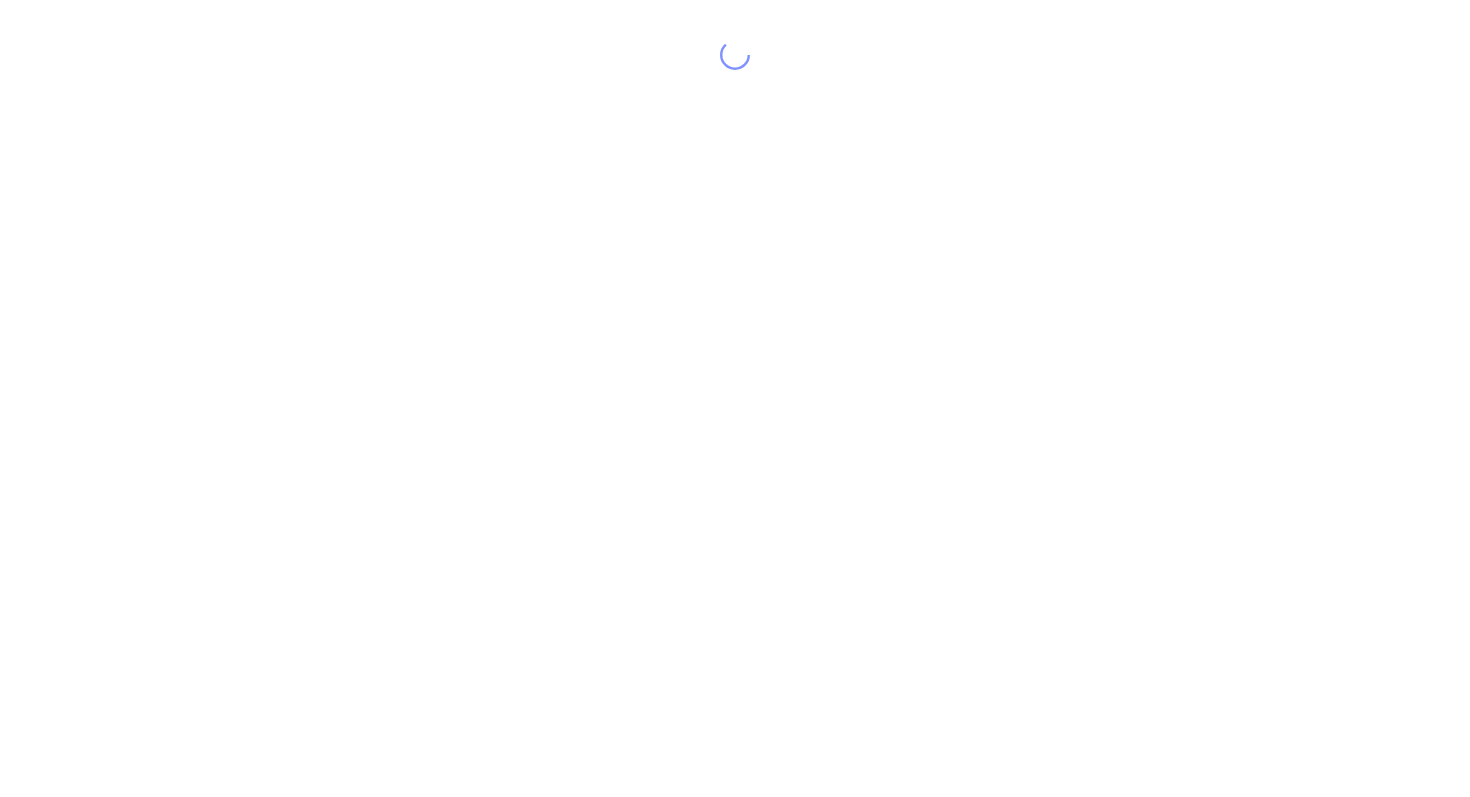 scroll, scrollTop: 0, scrollLeft: 0, axis: both 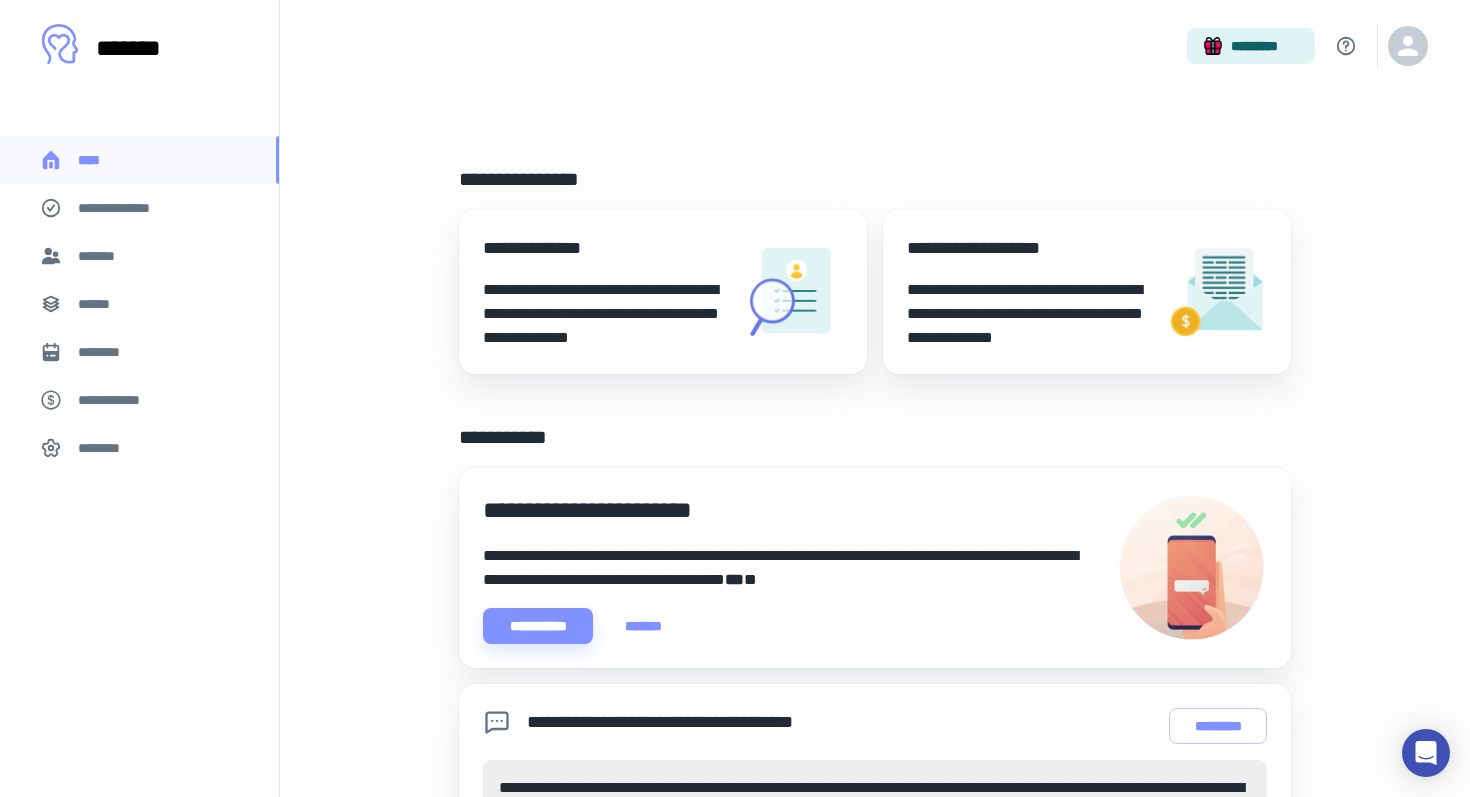 click on "**********" at bounding box center [139, 208] 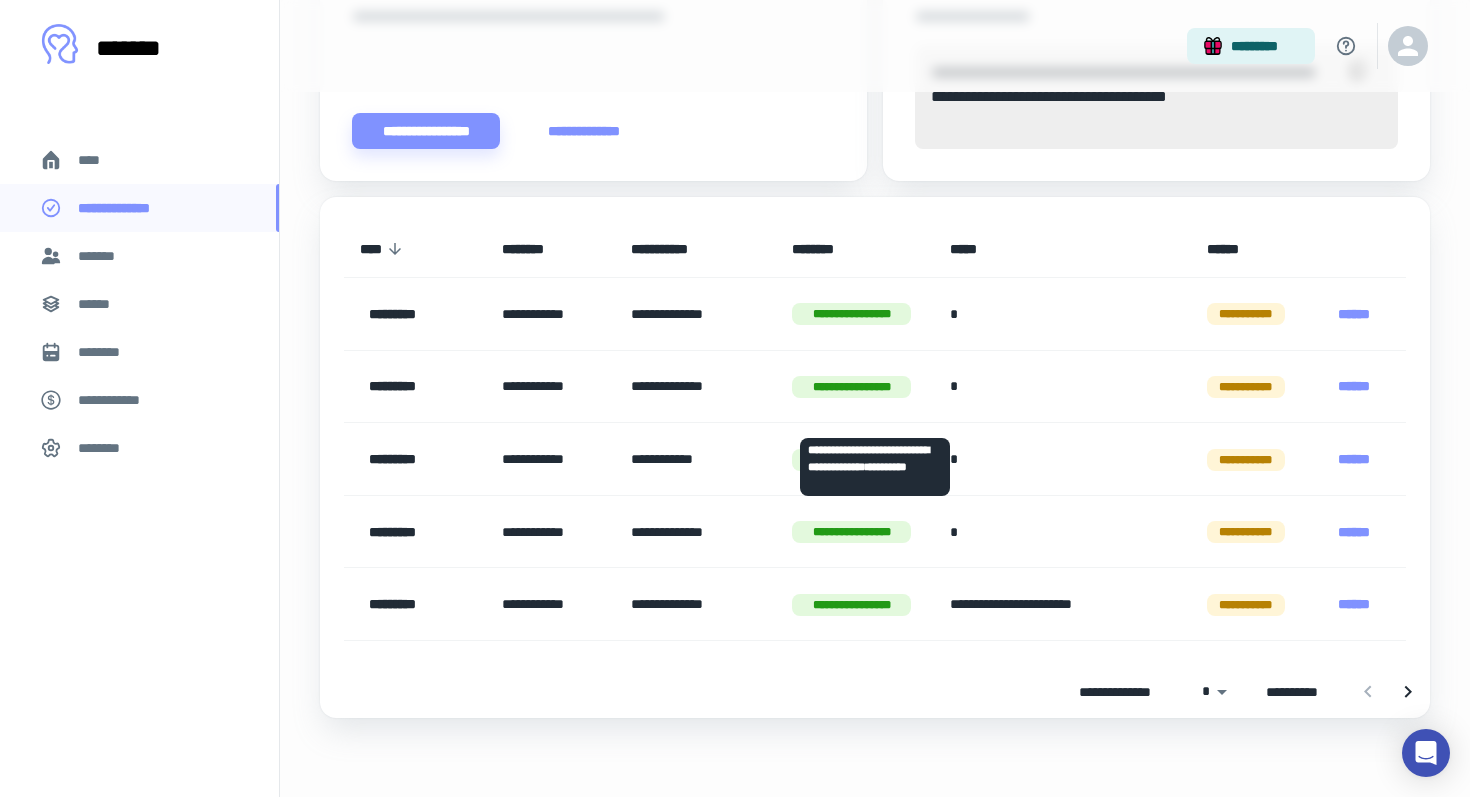 scroll, scrollTop: 827, scrollLeft: 0, axis: vertical 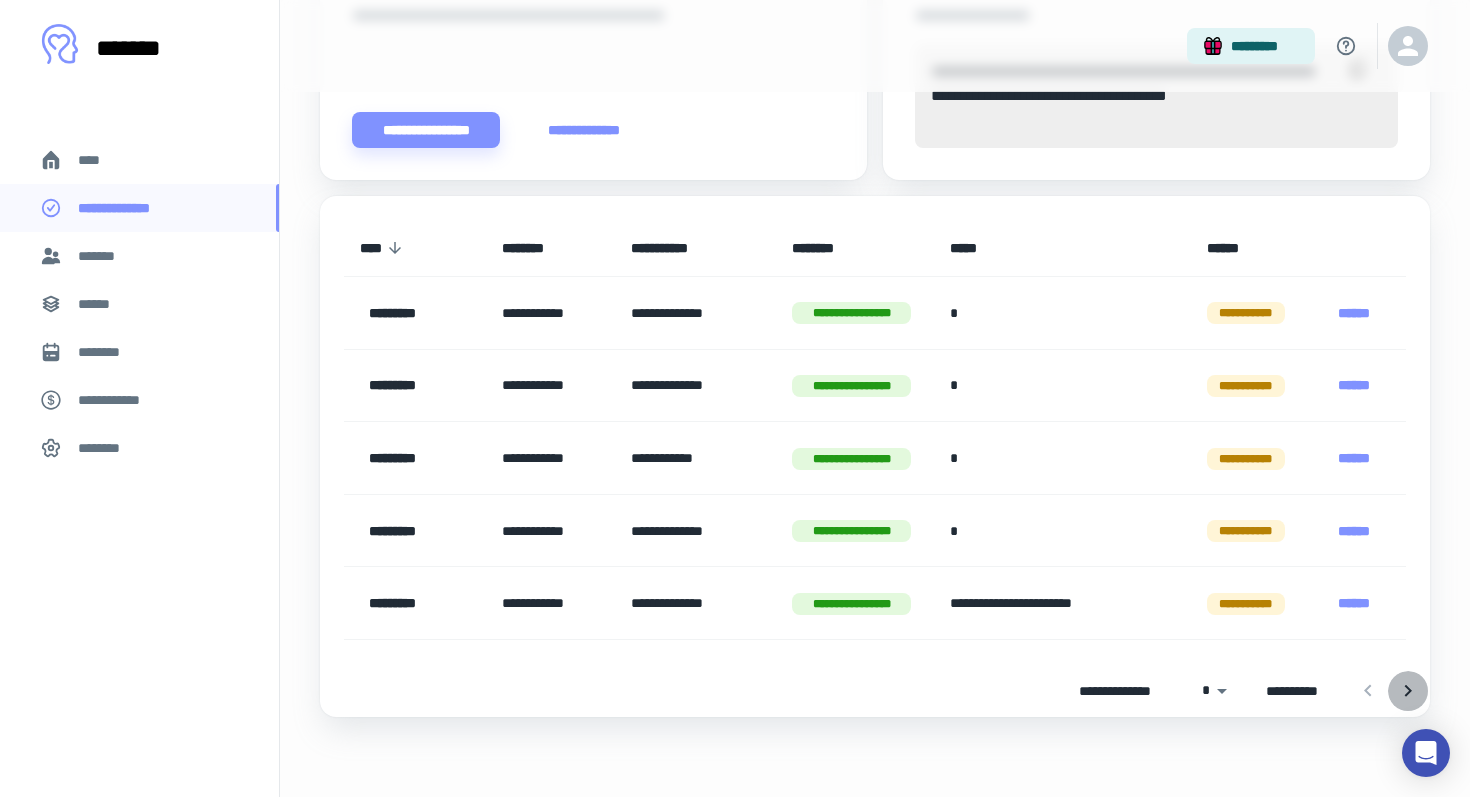 click 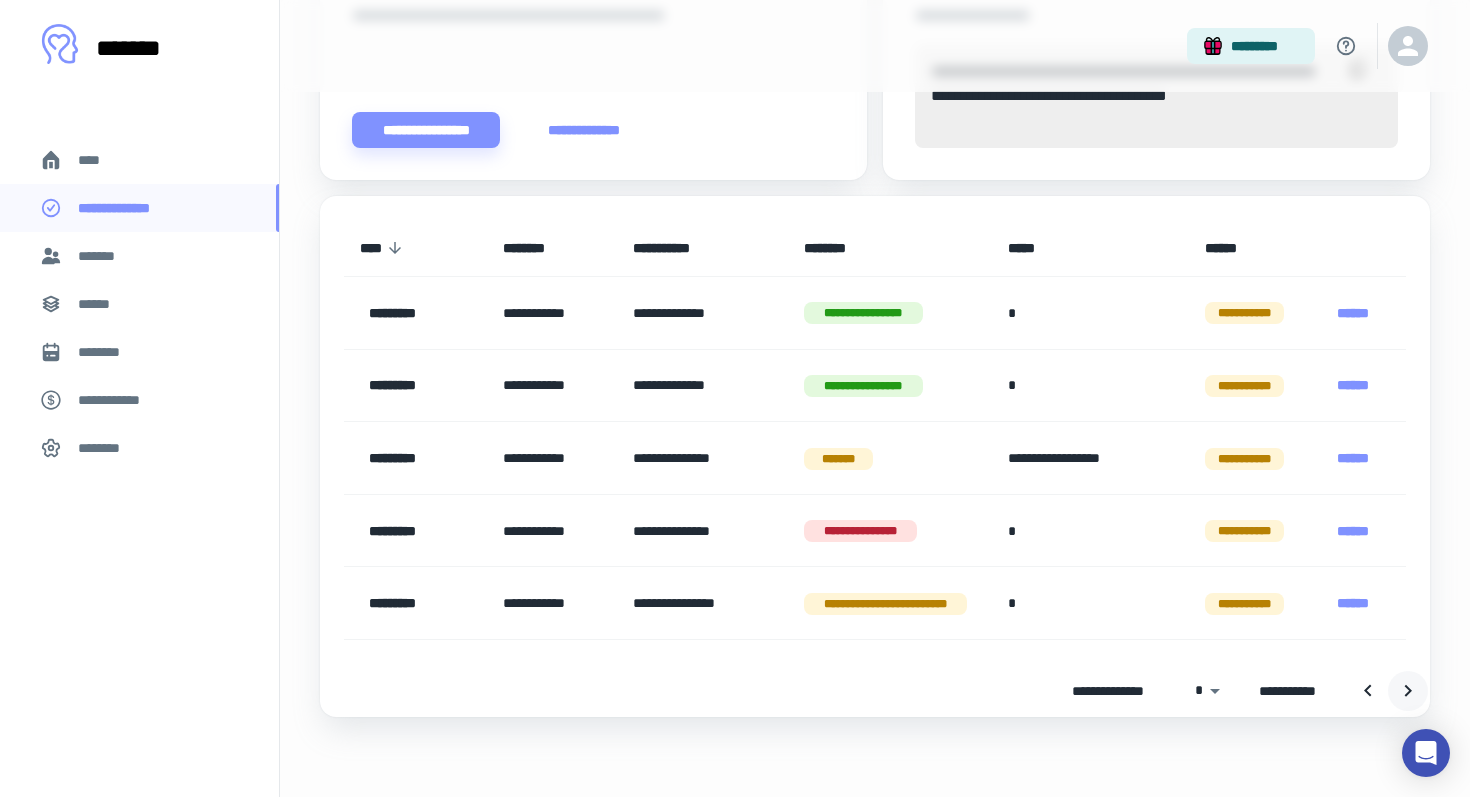 click 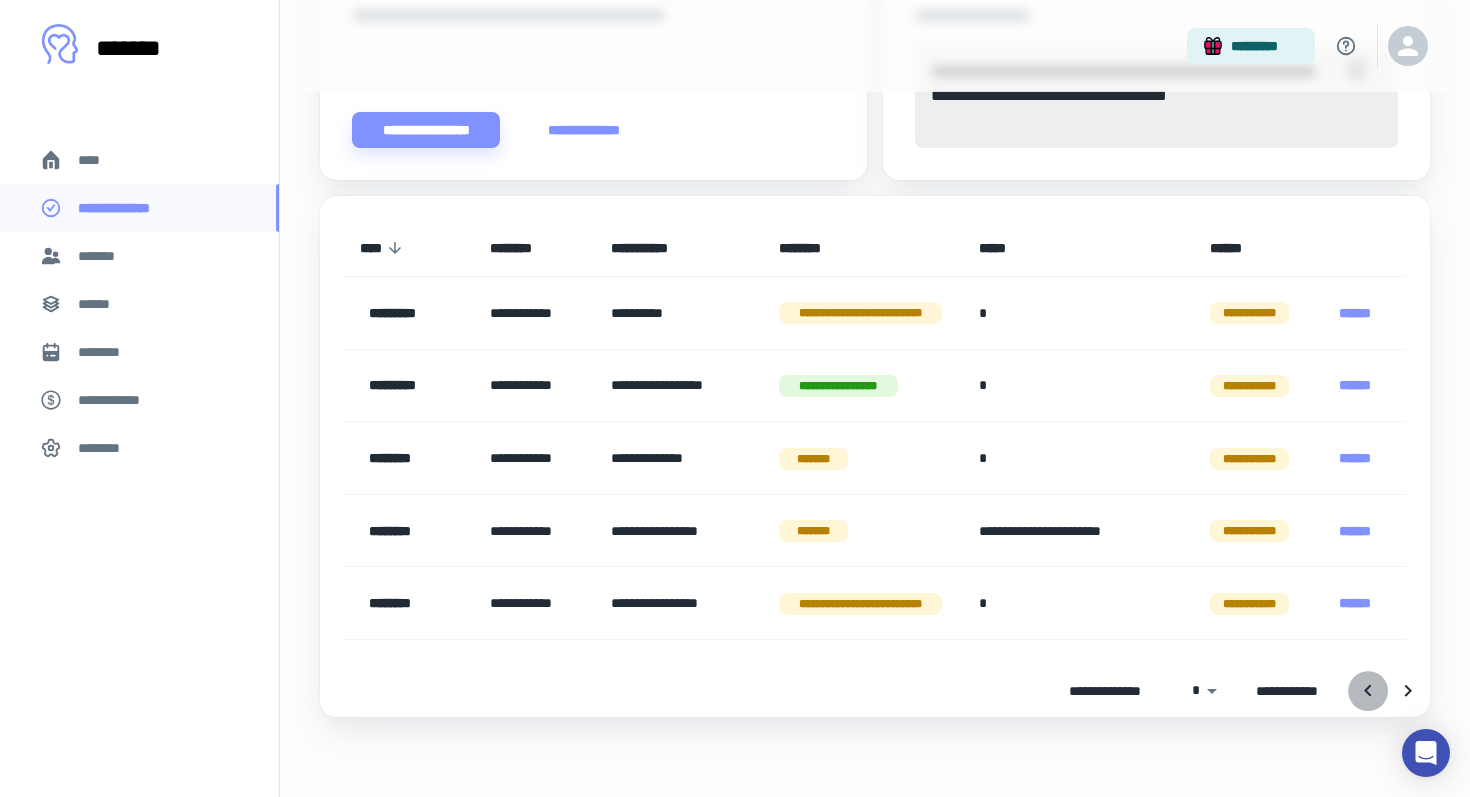 click 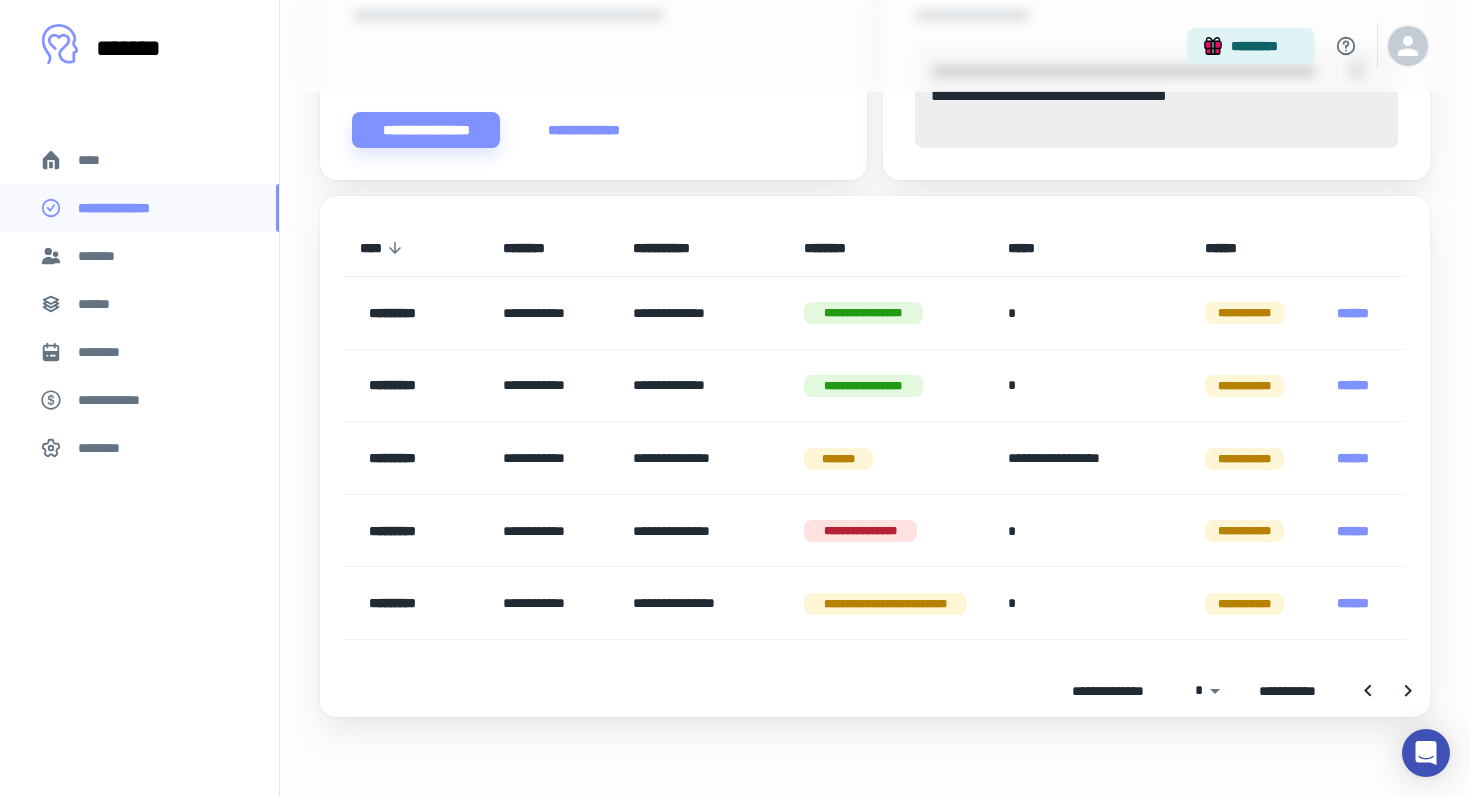 click 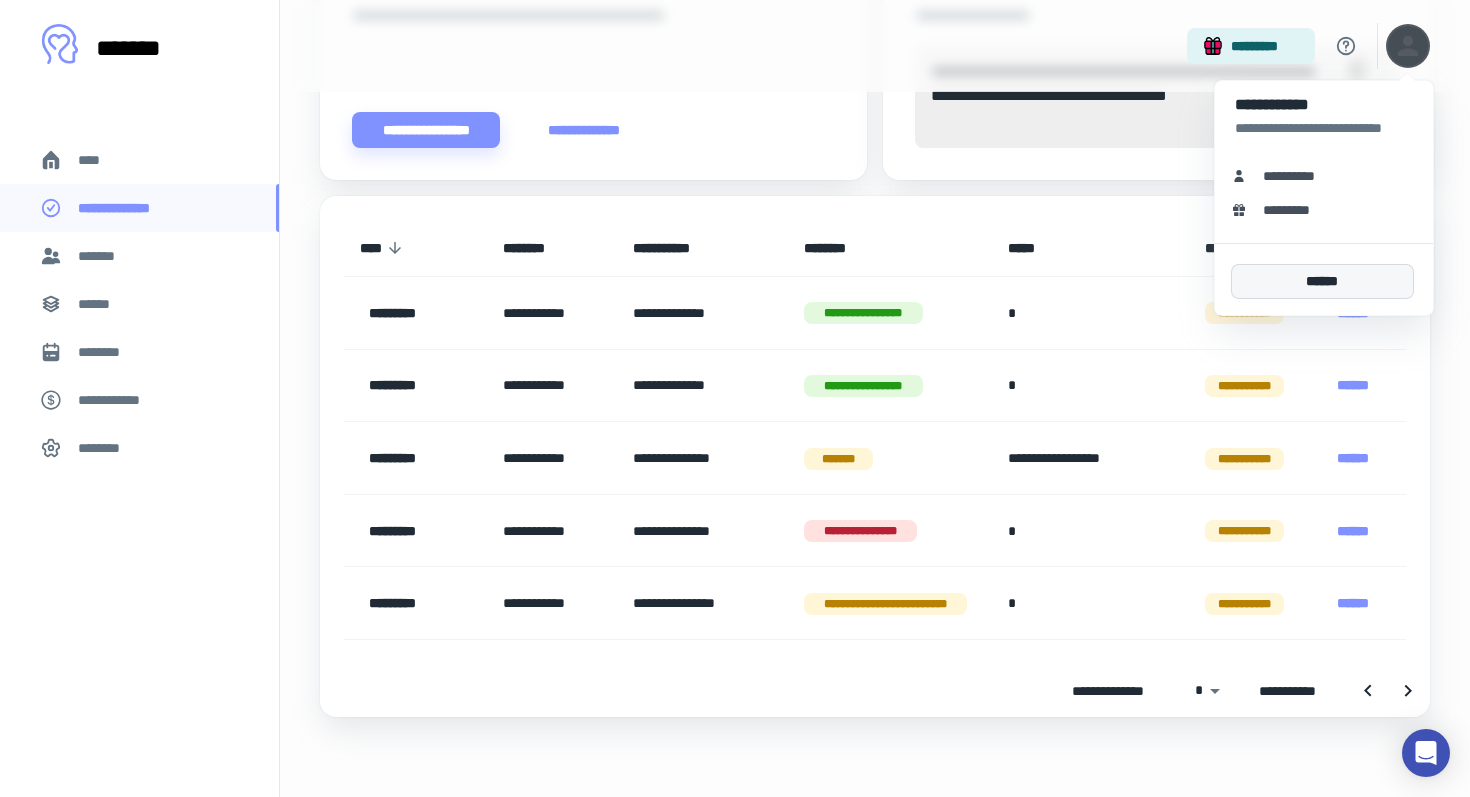 click on "******" at bounding box center (1322, 281) 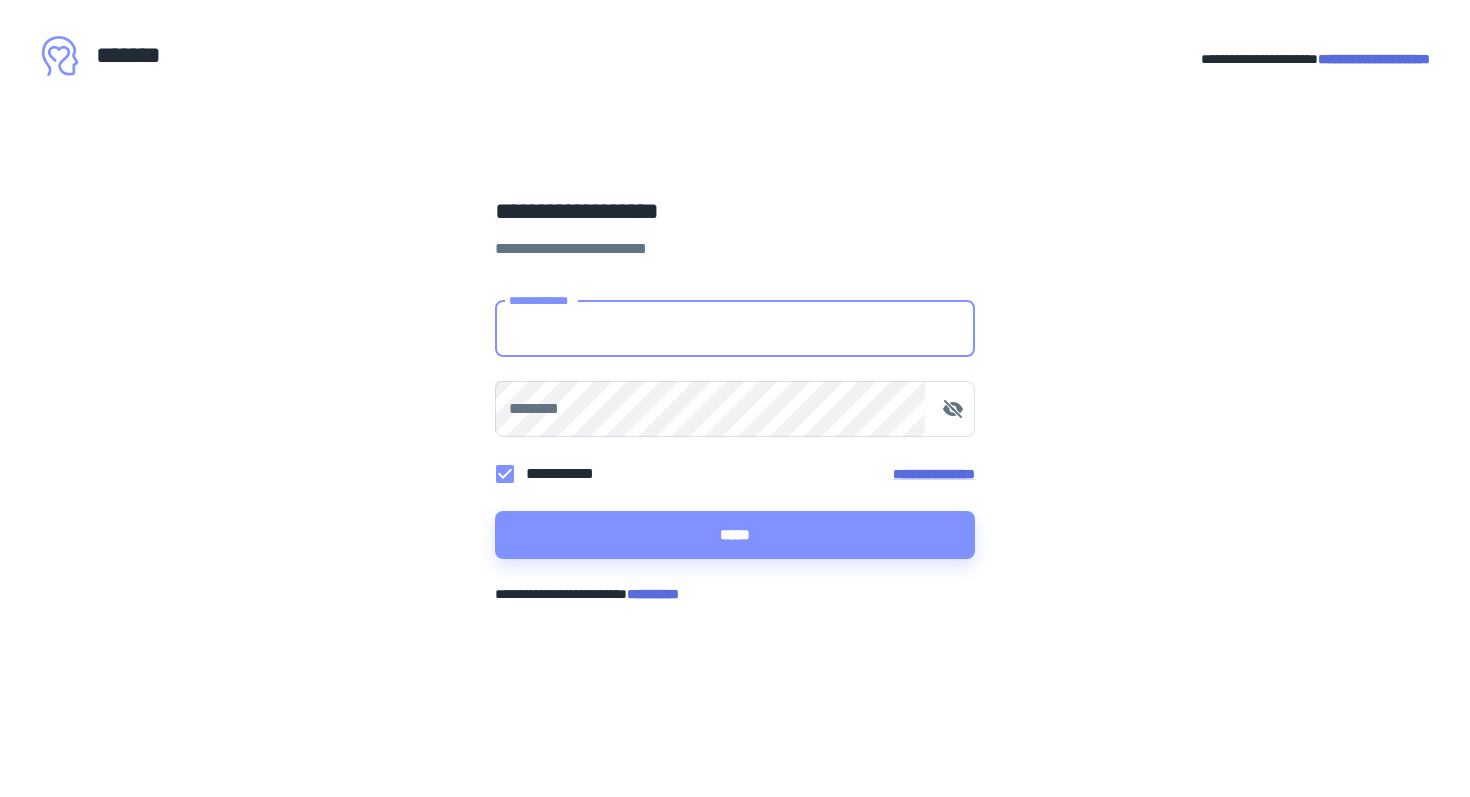 scroll, scrollTop: 0, scrollLeft: 0, axis: both 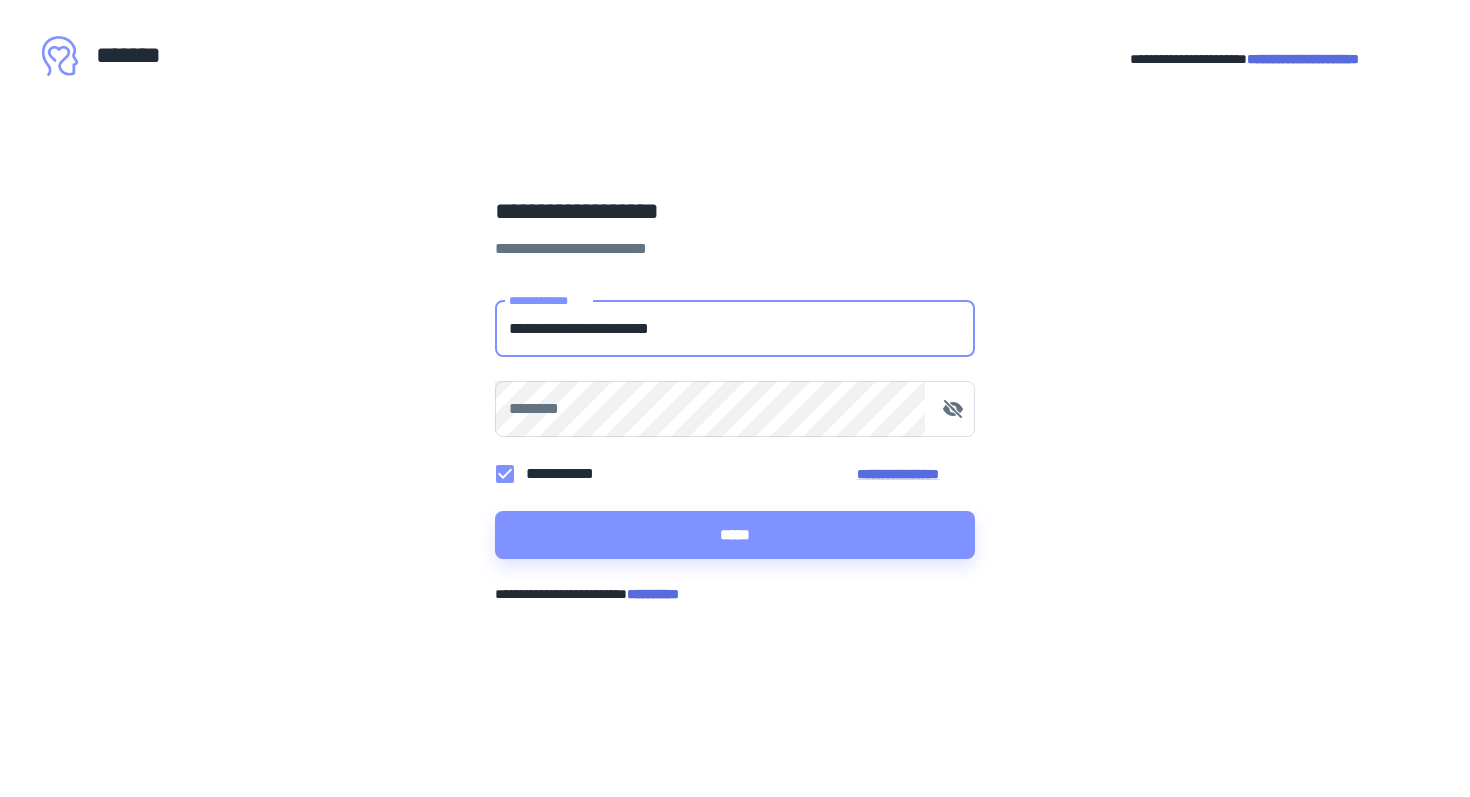 type on "**********" 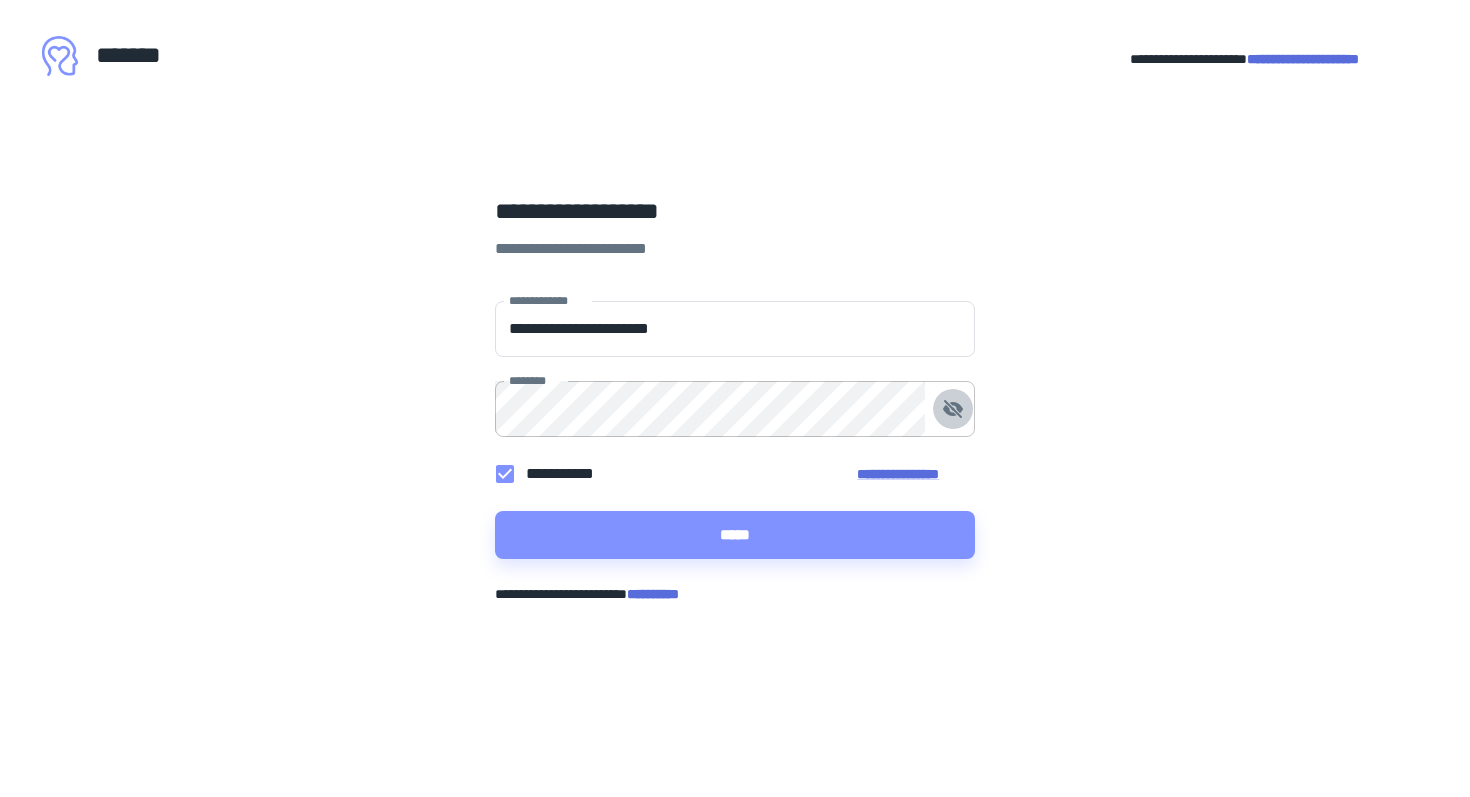 click 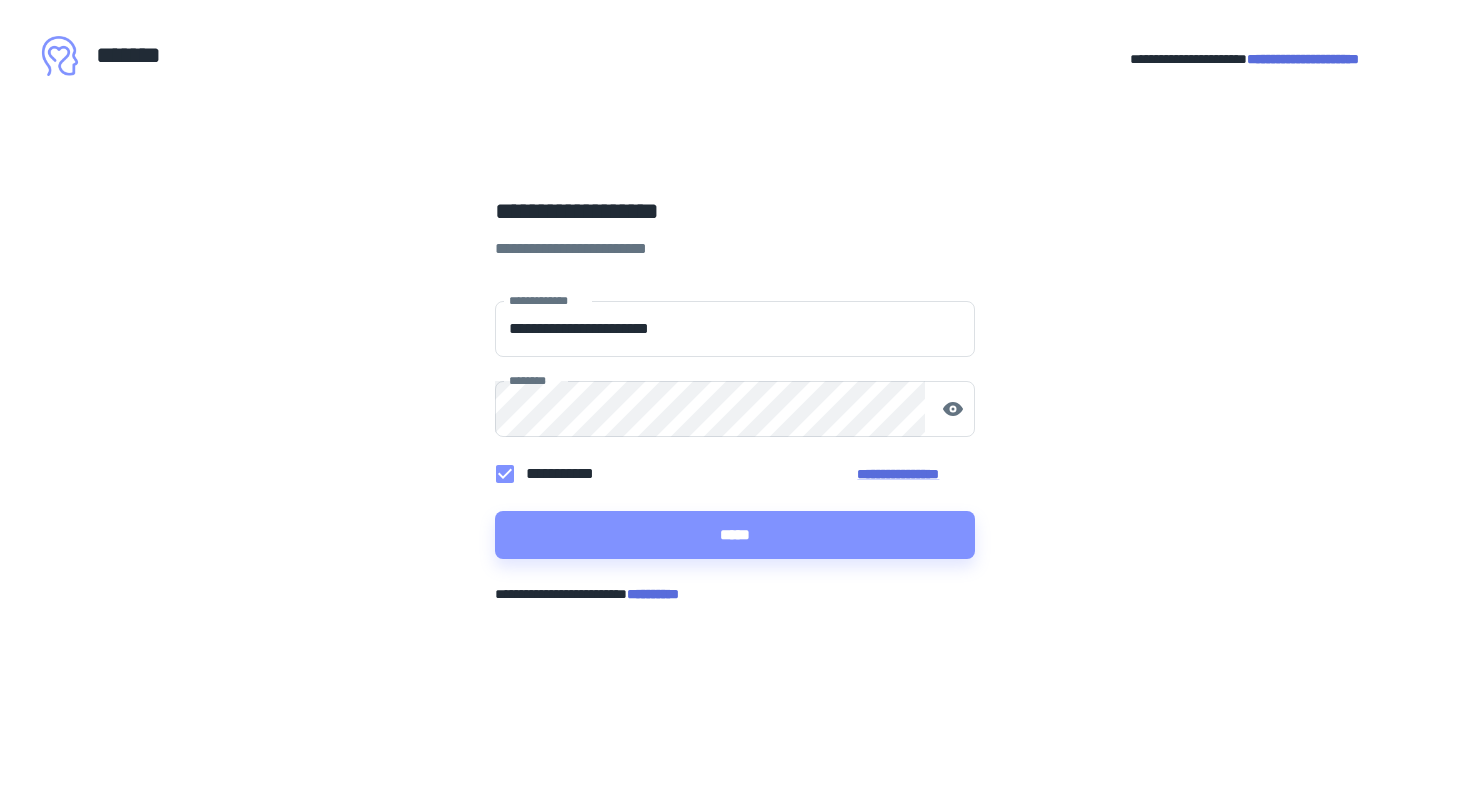 click on "**********" at bounding box center (580, 474) 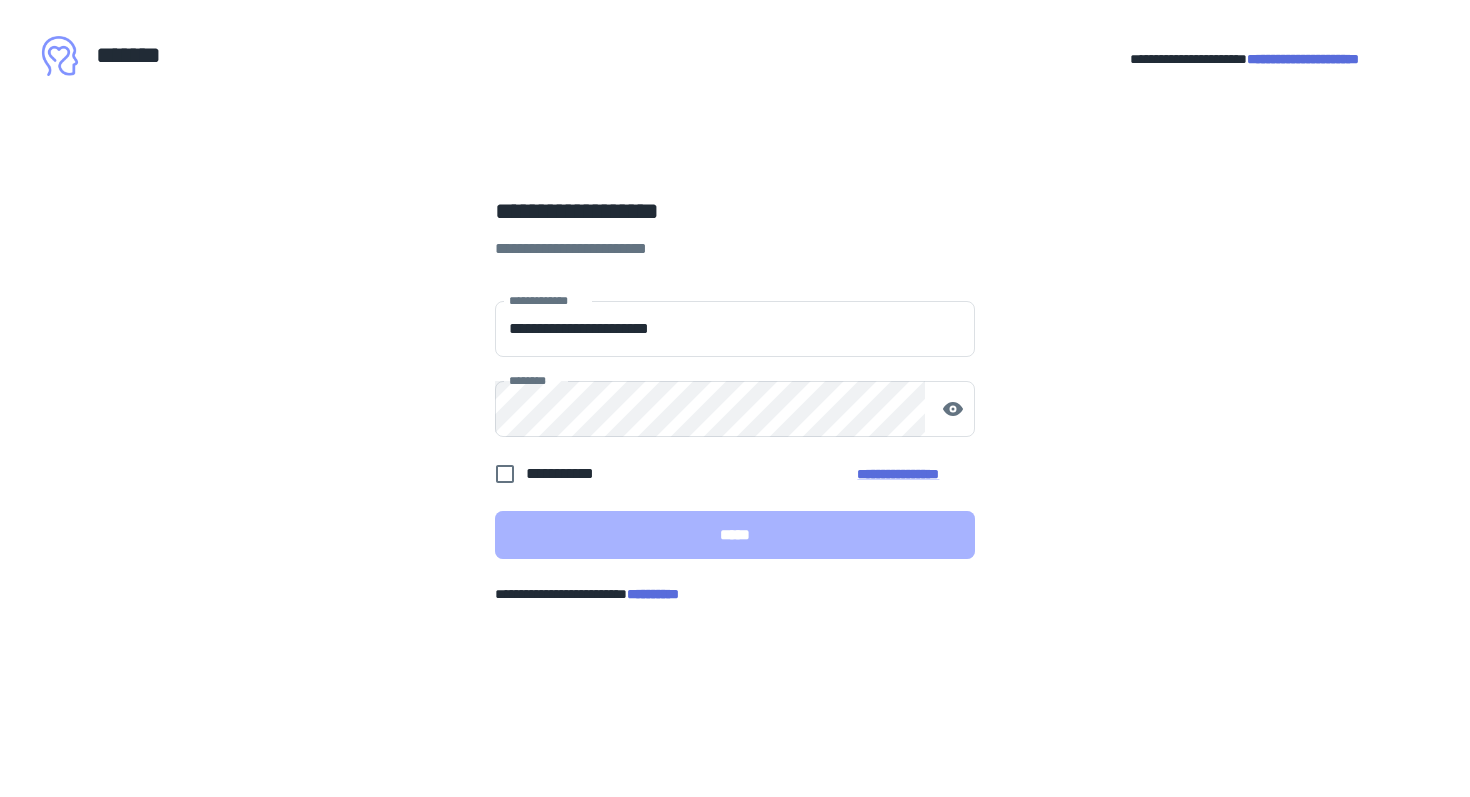 click on "*****" at bounding box center (735, 535) 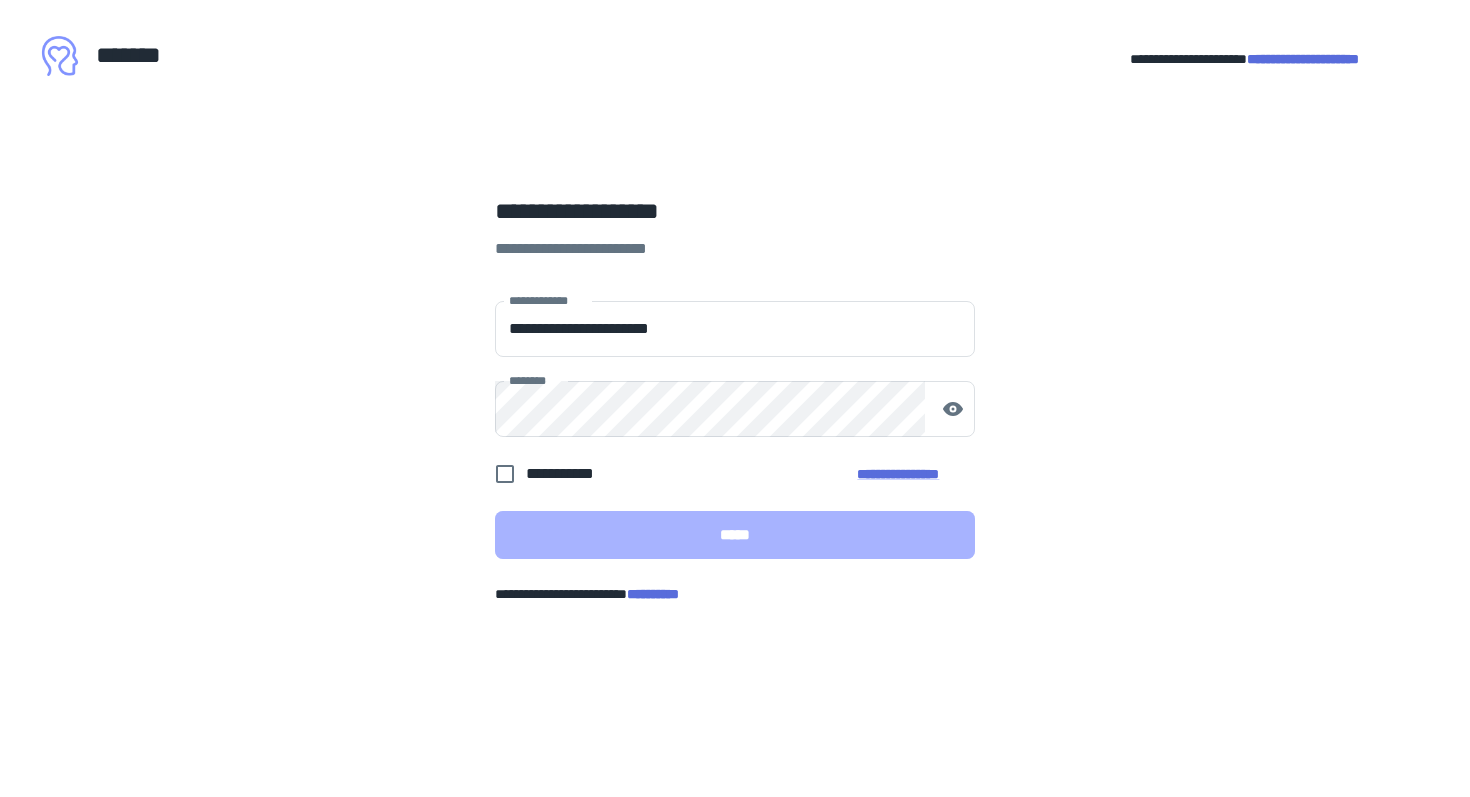 click on "*****" at bounding box center (735, 535) 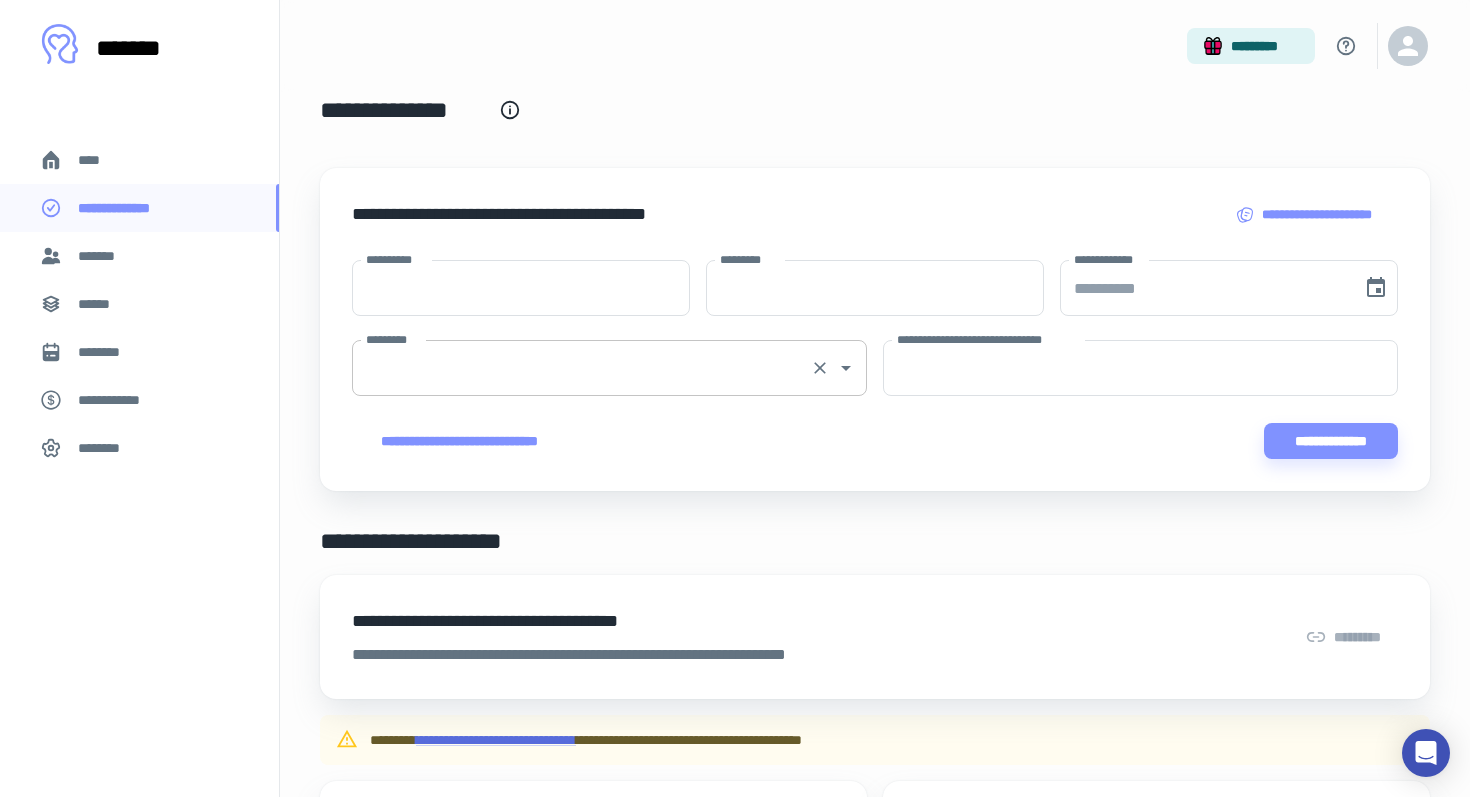 scroll, scrollTop: 31, scrollLeft: 0, axis: vertical 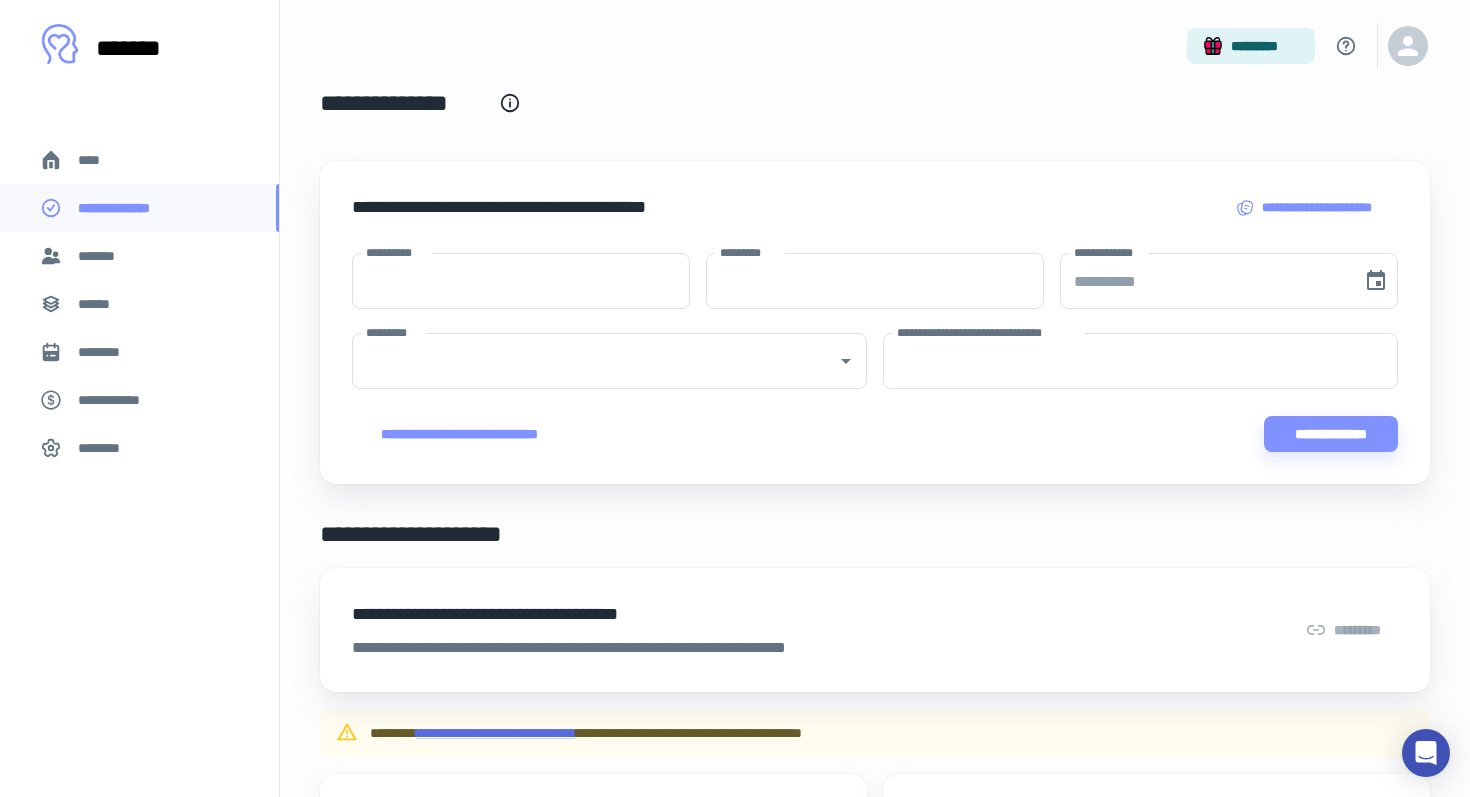 click on "****" at bounding box center (139, 160) 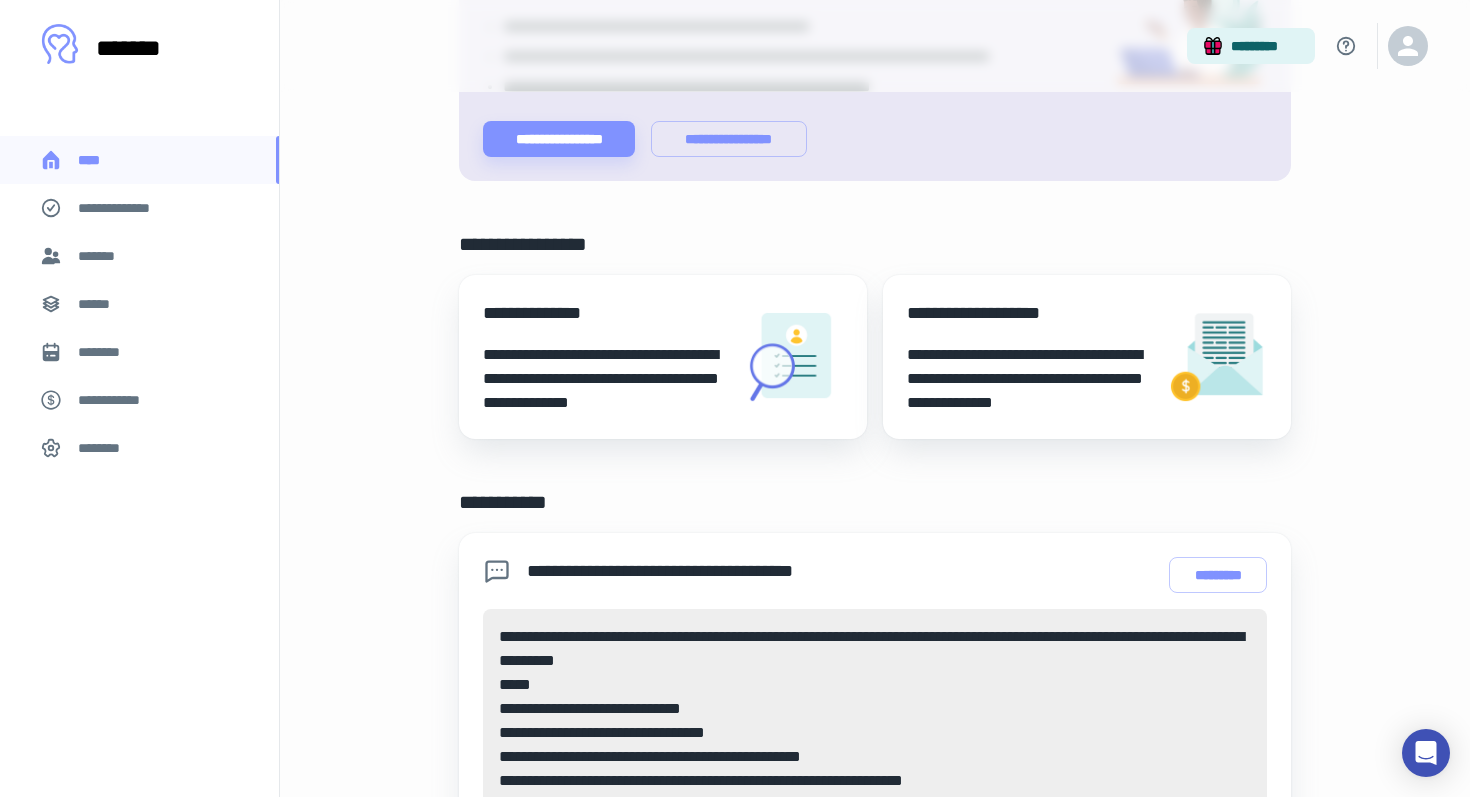 scroll, scrollTop: 0, scrollLeft: 0, axis: both 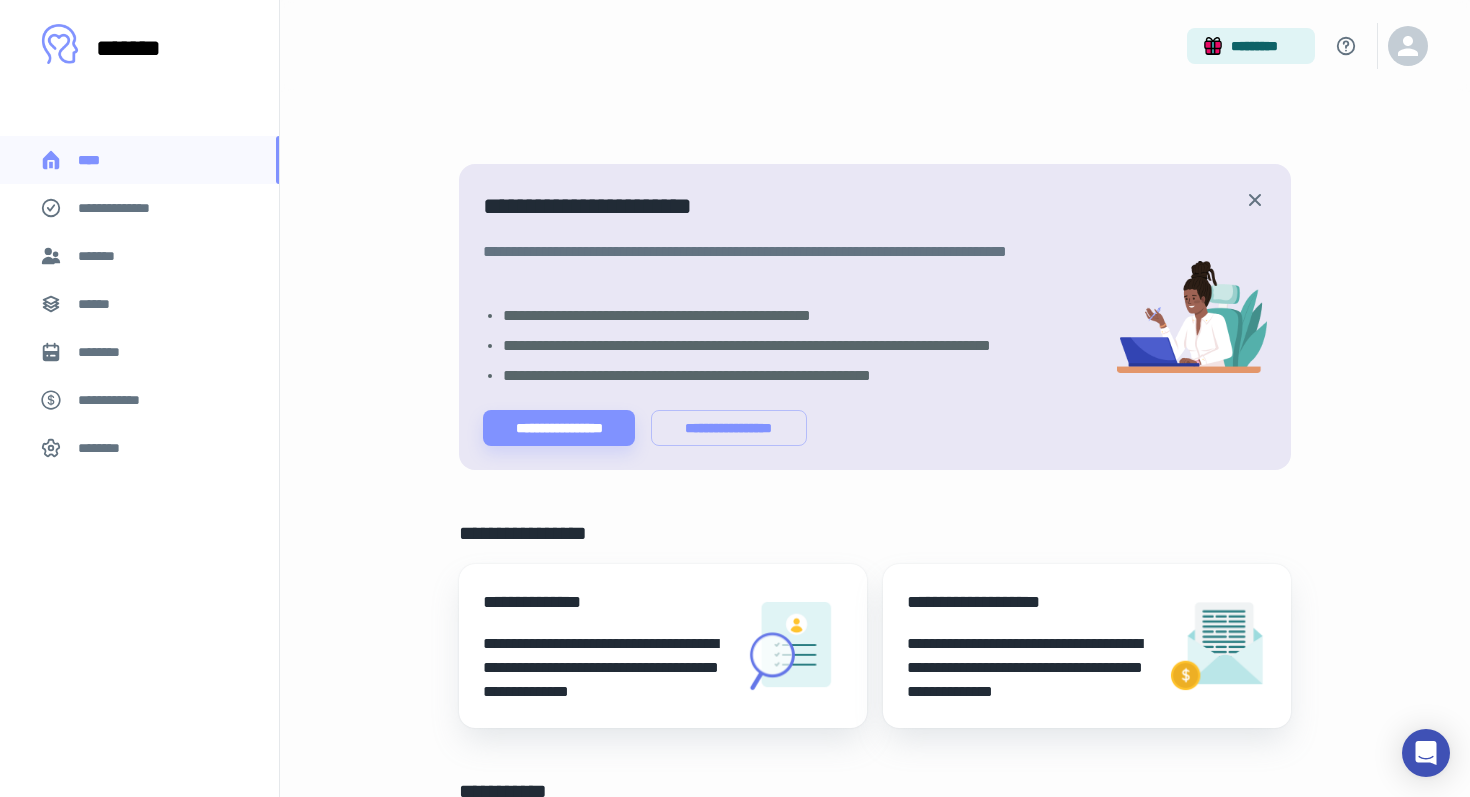 click on "**********" at bounding box center (139, 208) 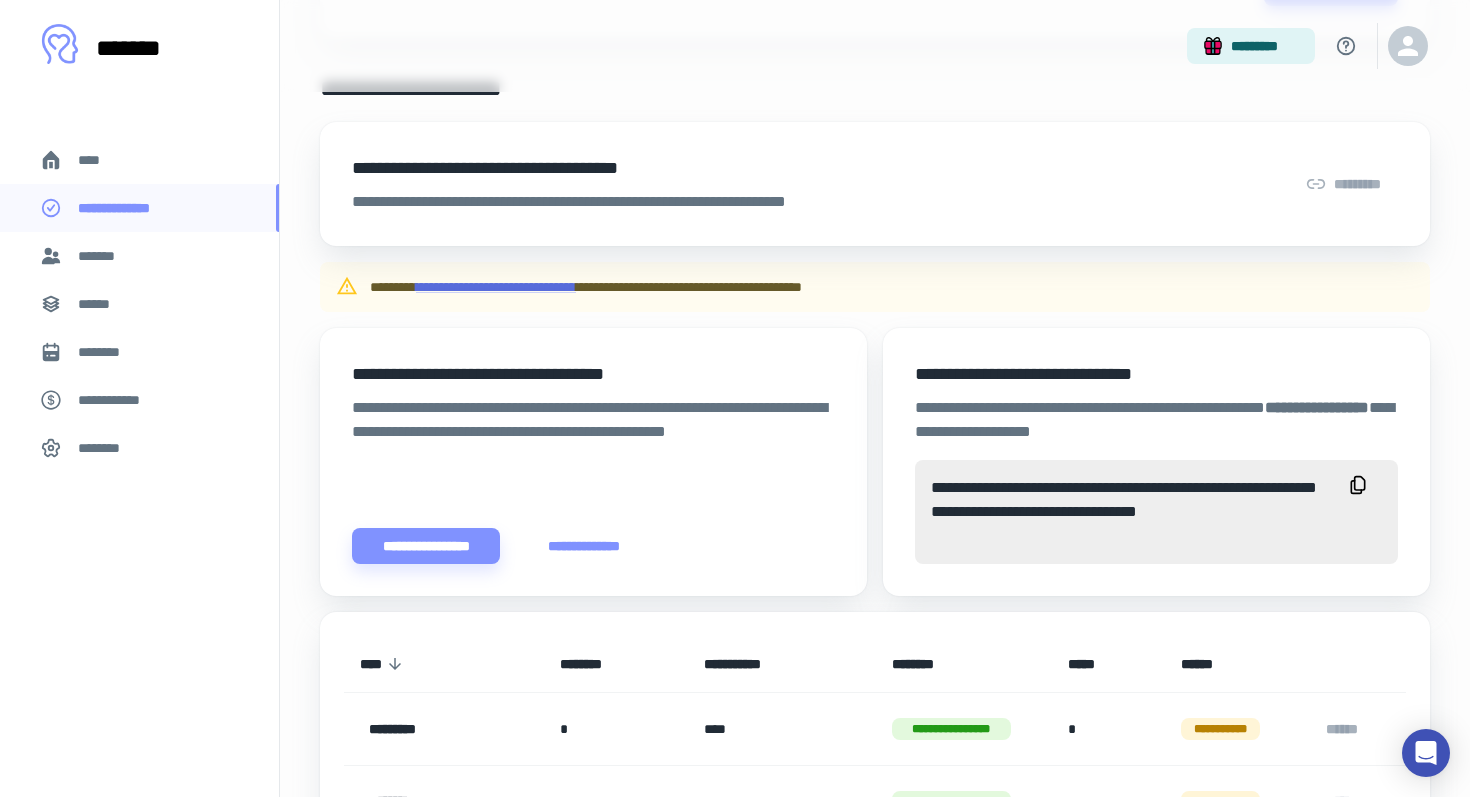 scroll, scrollTop: 514, scrollLeft: 0, axis: vertical 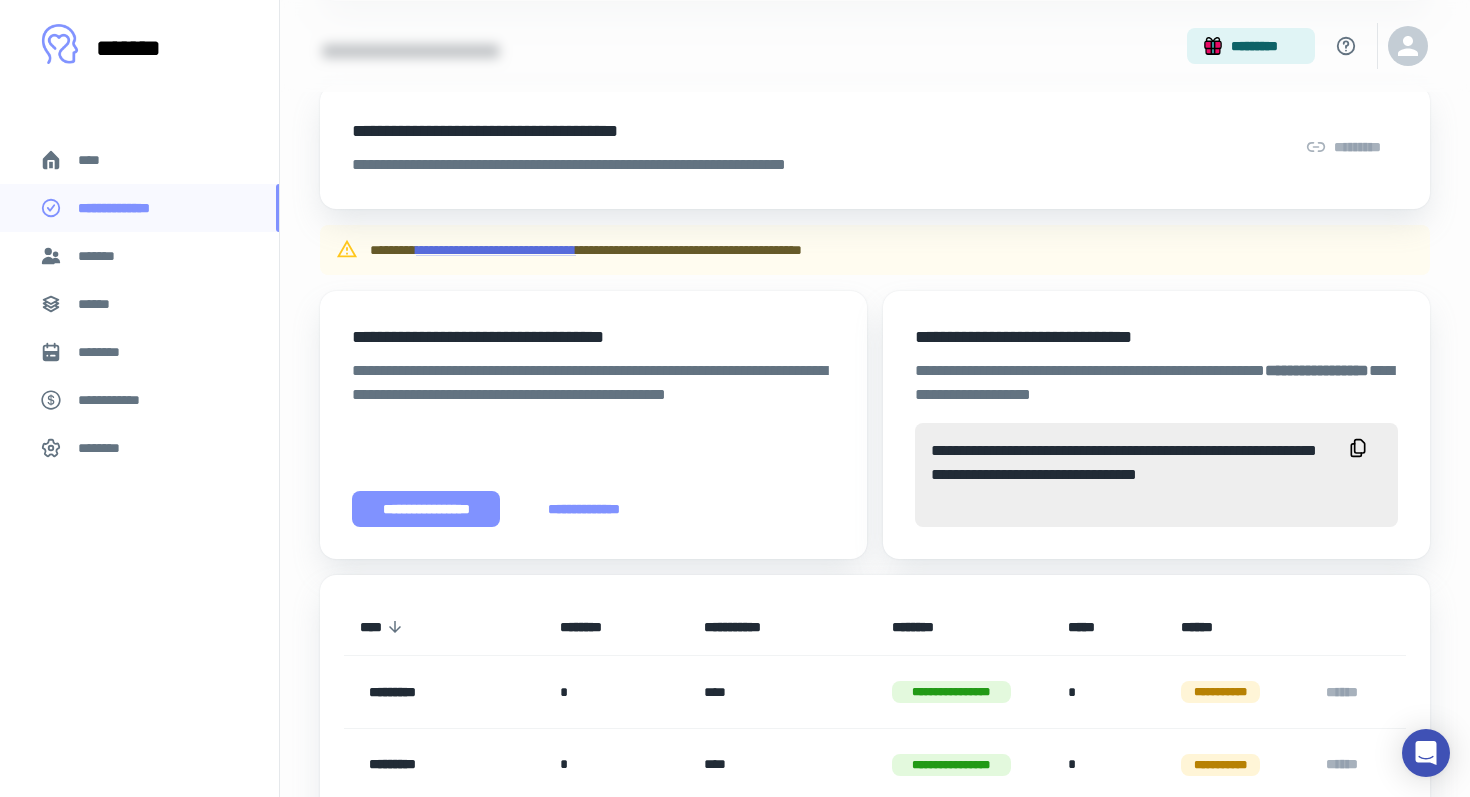 click on "**********" at bounding box center [426, 509] 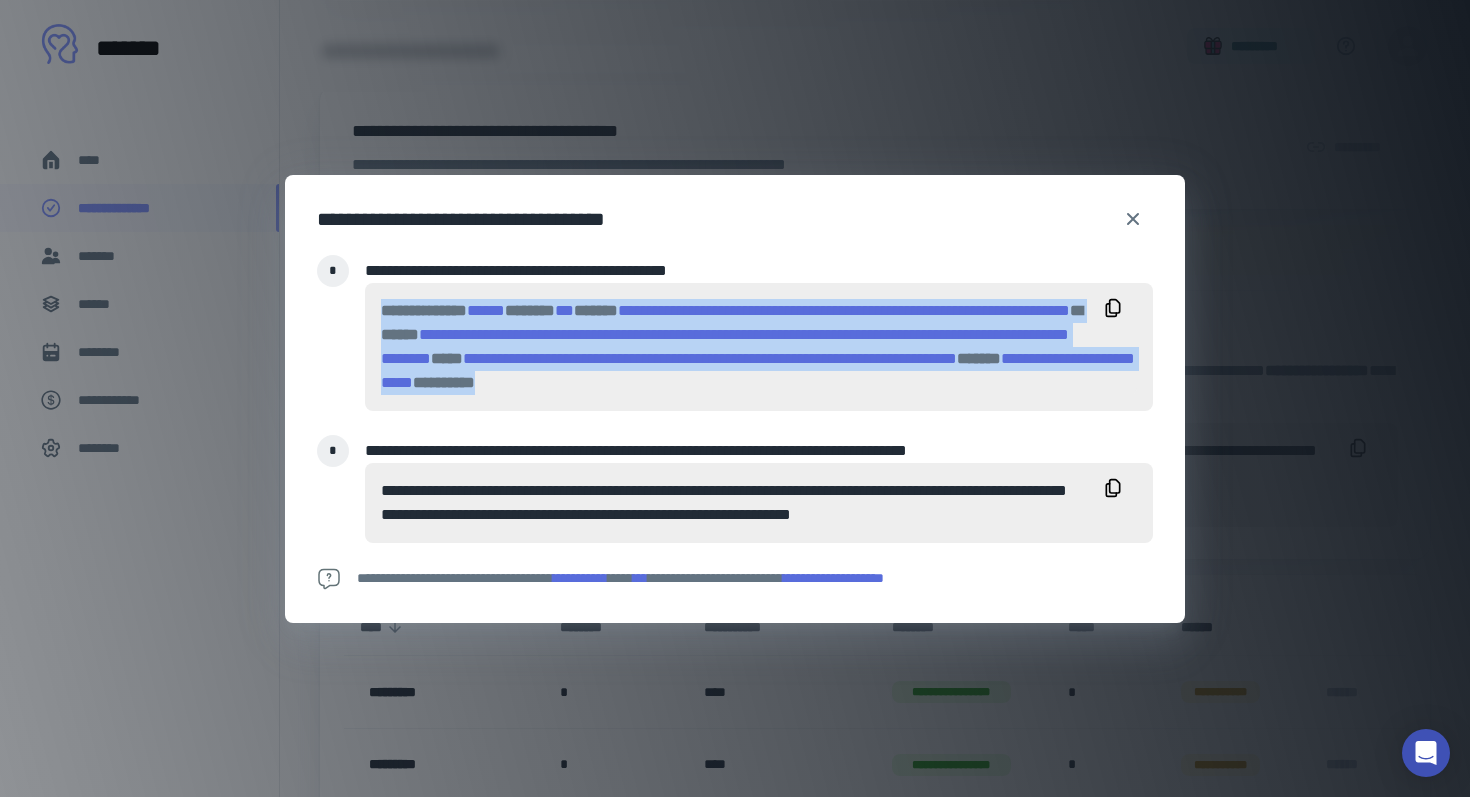 drag, startPoint x: 1076, startPoint y: 402, endPoint x: 368, endPoint y: 280, distance: 718.4344 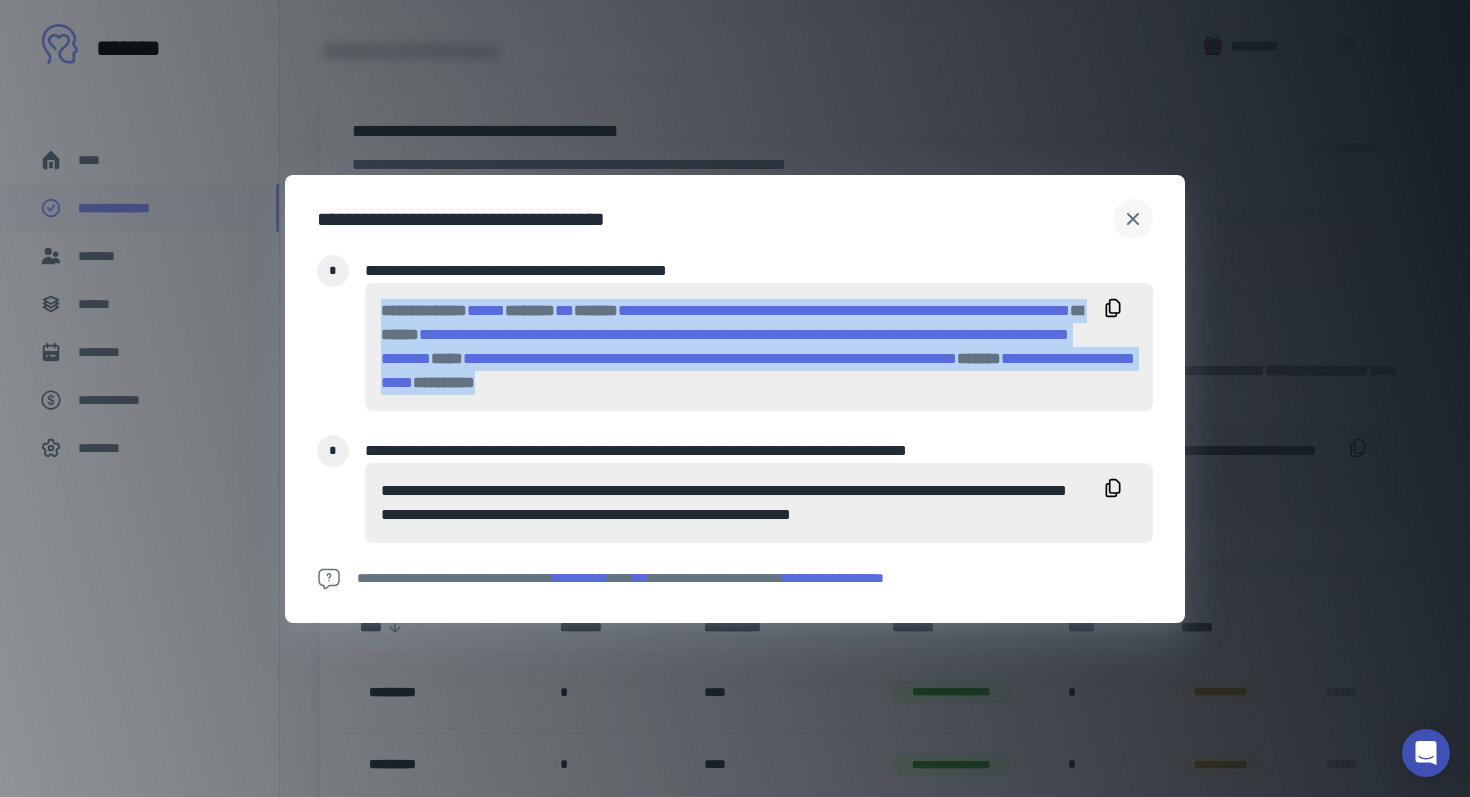 click 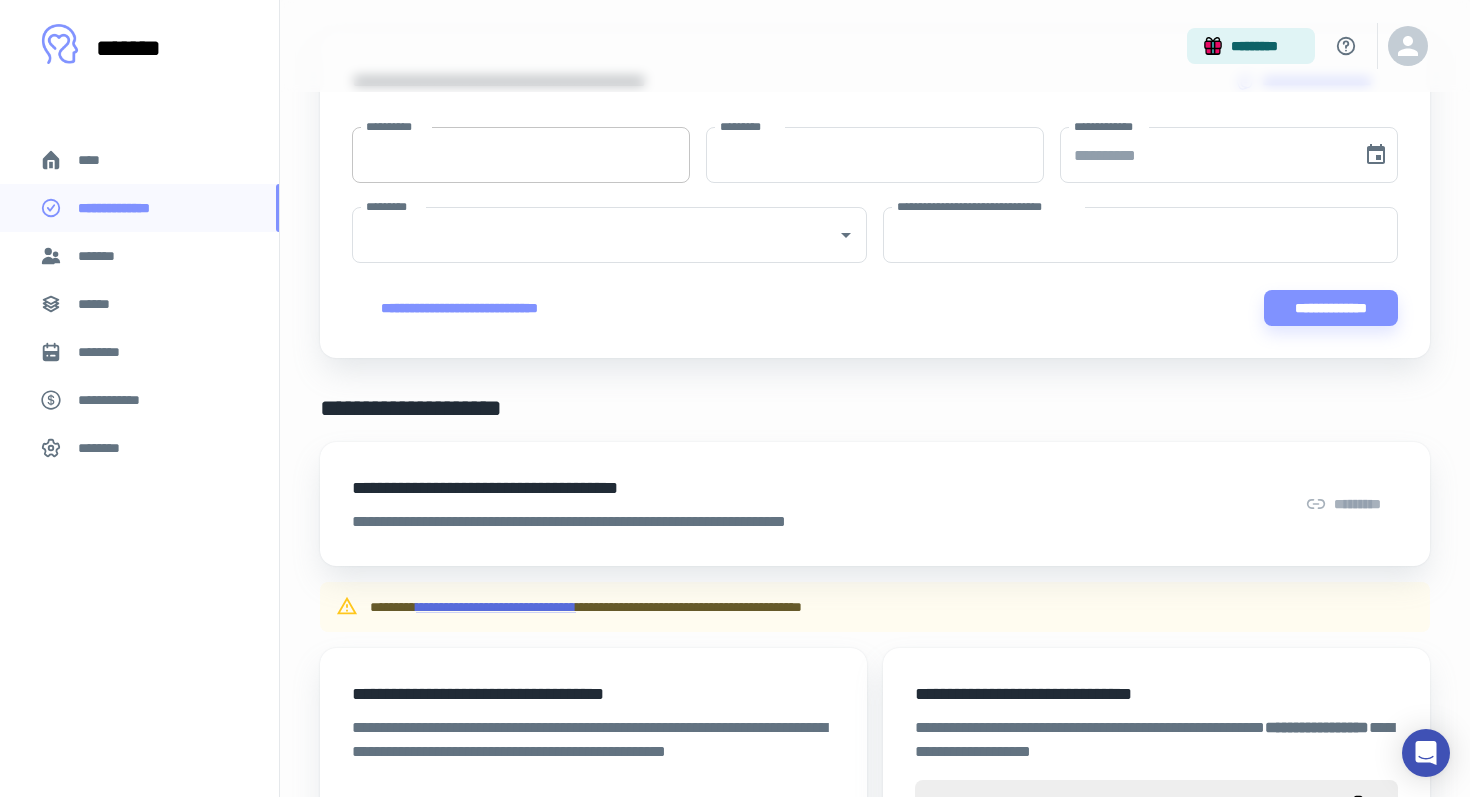 scroll, scrollTop: 72, scrollLeft: 0, axis: vertical 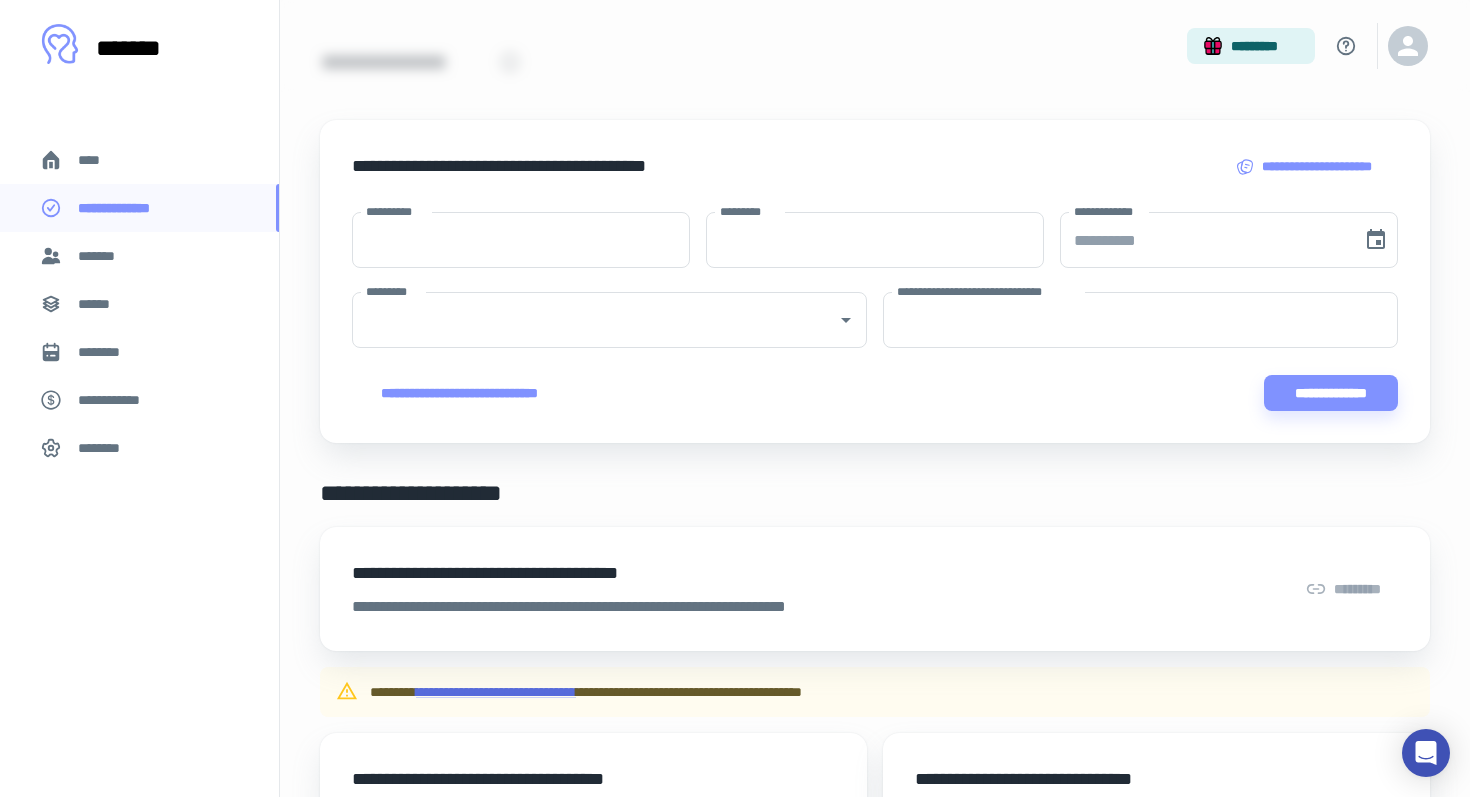 click on "****" at bounding box center (139, 160) 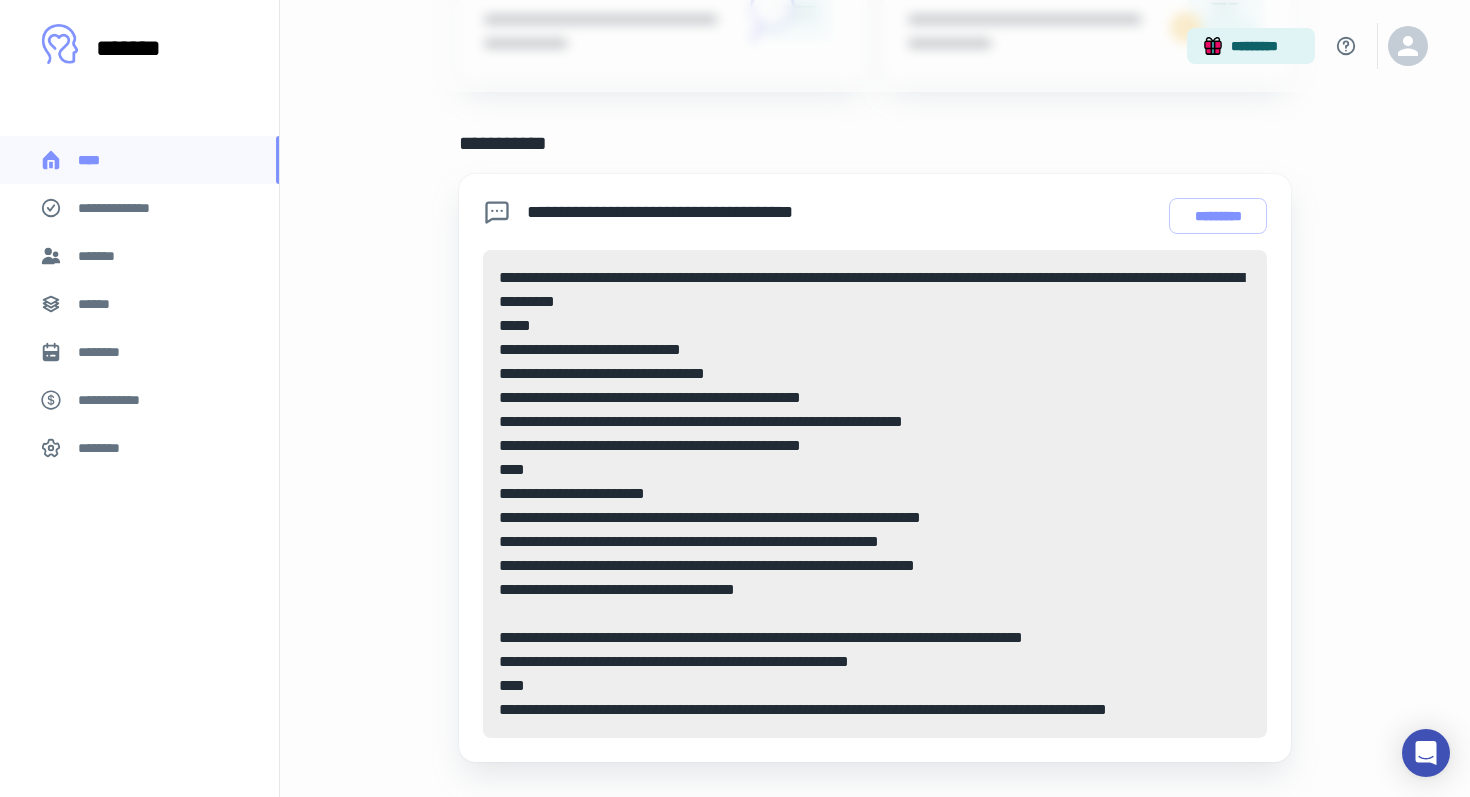 scroll, scrollTop: 693, scrollLeft: 0, axis: vertical 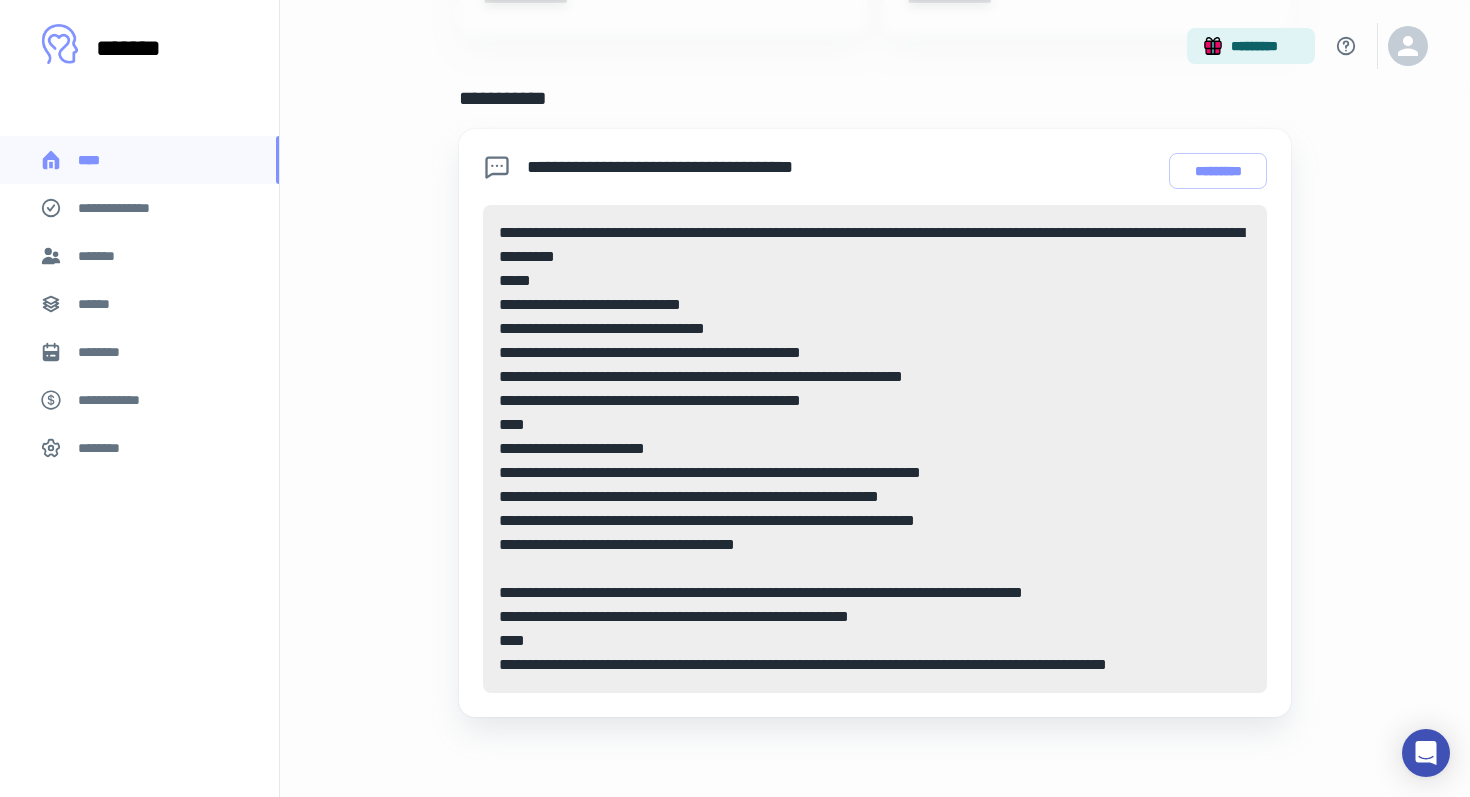click on "**********" at bounding box center (139, 208) 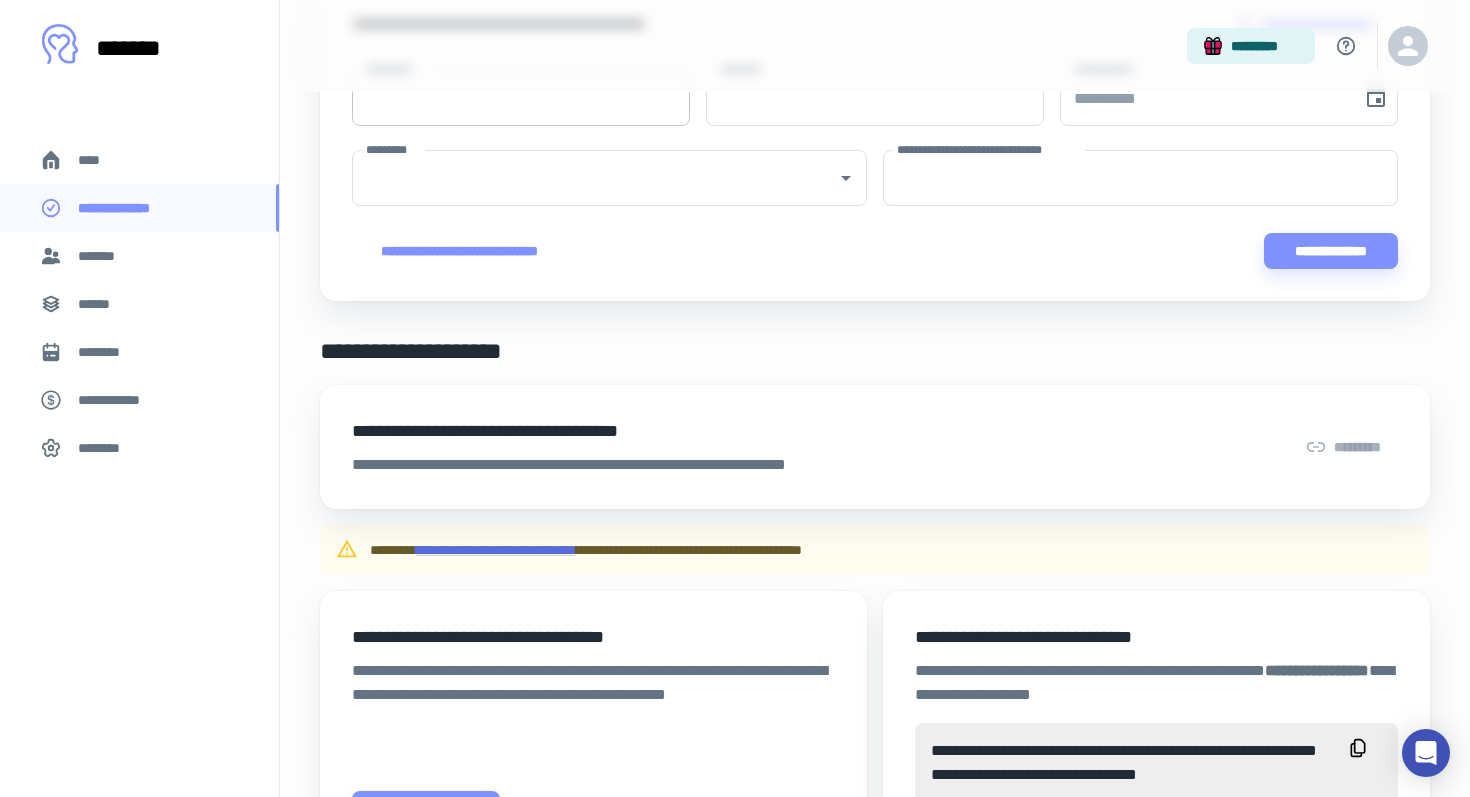 scroll, scrollTop: 242, scrollLeft: 0, axis: vertical 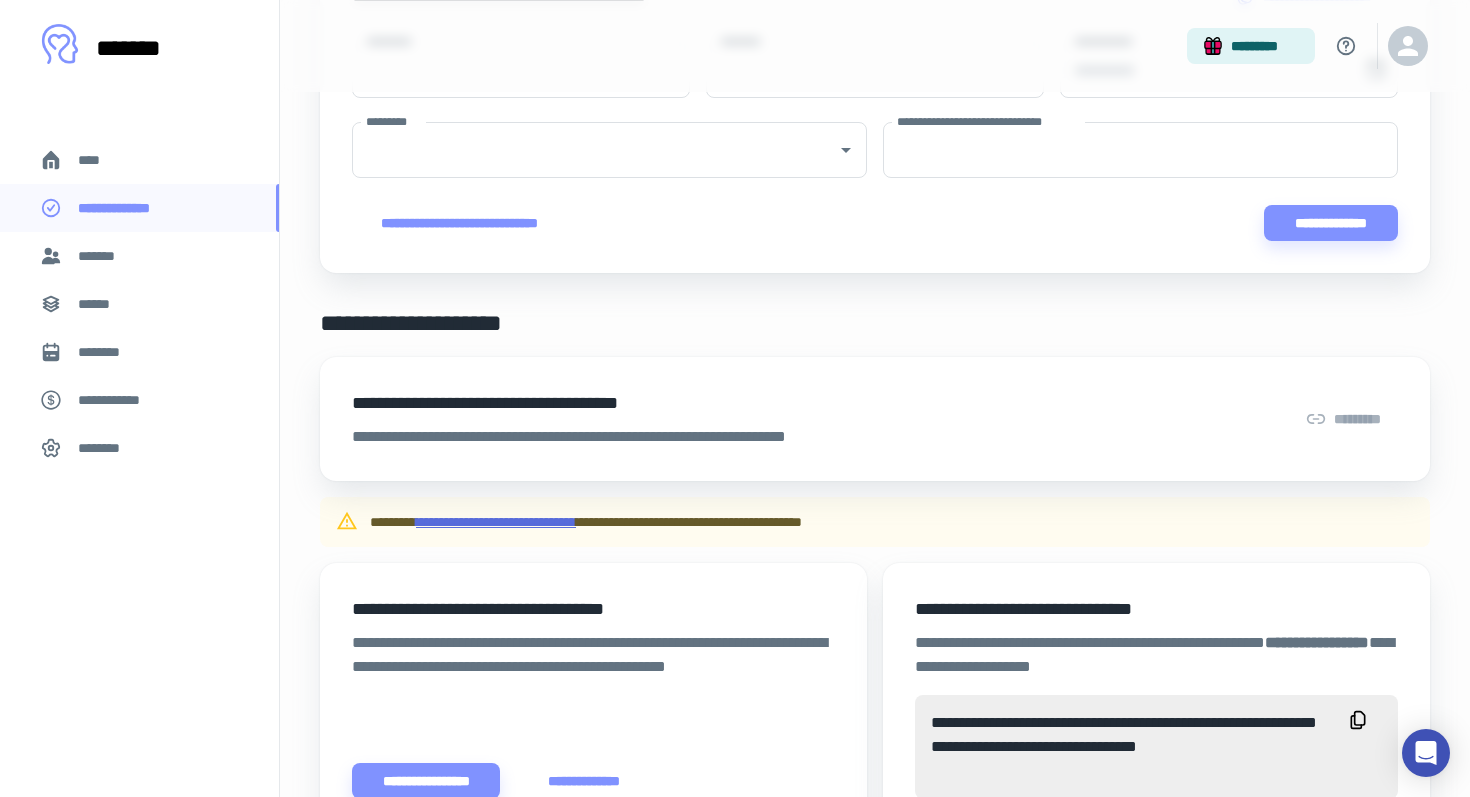 click on "**********" at bounding box center [496, 522] 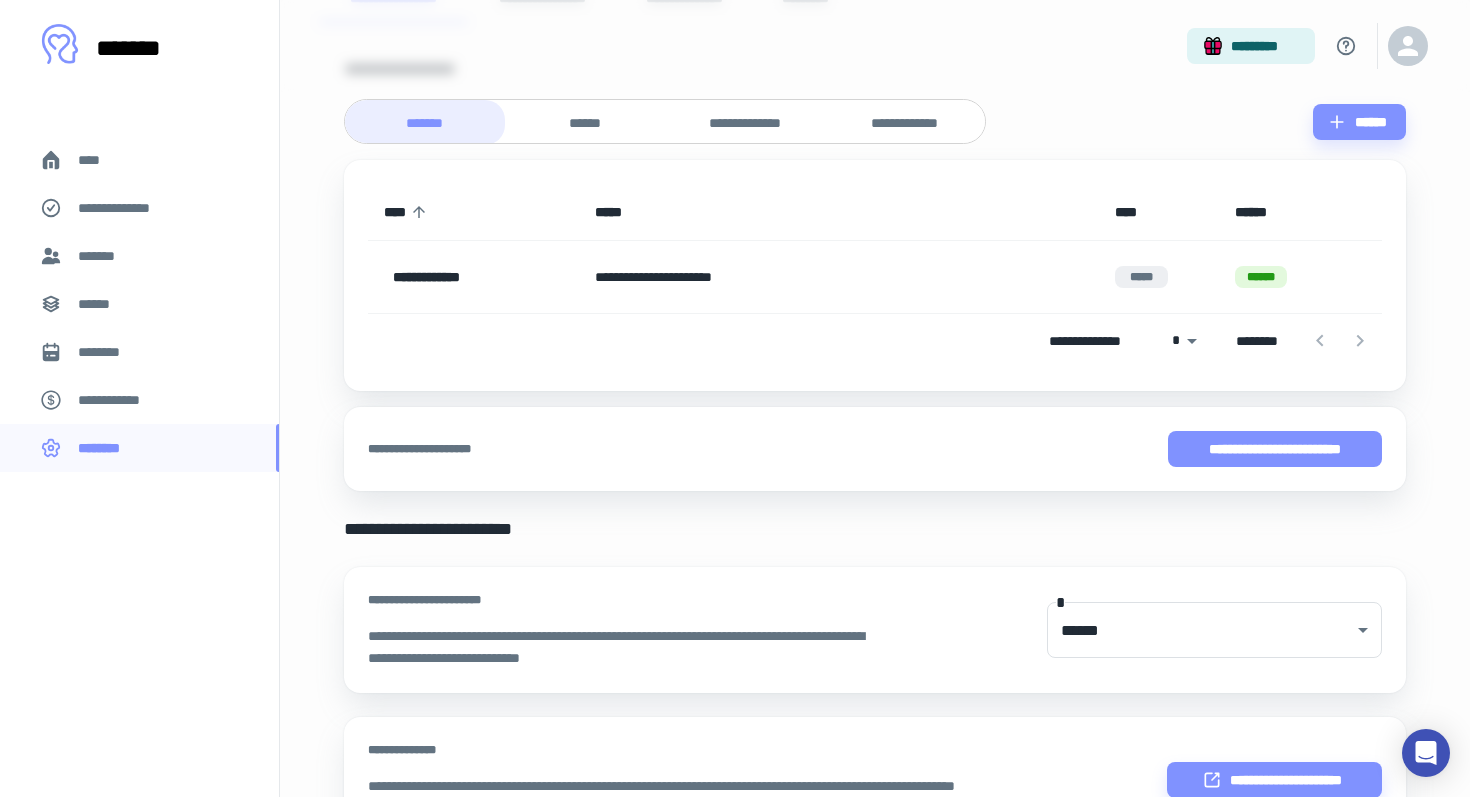 scroll, scrollTop: 201, scrollLeft: 0, axis: vertical 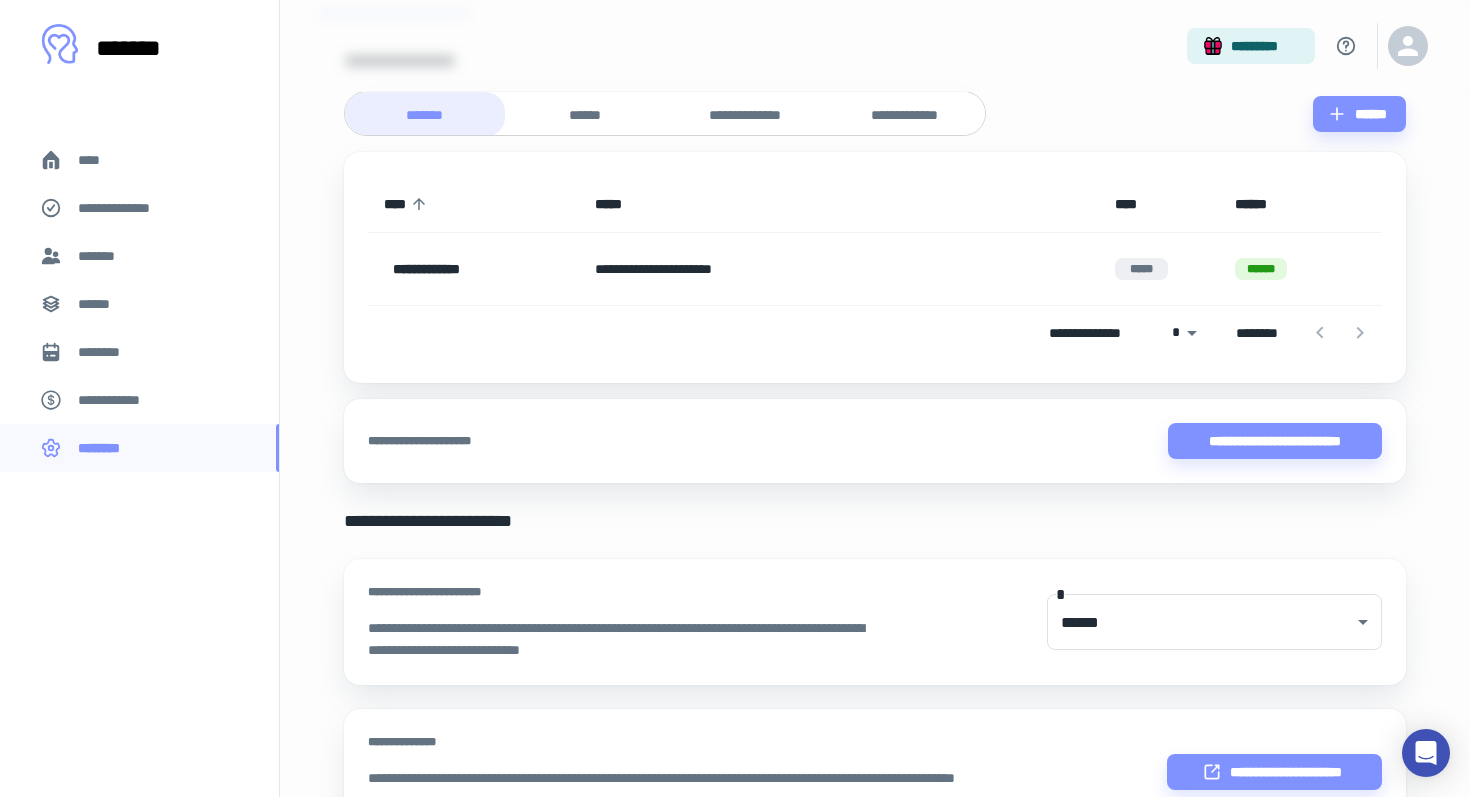 click on "[FIRST] [LAST] [ADDRESS] [CITY] [STATE] [ZIP] [COUNTRY]" at bounding box center (875, 658) 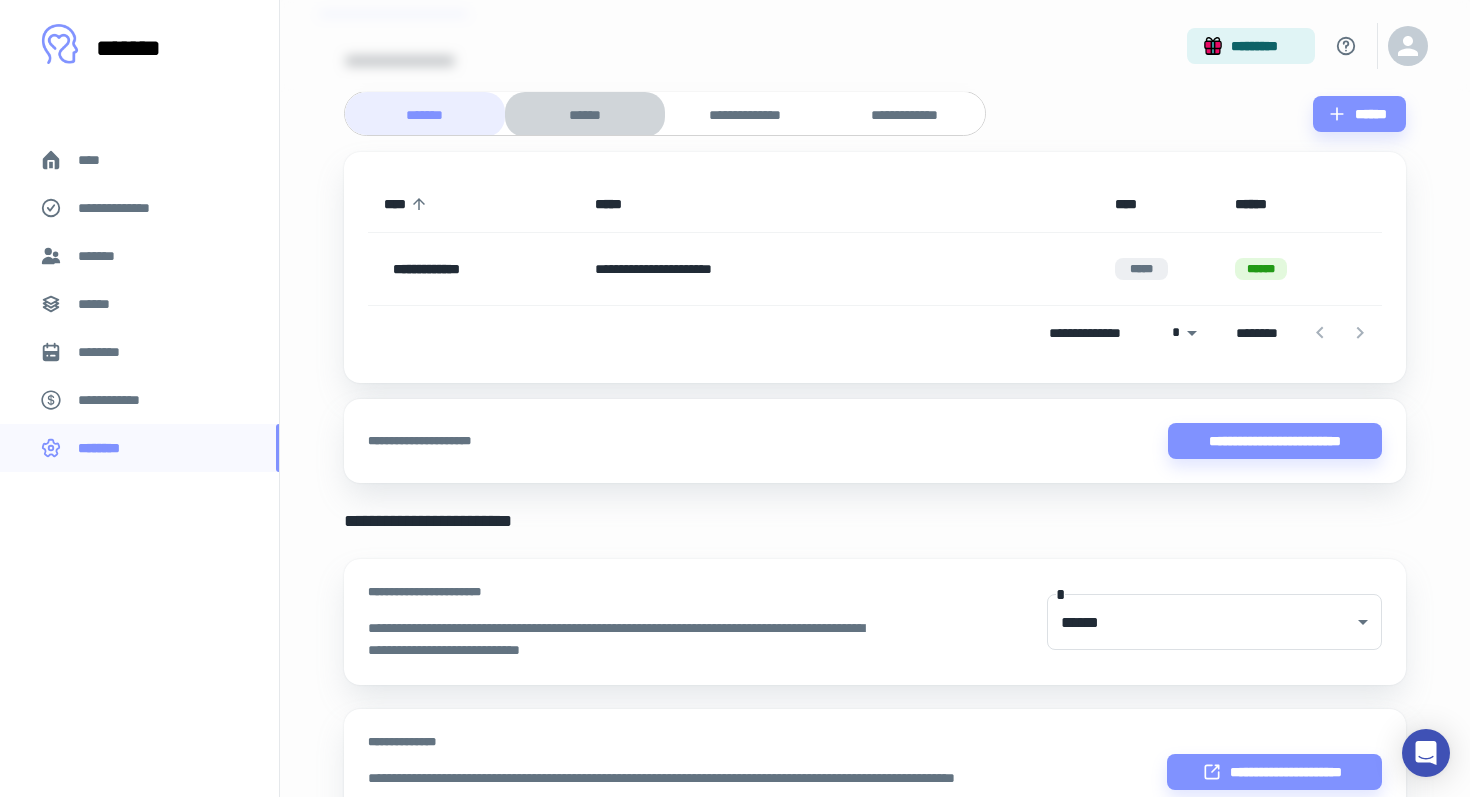 click on "******" at bounding box center (585, 114) 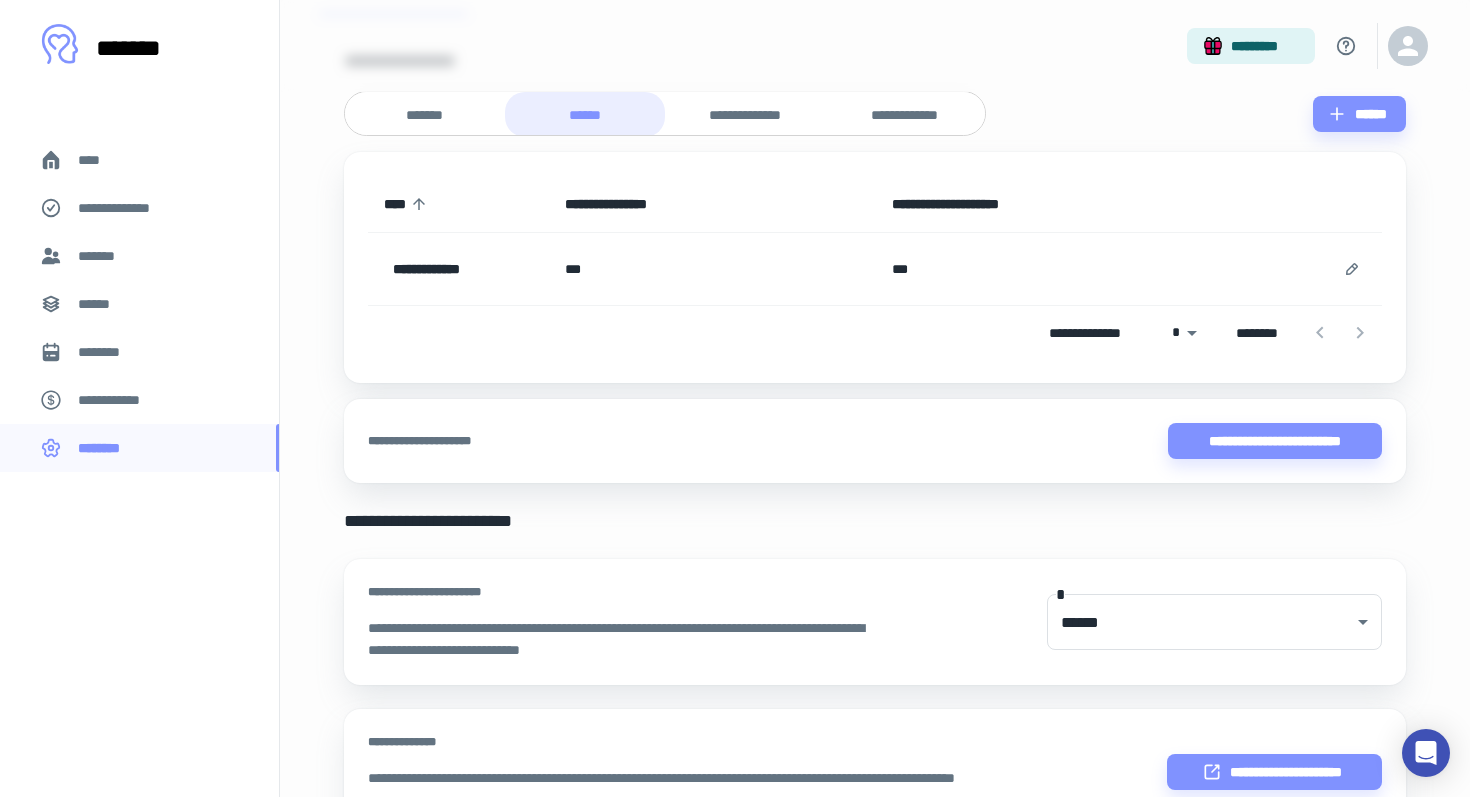 click on "**********" at bounding box center [745, 115] 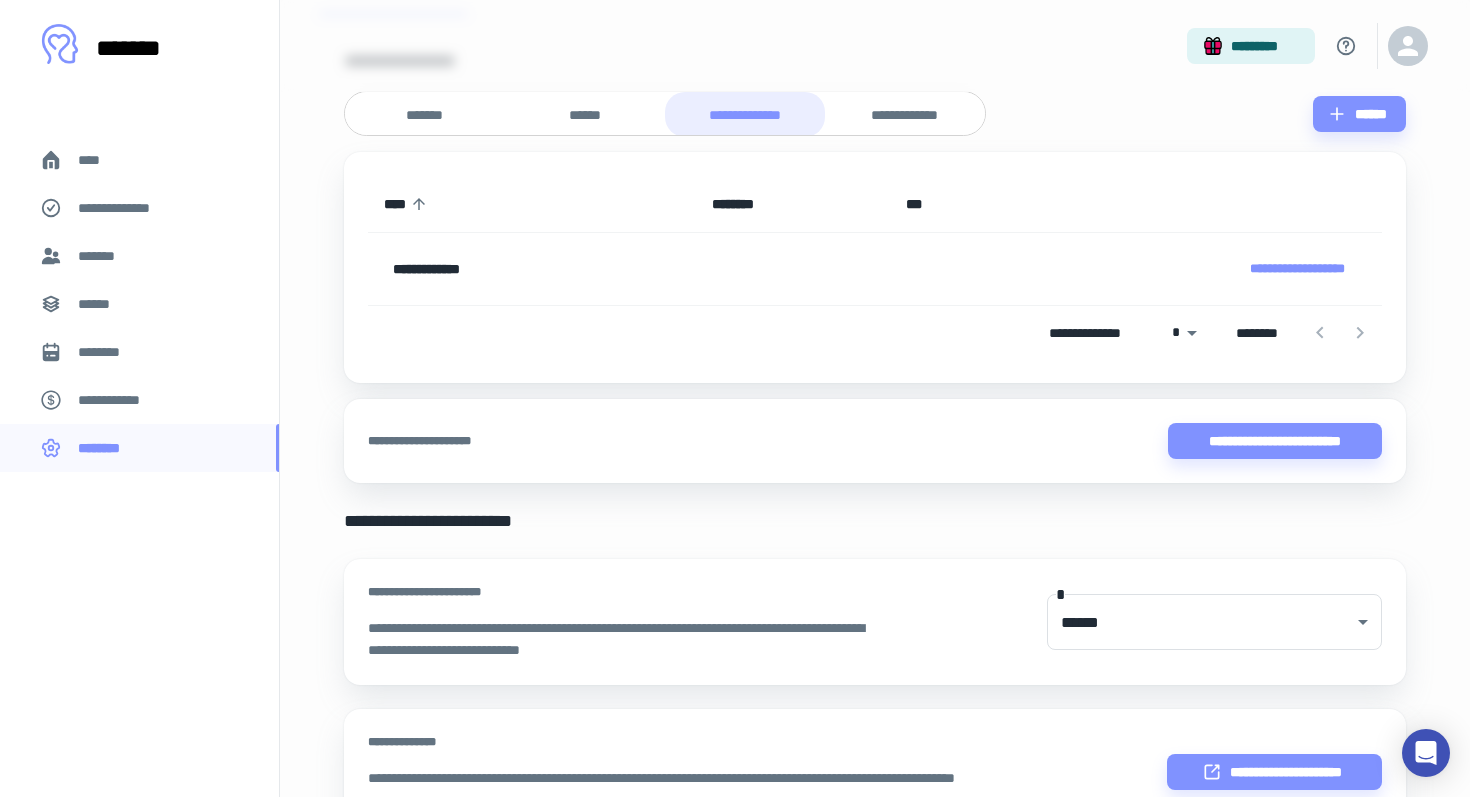 click on "******" at bounding box center [585, 115] 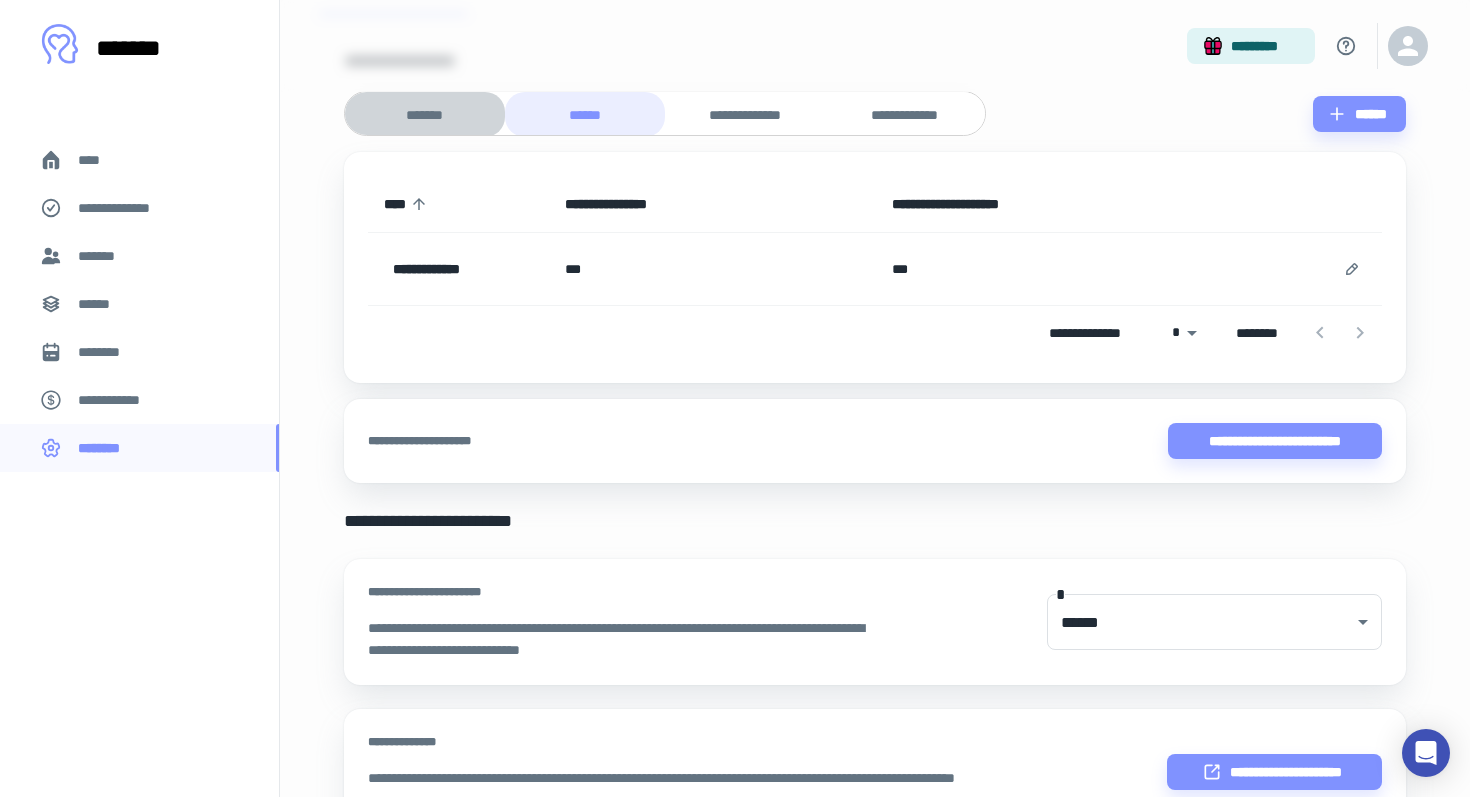click on "*******" at bounding box center (425, 115) 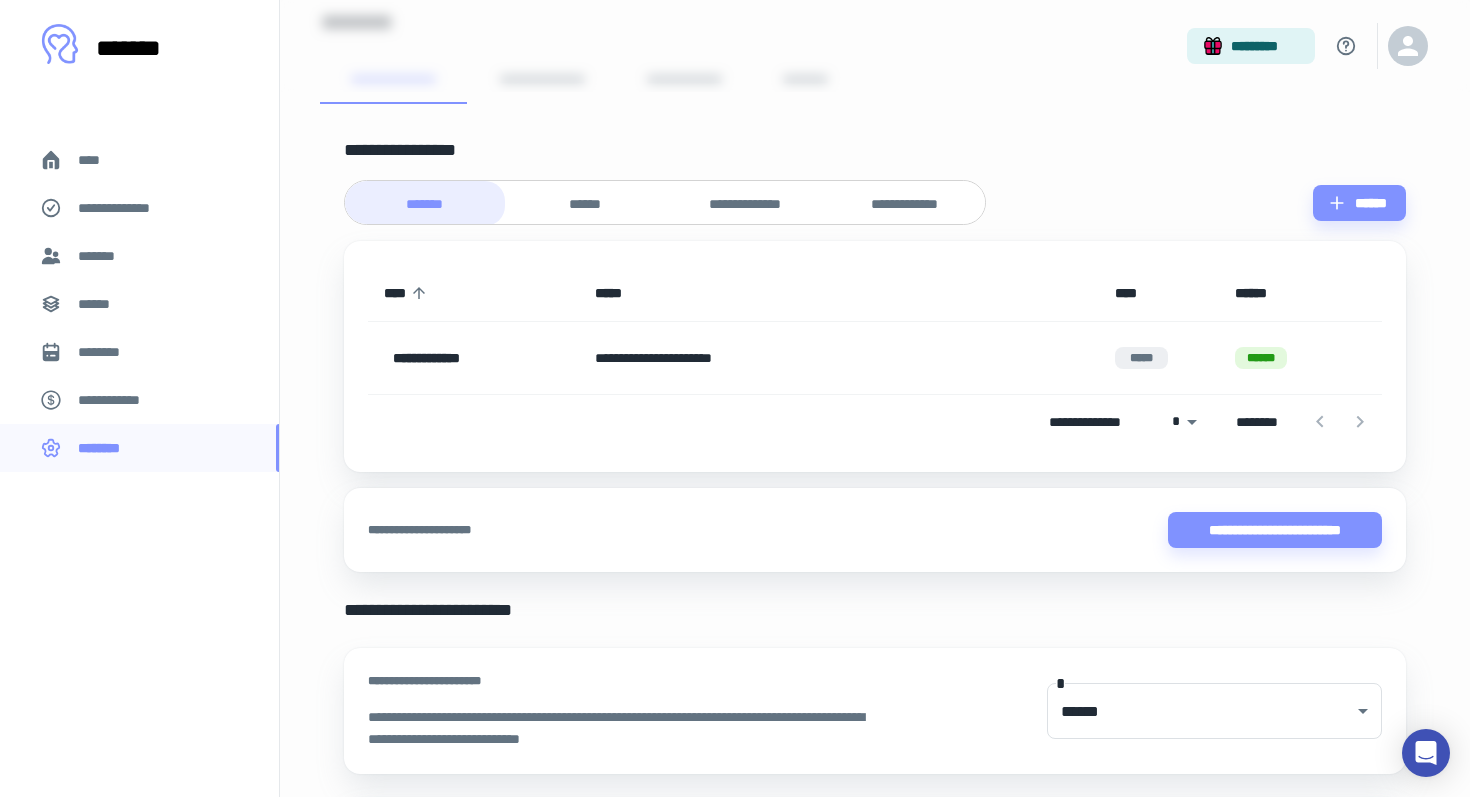scroll, scrollTop: 0, scrollLeft: 0, axis: both 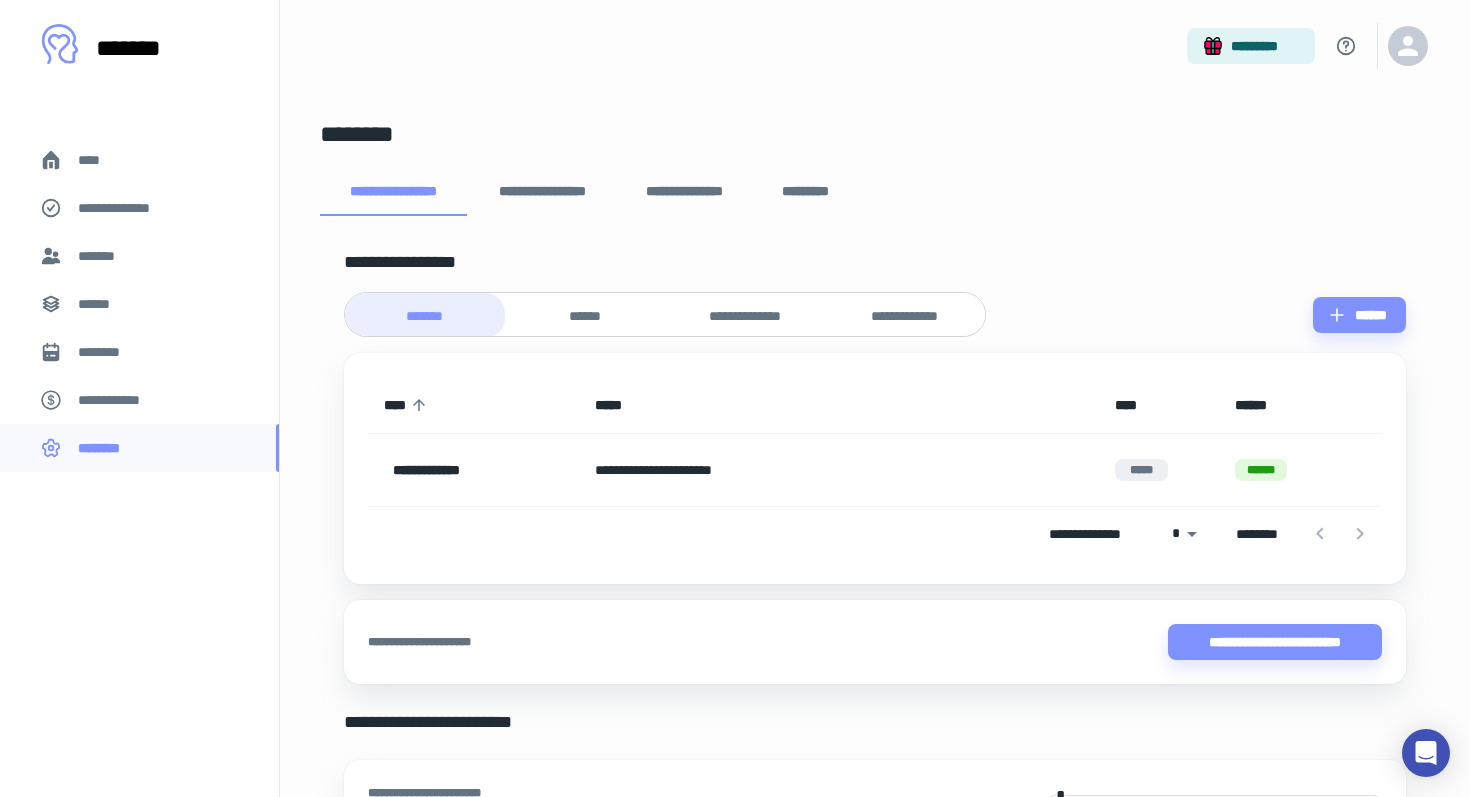 click on "**********" at bounding box center (542, 192) 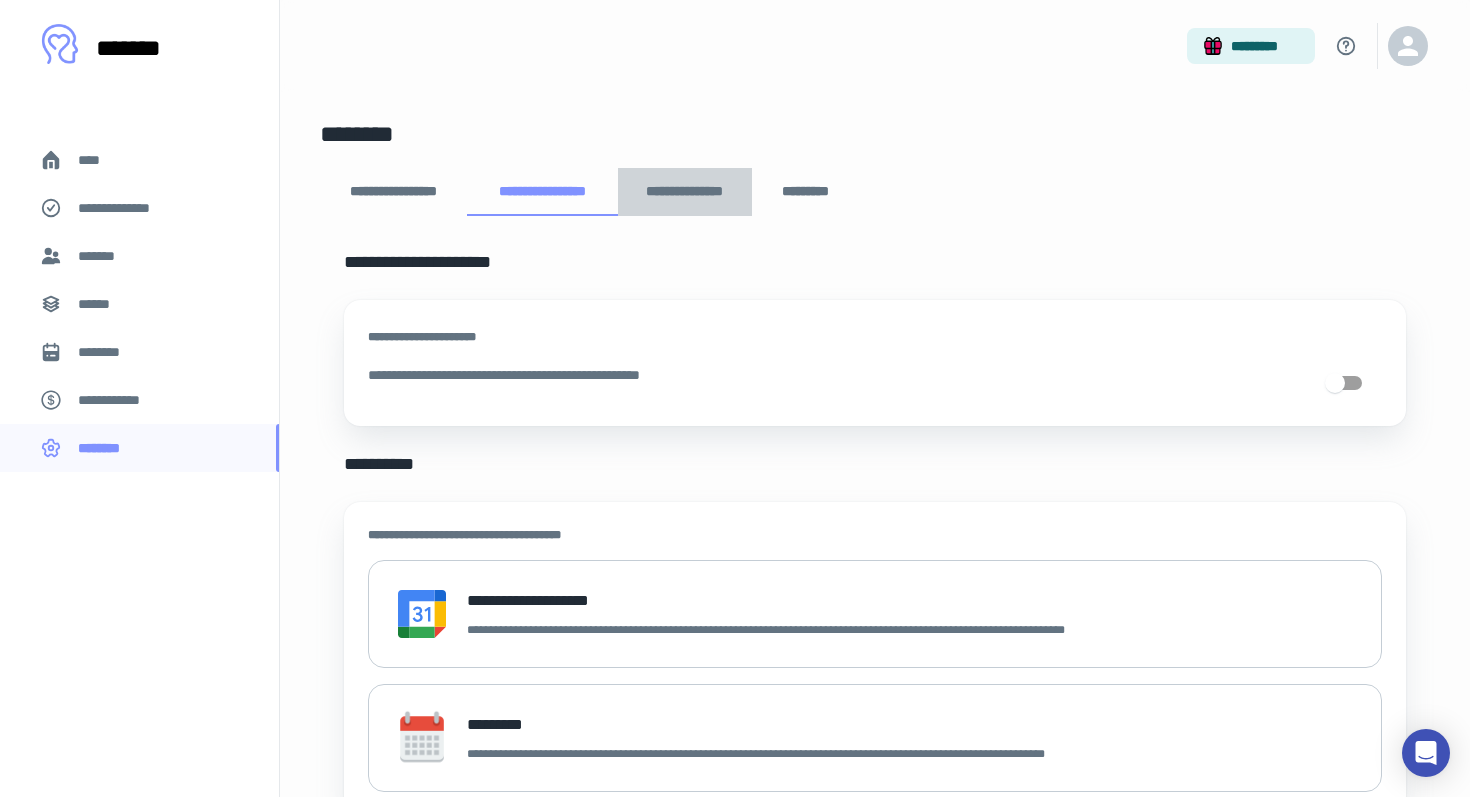 click on "**********" at bounding box center [685, 192] 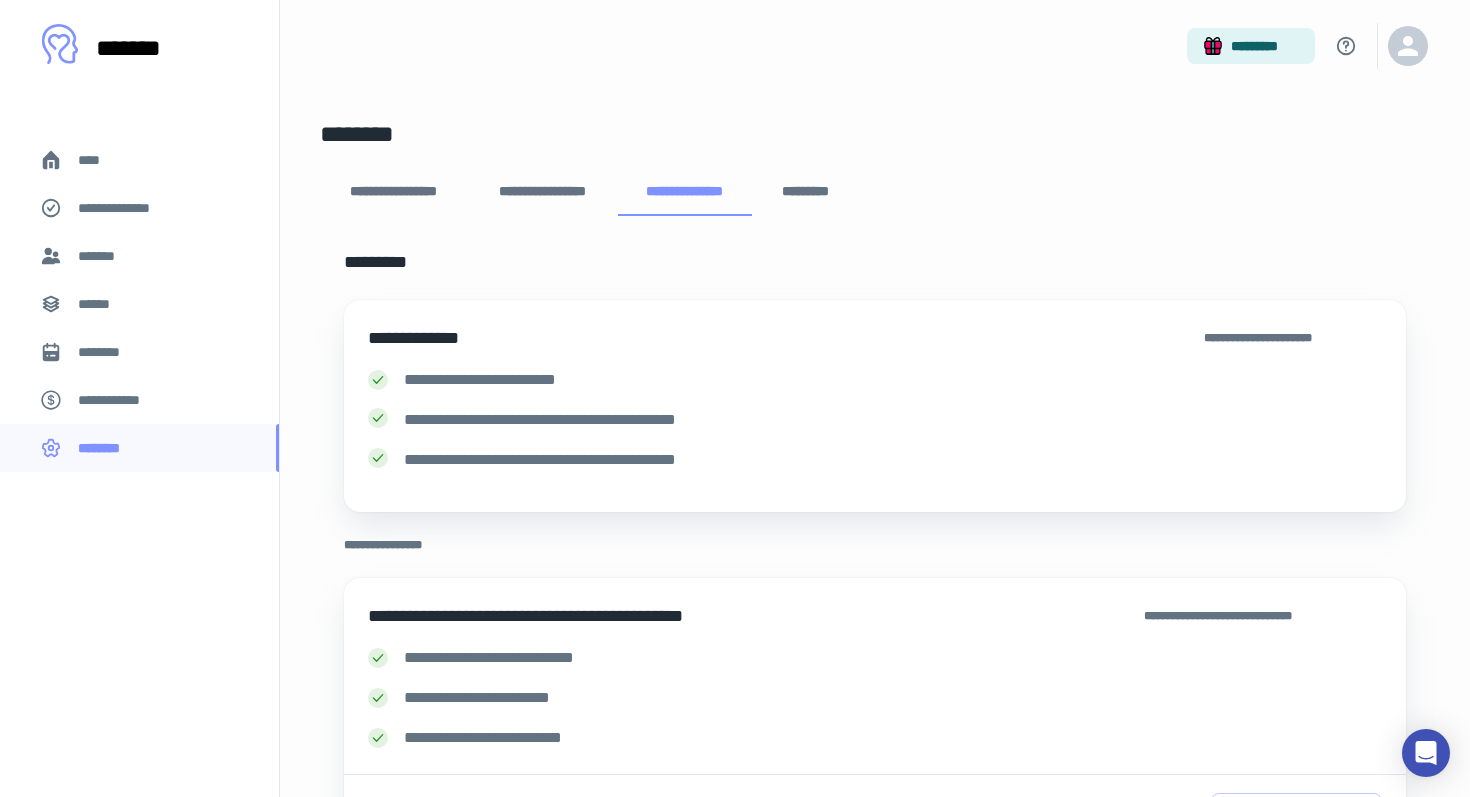 click on "*********" at bounding box center (806, 192) 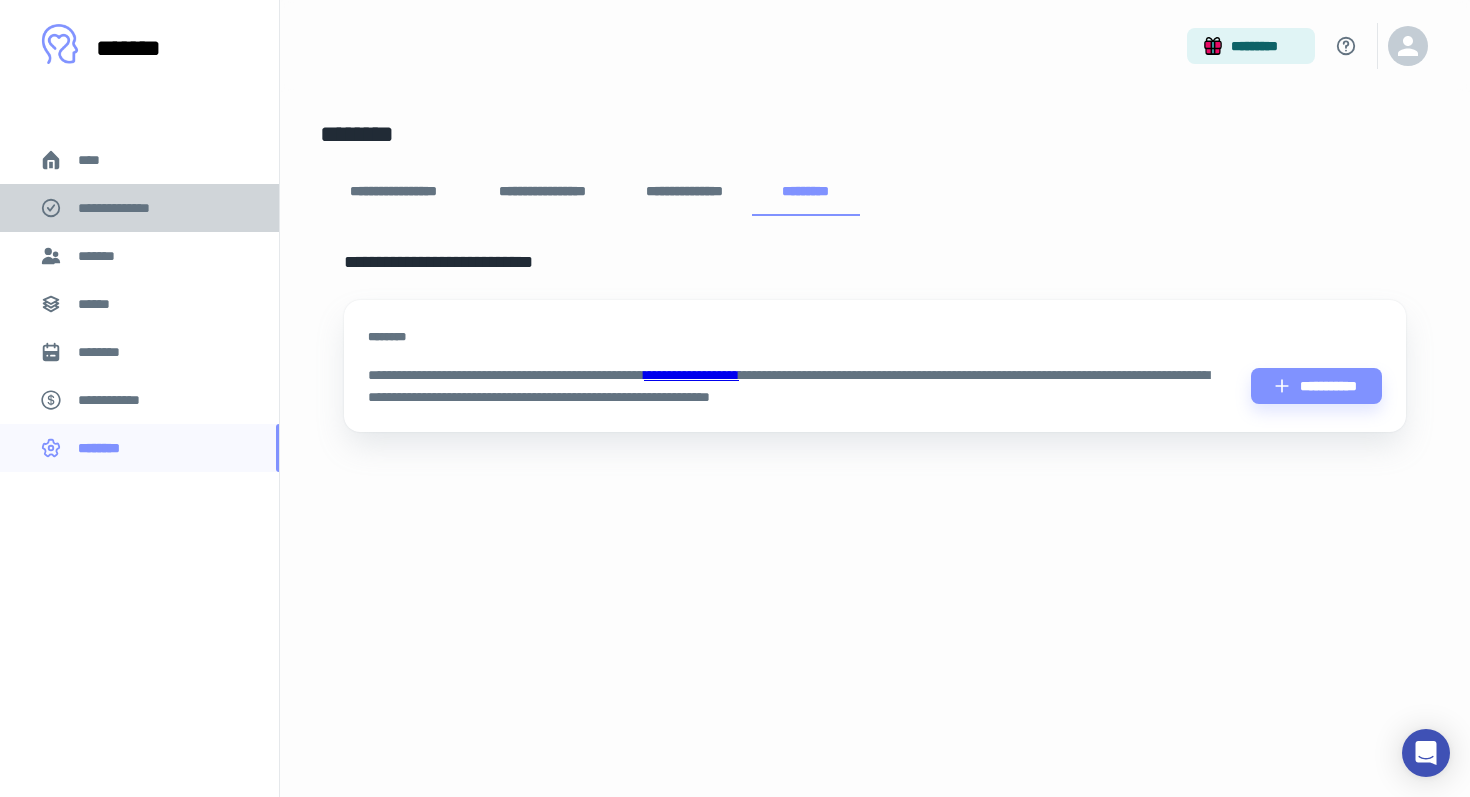 click on "**********" at bounding box center [127, 208] 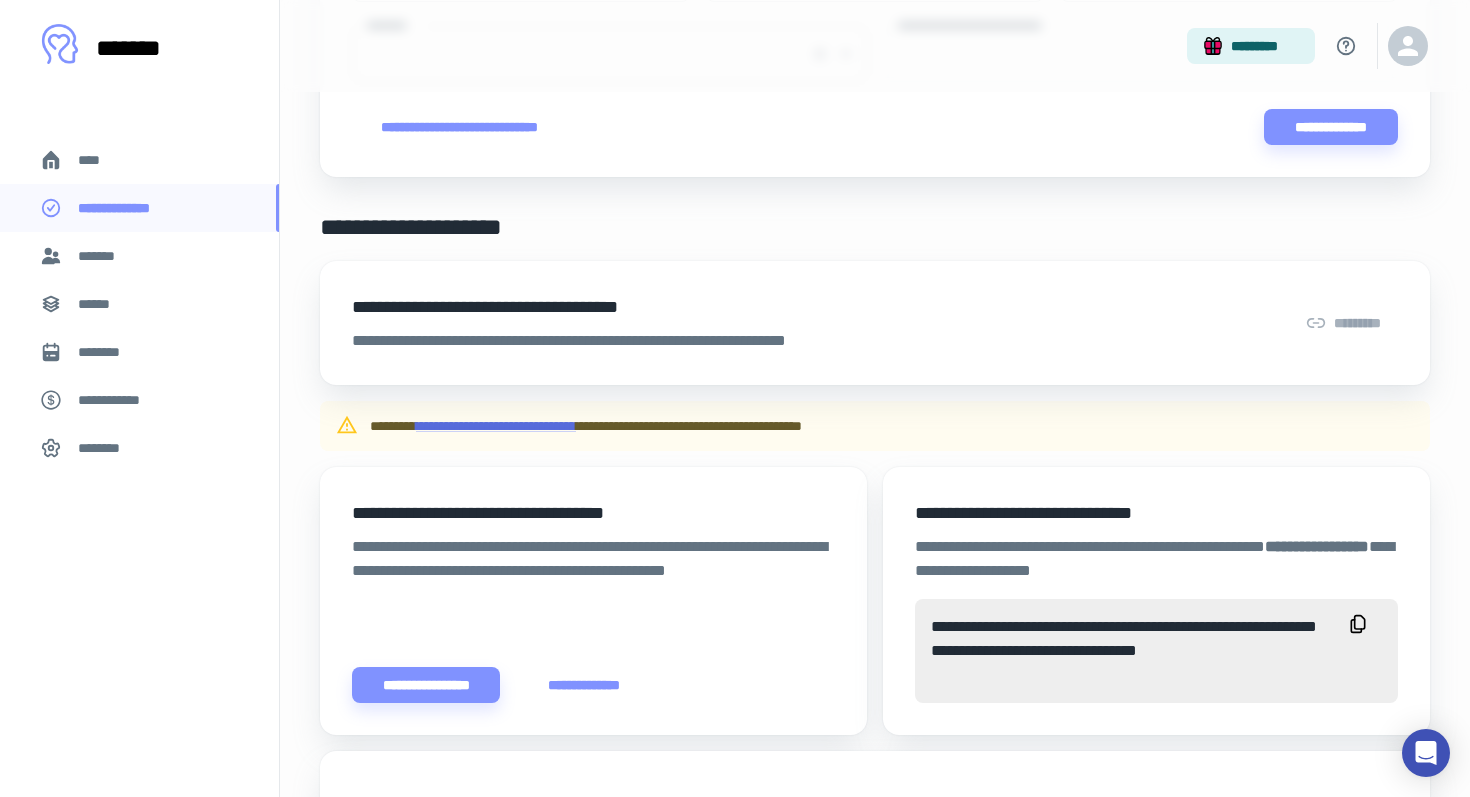scroll, scrollTop: 417, scrollLeft: 0, axis: vertical 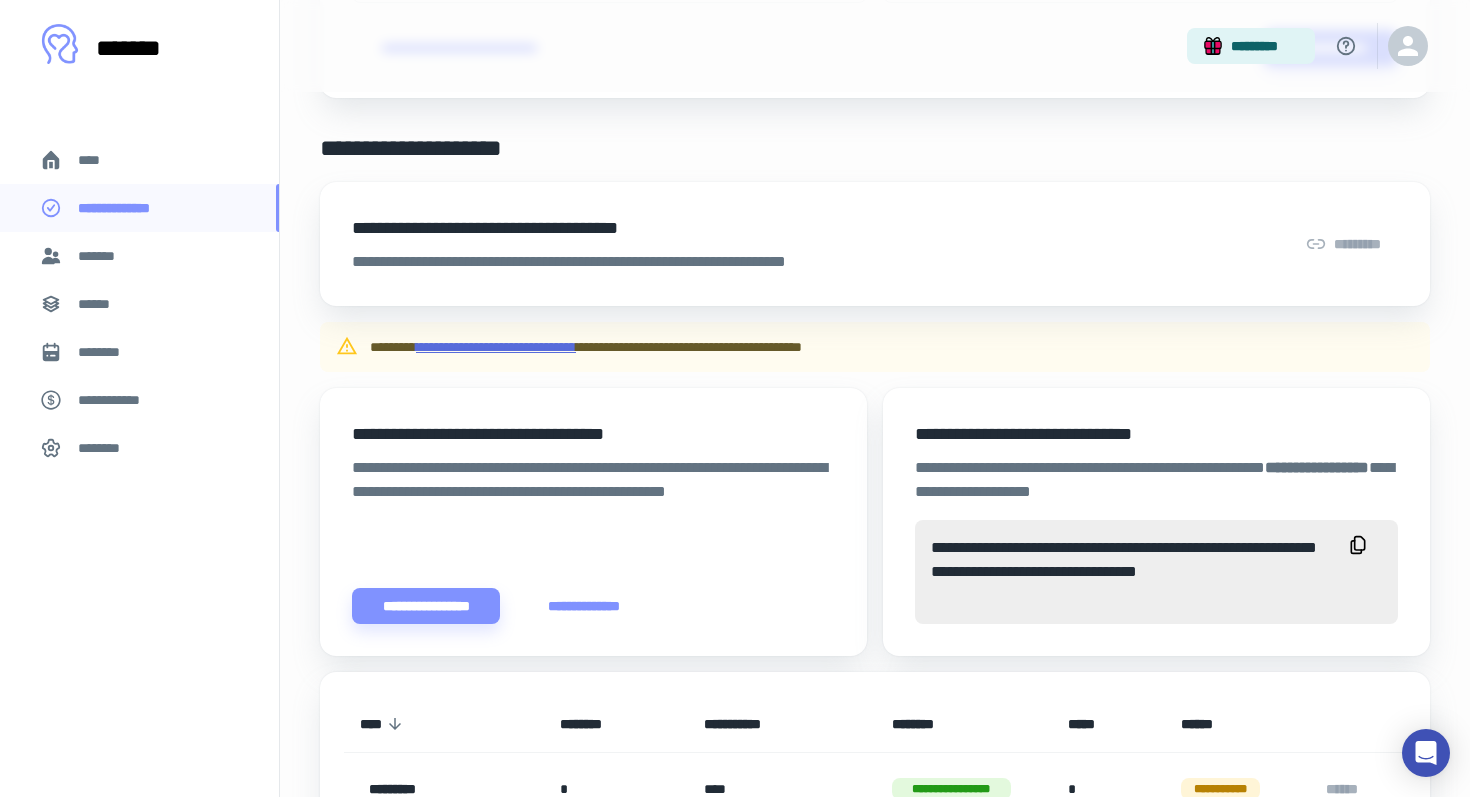 click on "**********" at bounding box center [496, 347] 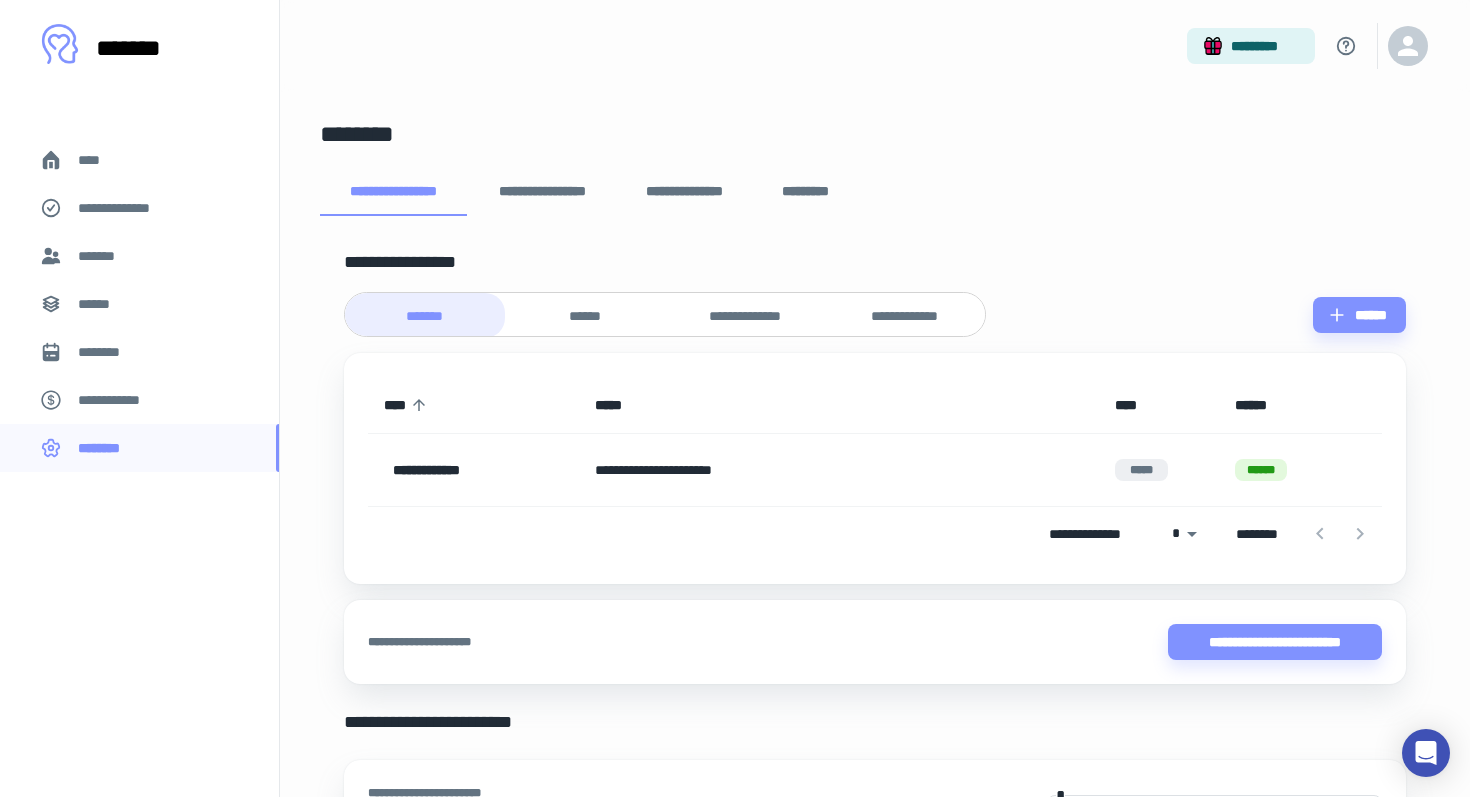 click on "**********" at bounding box center [503, 470] 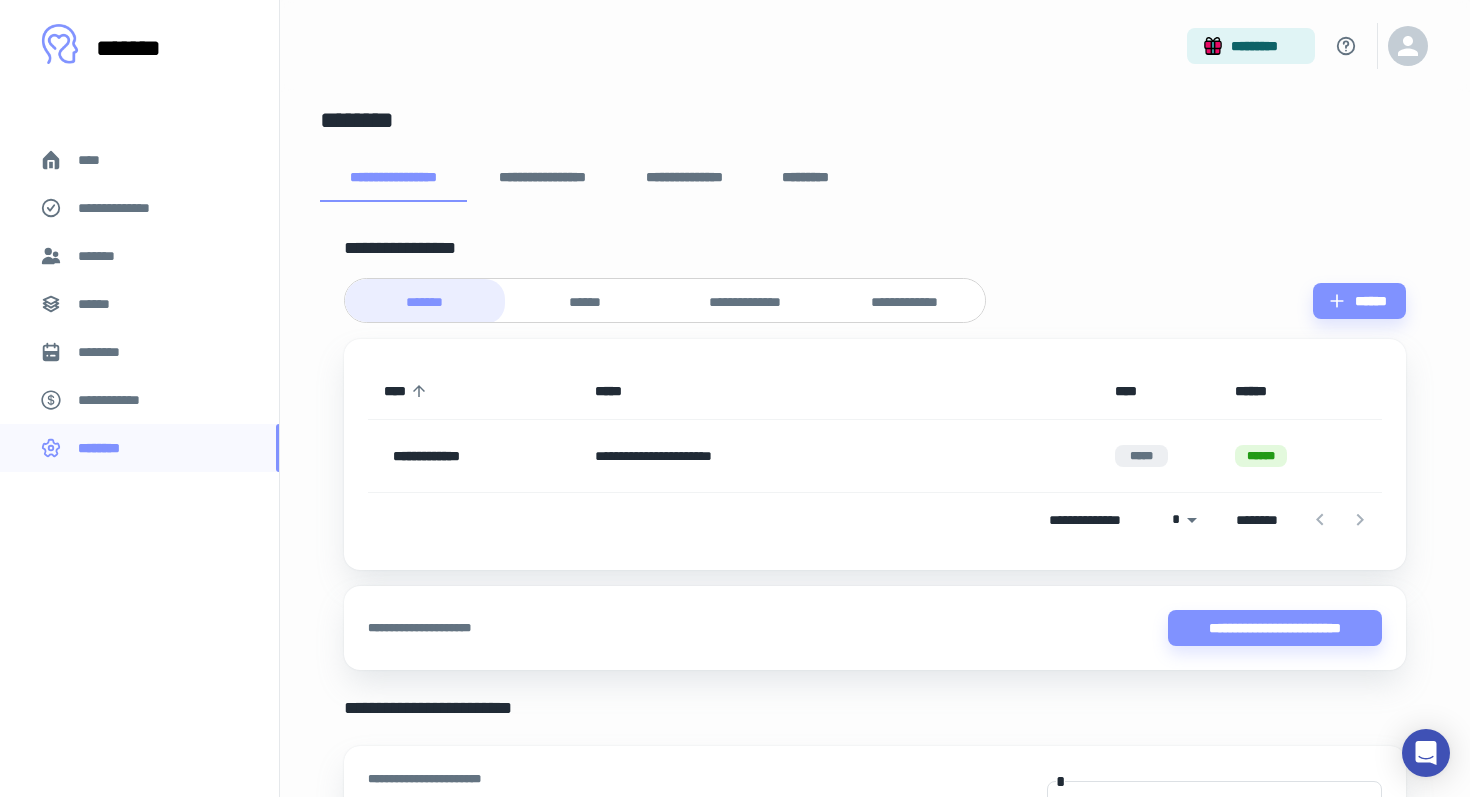 scroll, scrollTop: 15, scrollLeft: 0, axis: vertical 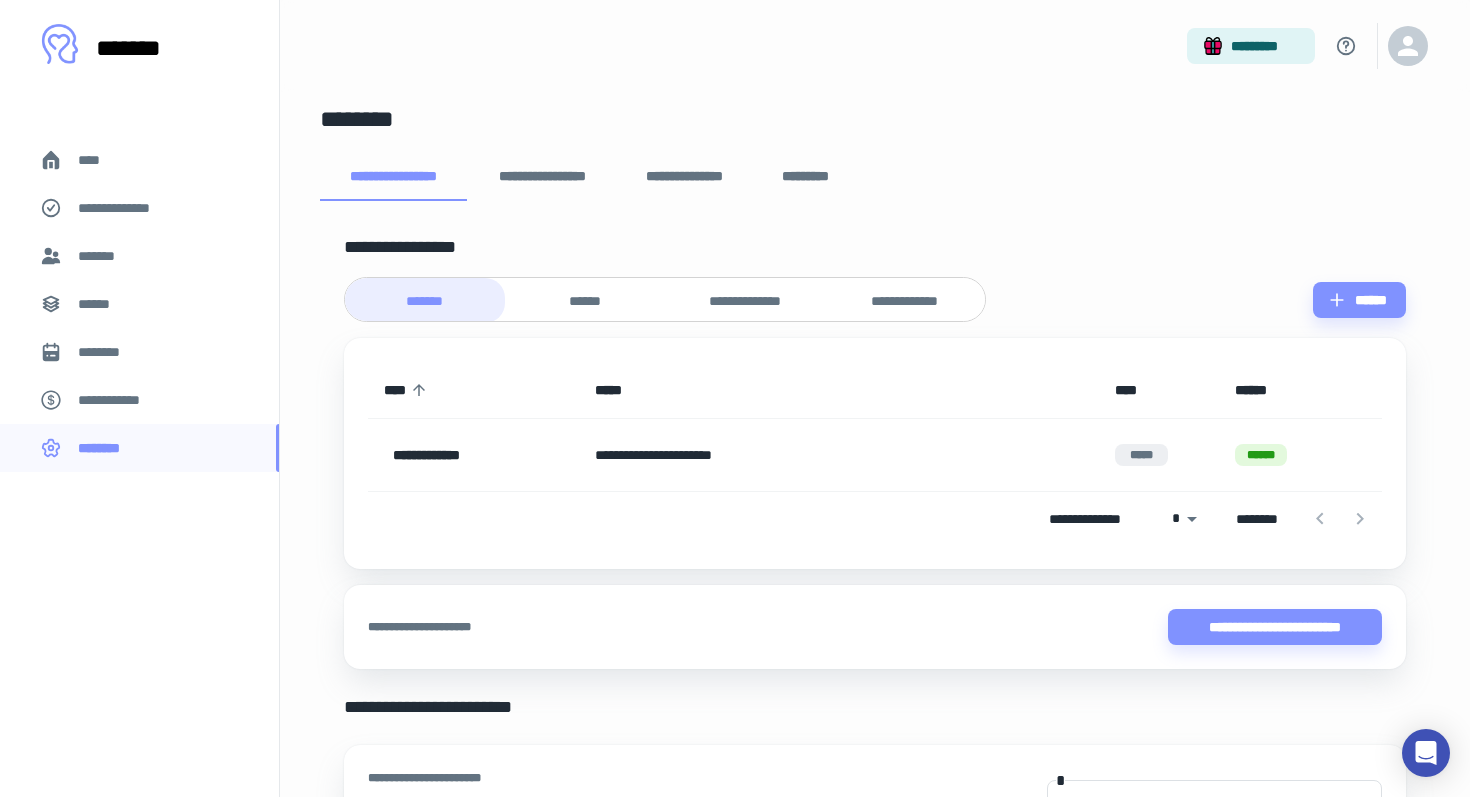 click on "**********" at bounding box center [542, 177] 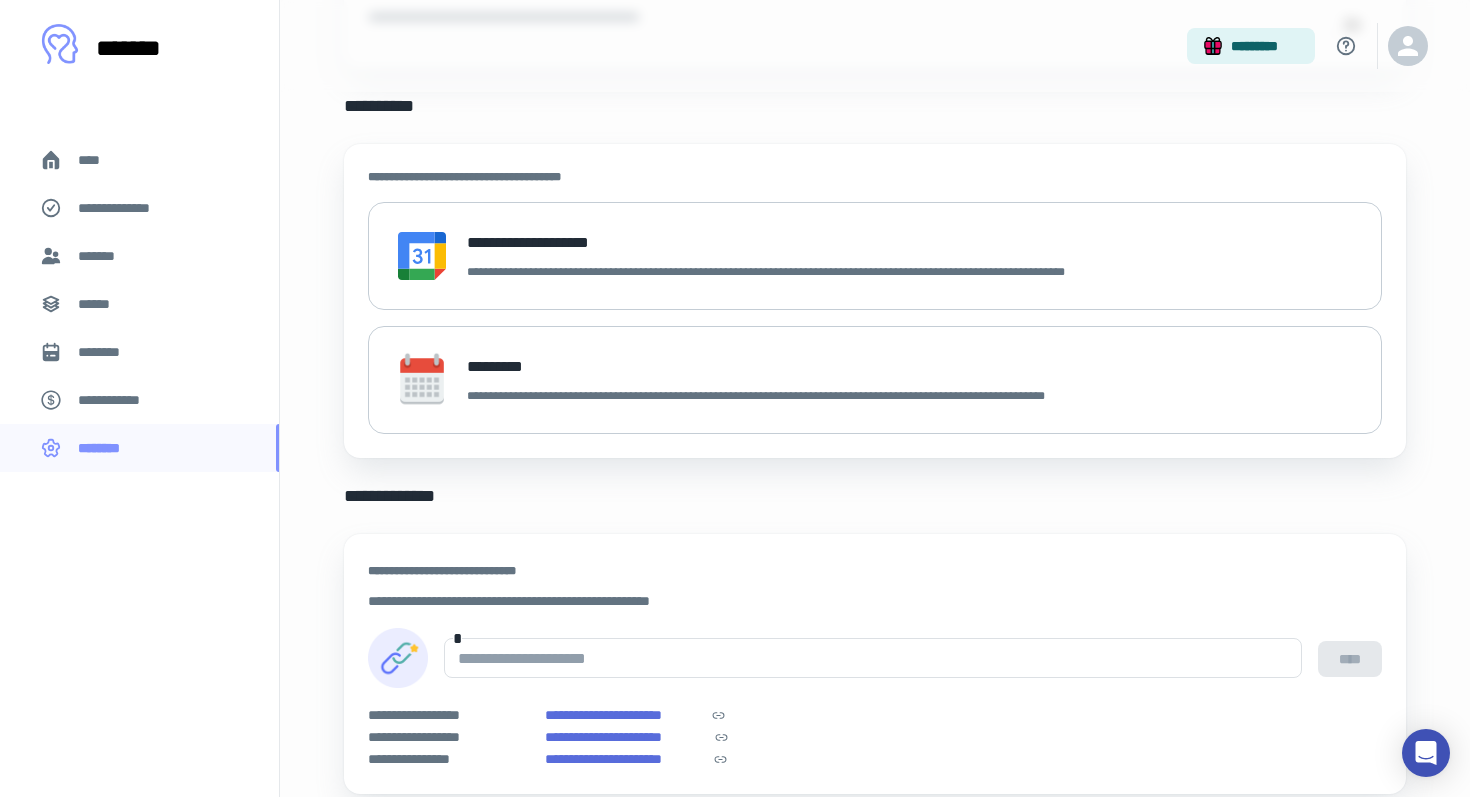 scroll, scrollTop: 0, scrollLeft: 0, axis: both 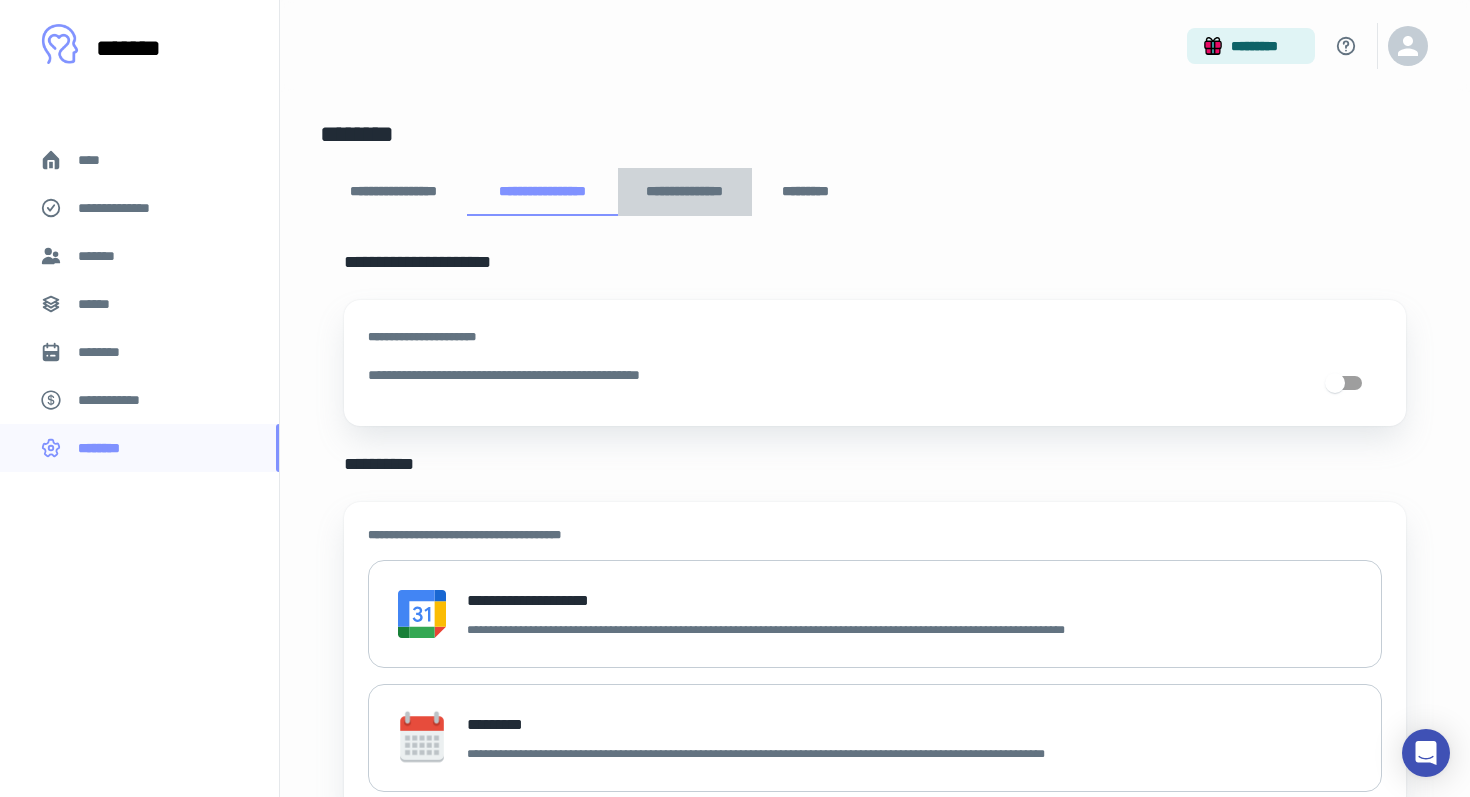 click on "**********" at bounding box center (685, 192) 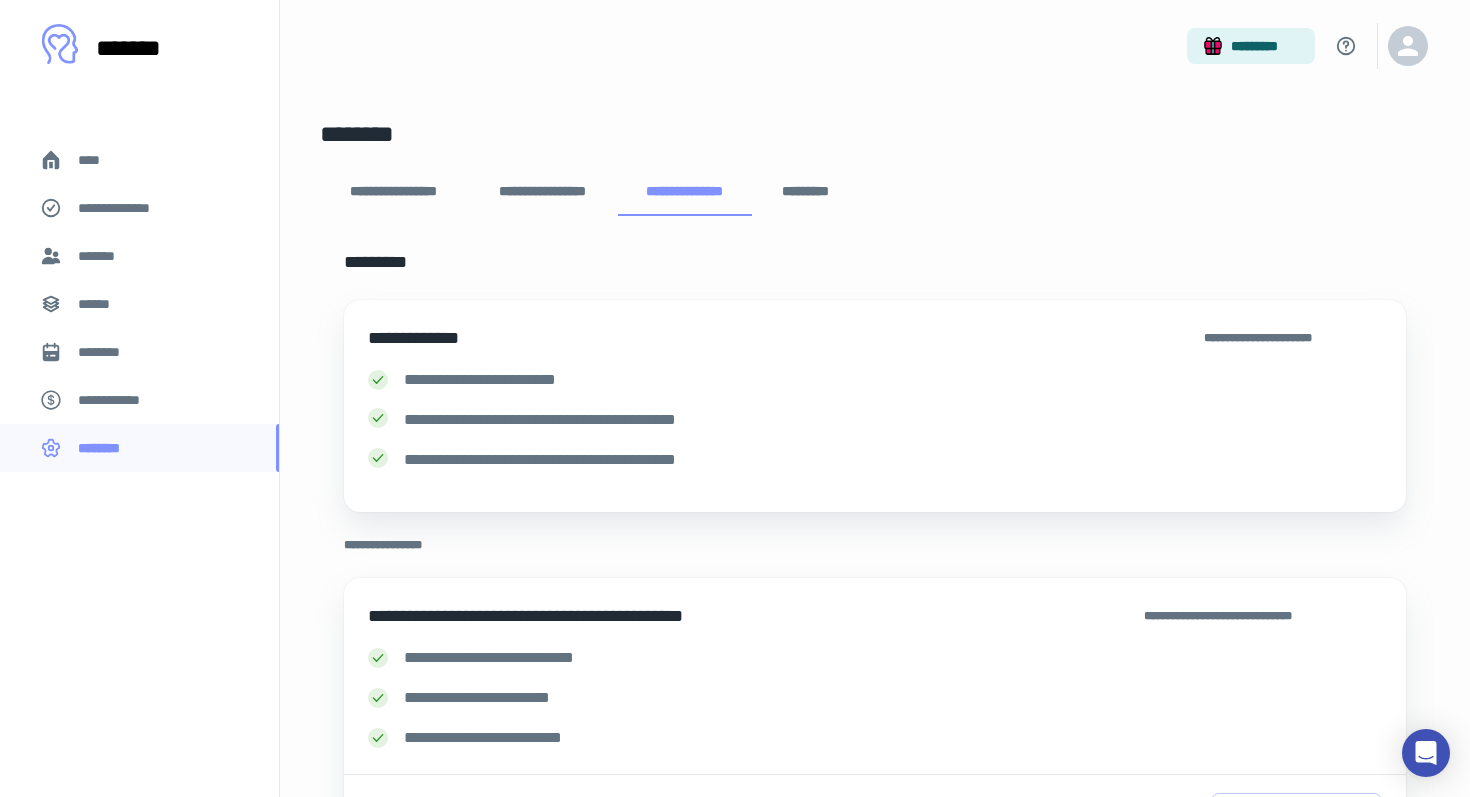click on "*********" at bounding box center (806, 192) 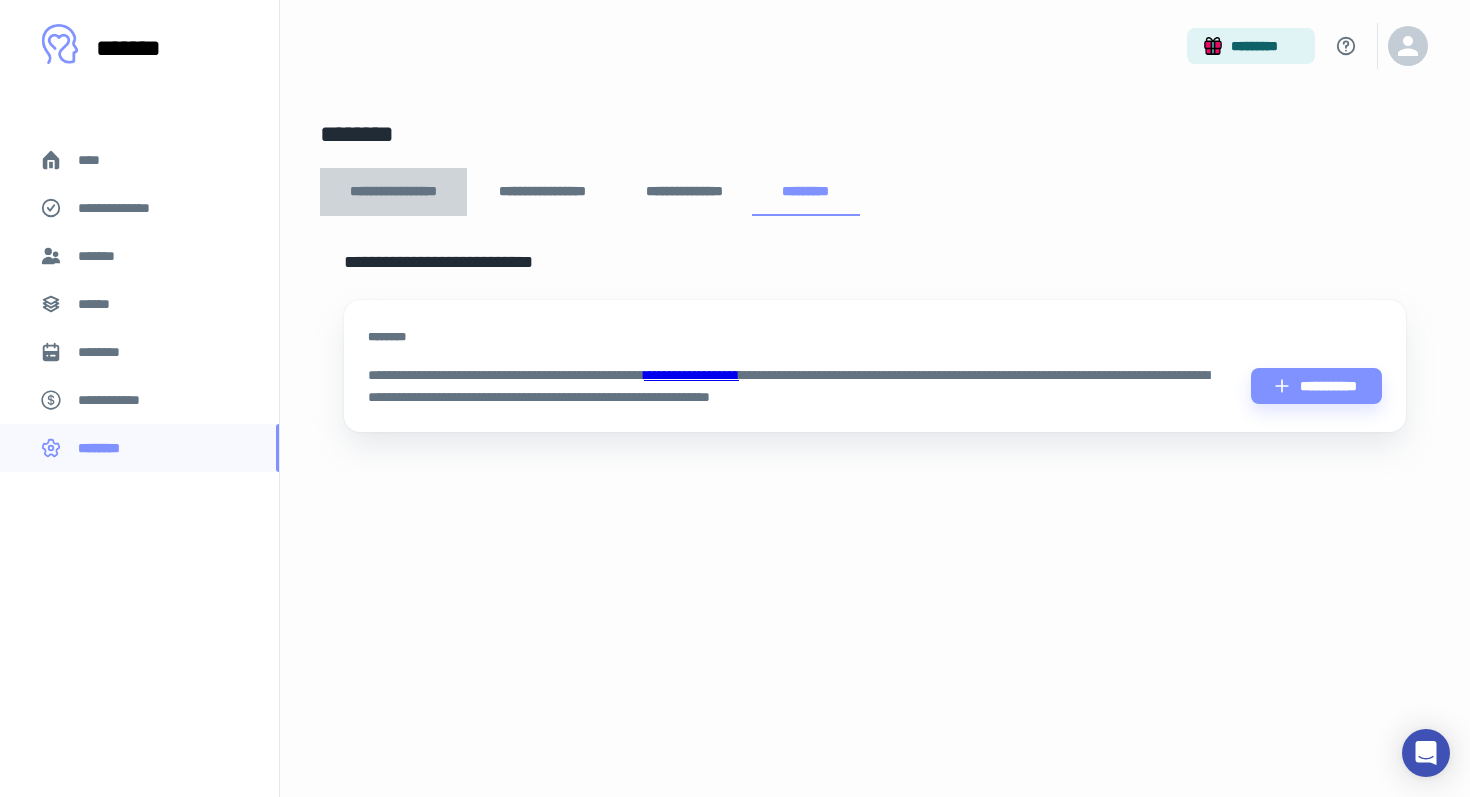 click on "**********" at bounding box center (393, 192) 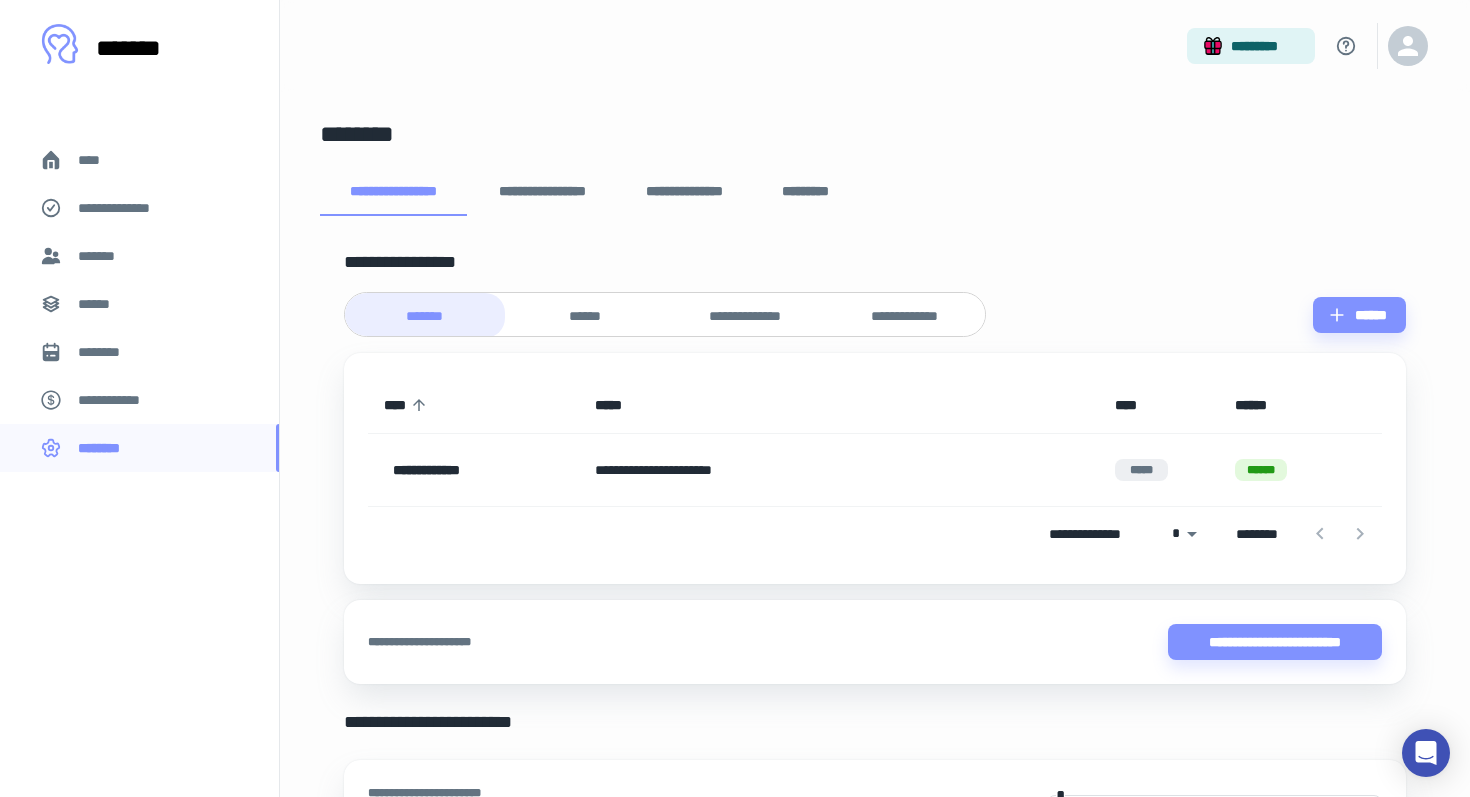 click on "**********" at bounding box center (503, 470) 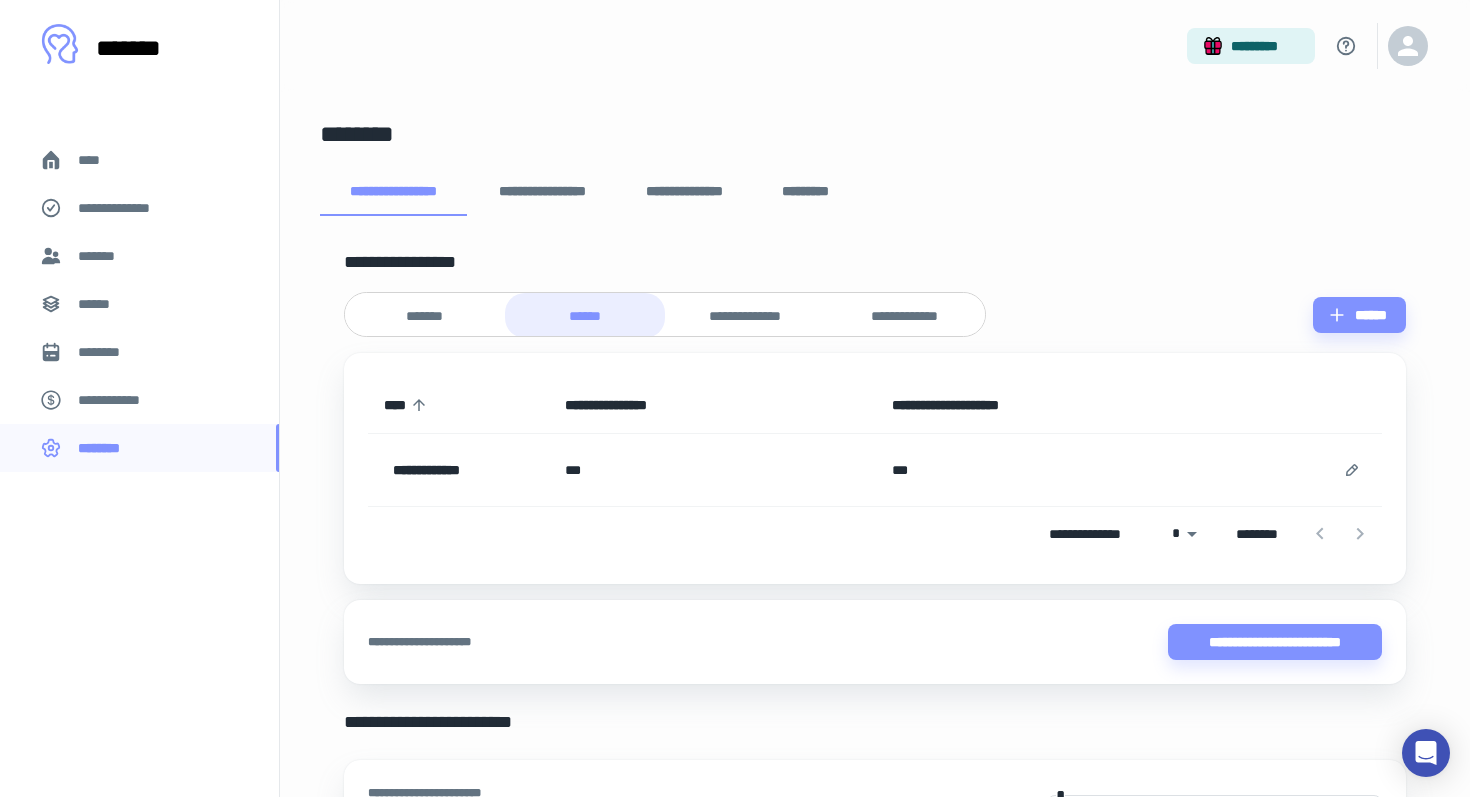 click on "*******" at bounding box center [425, 316] 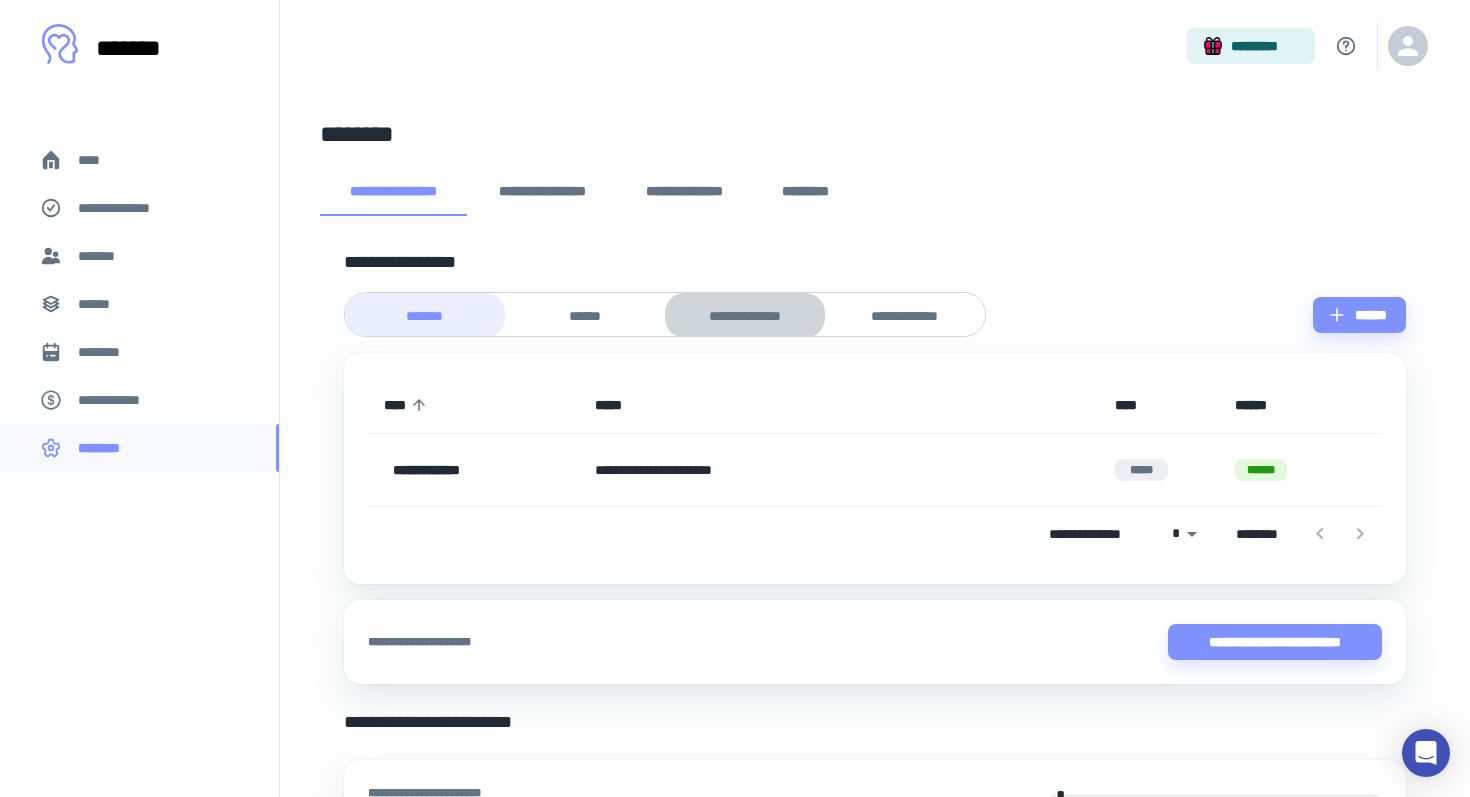 click on "**********" at bounding box center (745, 316) 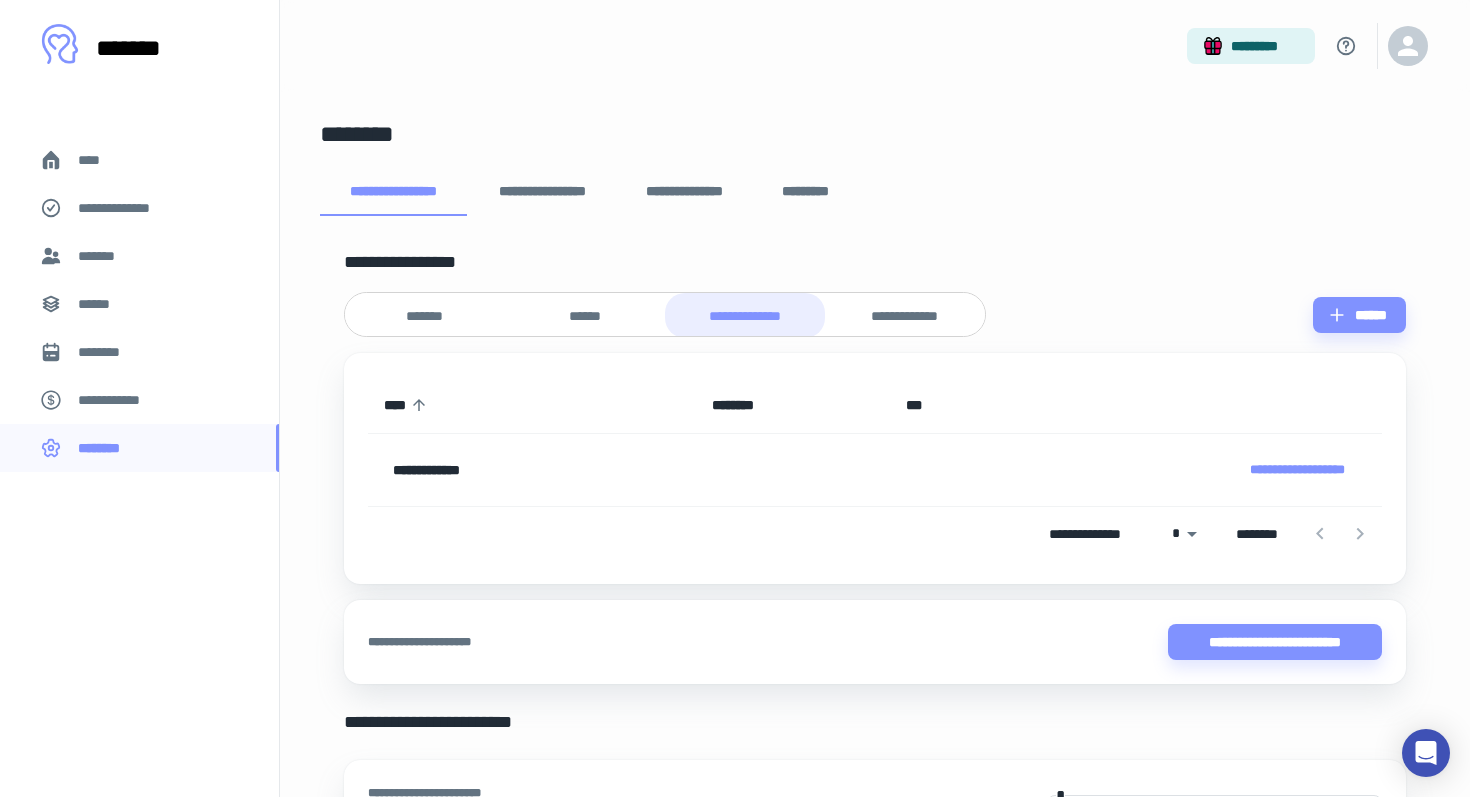 click on "[FIRST] [LAST]" at bounding box center [875, 534] 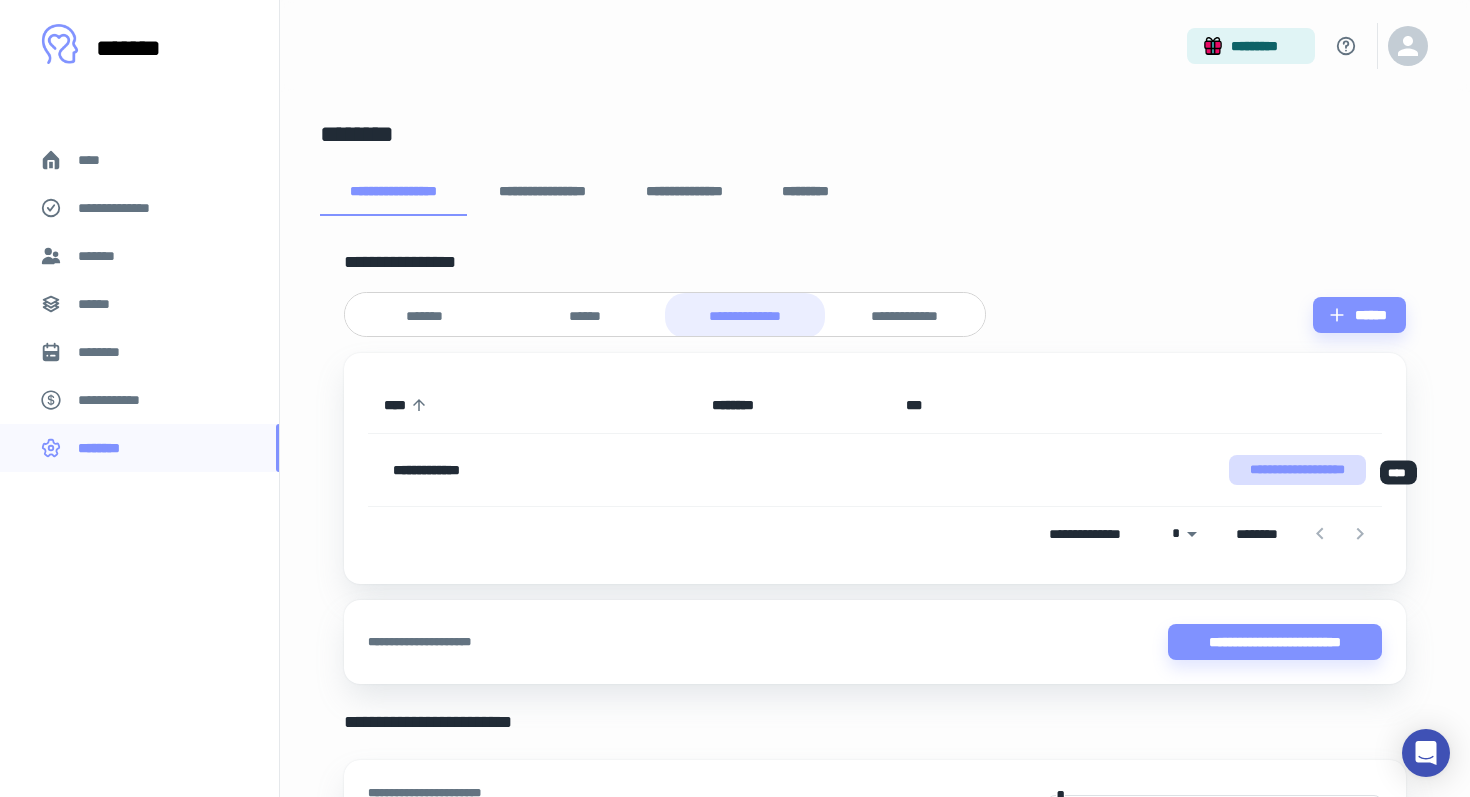 click on "**********" at bounding box center [1297, 470] 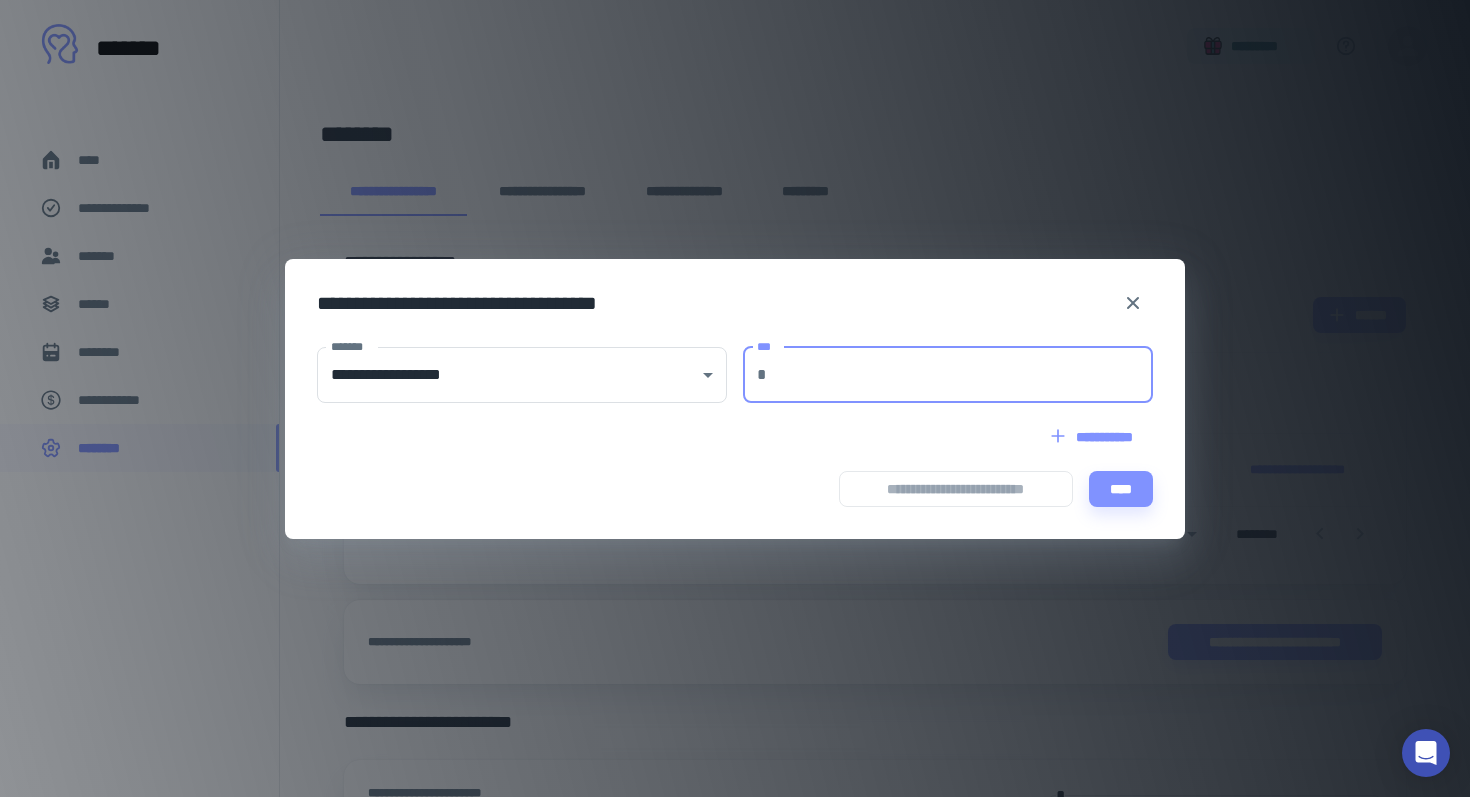 click on "***" at bounding box center (964, 375) 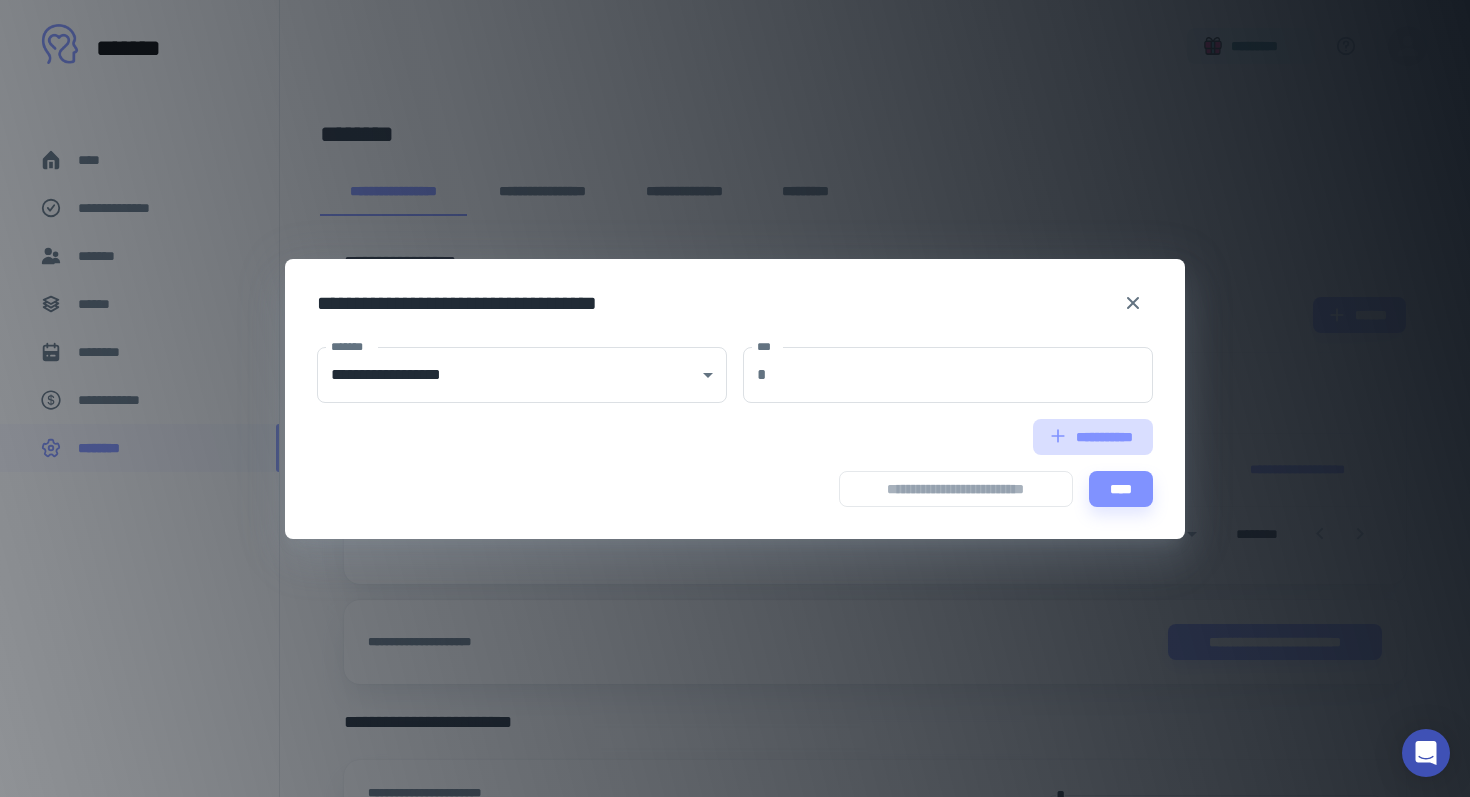 click on "**********" at bounding box center [1093, 437] 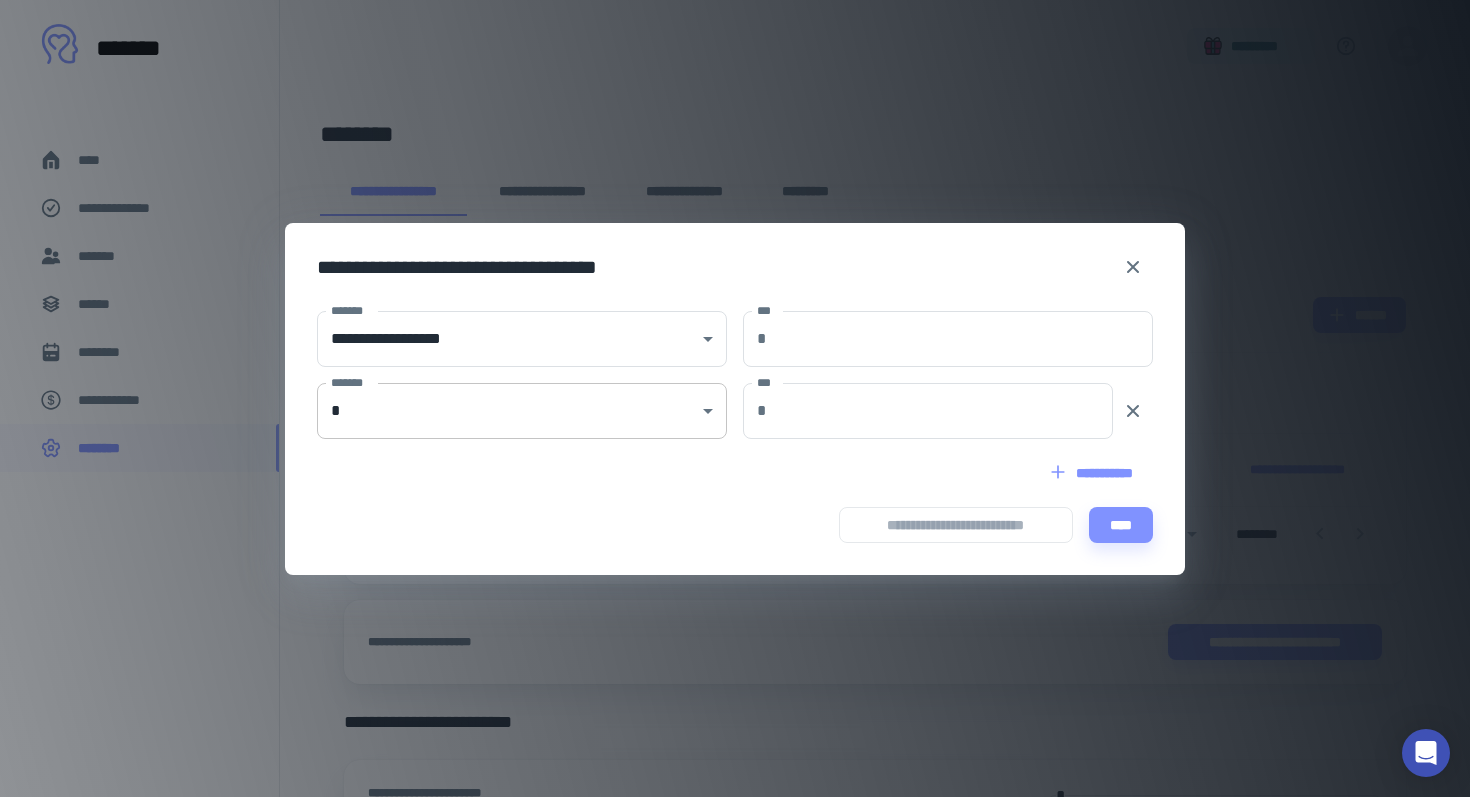 click on "[FIRST] [LAST] [ADDRESS] [CITY] [STATE] [ZIP] [COUNTRY]" at bounding box center (735, 398) 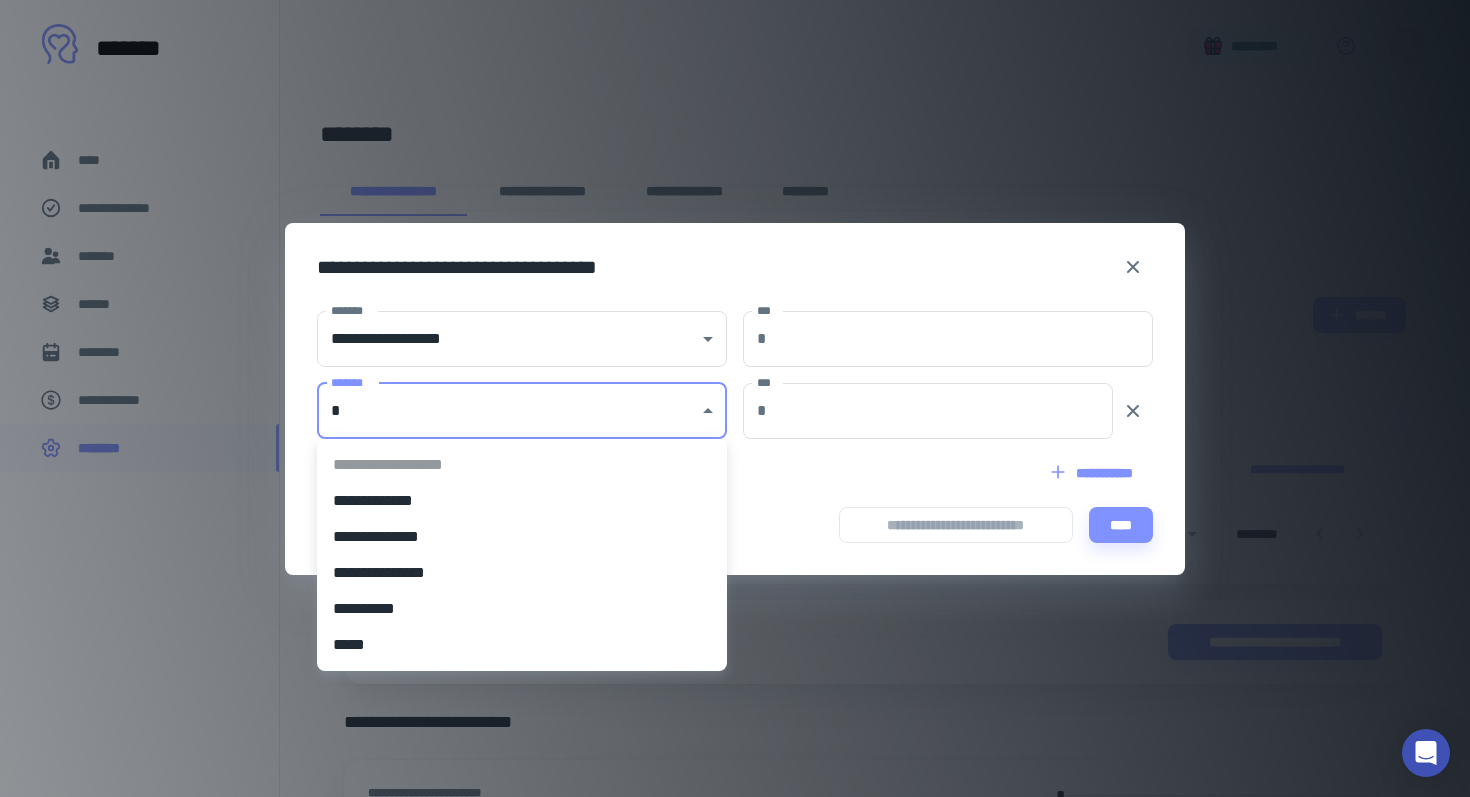 click on "**********" at bounding box center [522, 555] 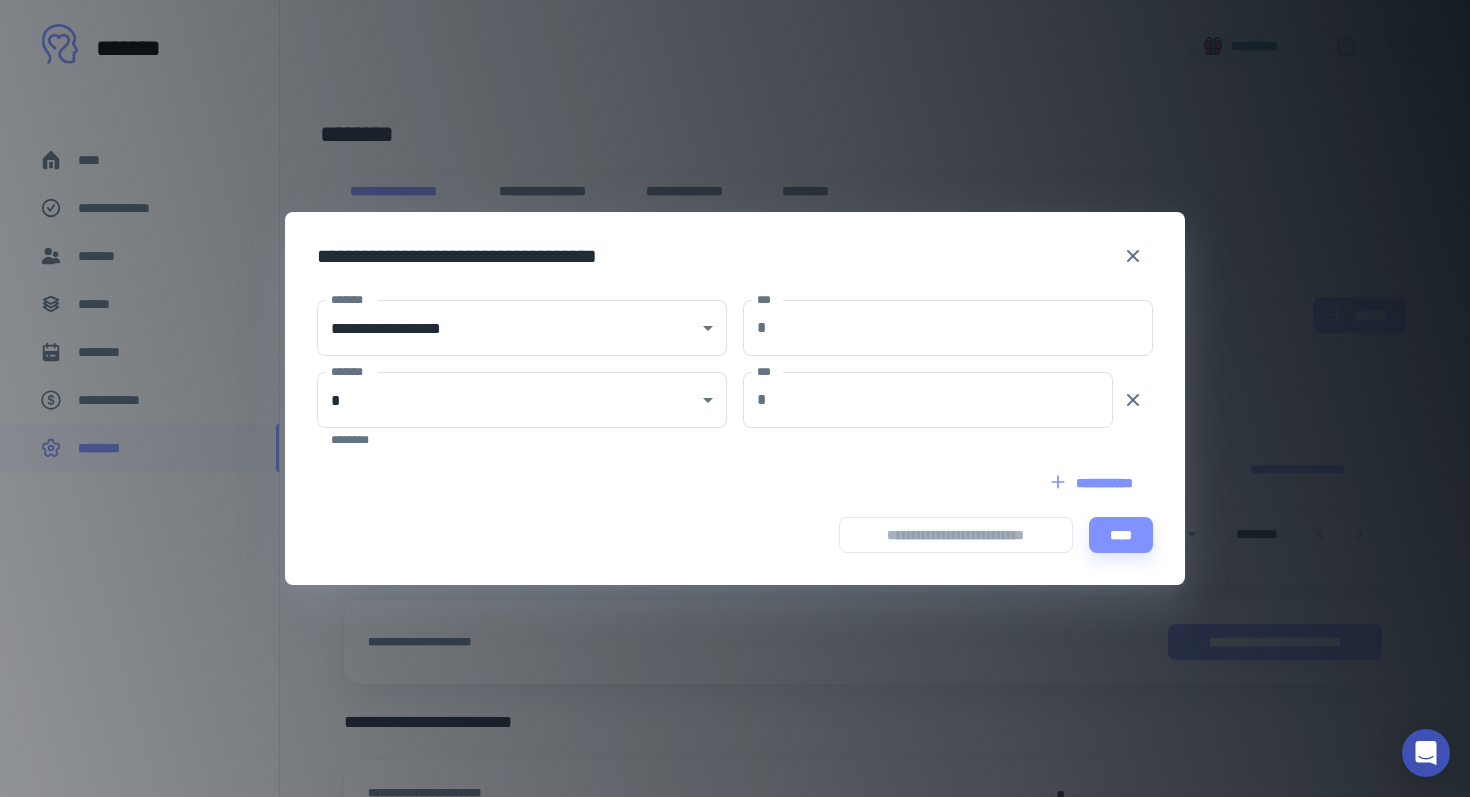 click on "**********" at bounding box center (735, 252) 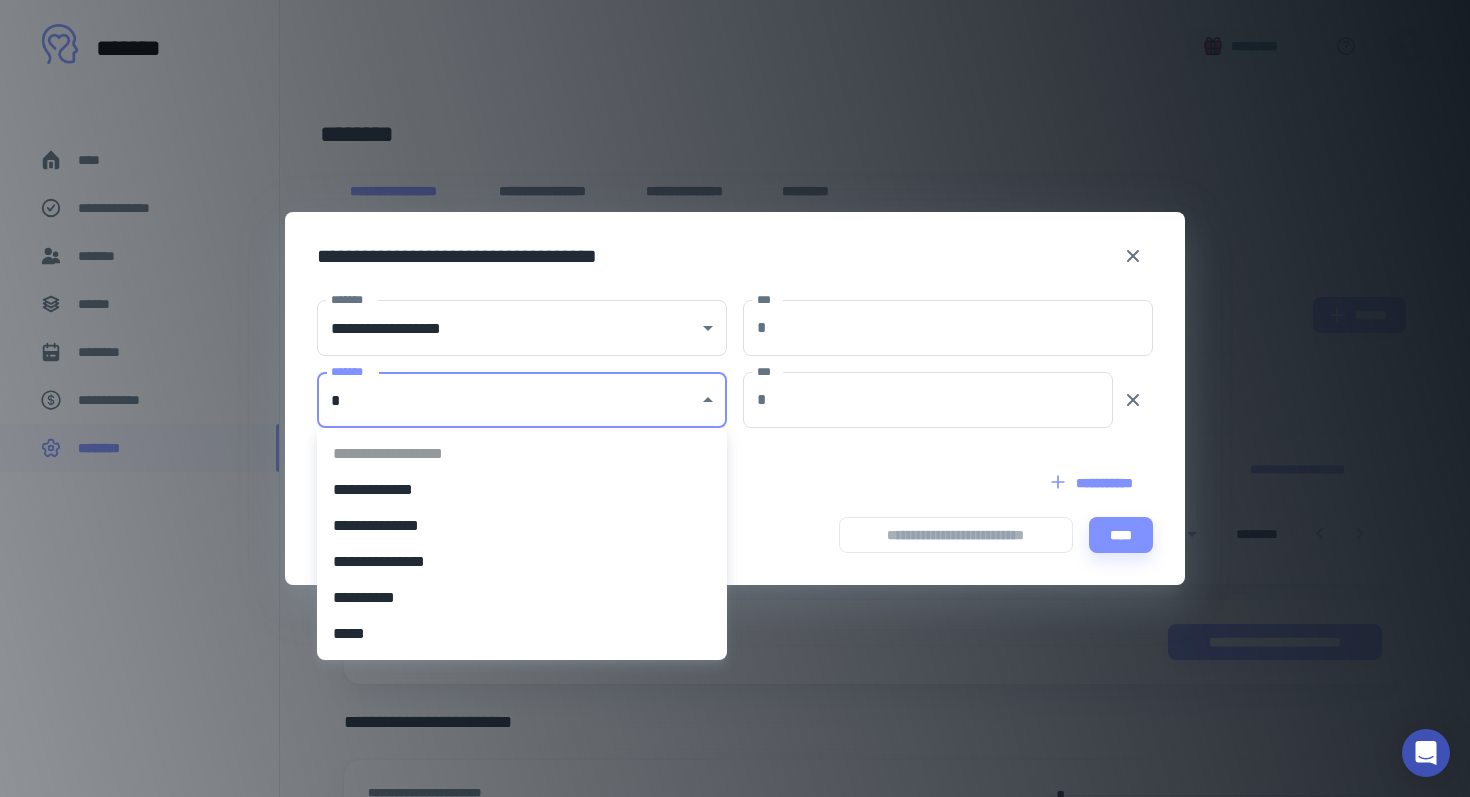 click on "[FIRST] [LAST] [ADDRESS] [CITY] [STATE] [ZIP] [COUNTRY]" at bounding box center (735, 398) 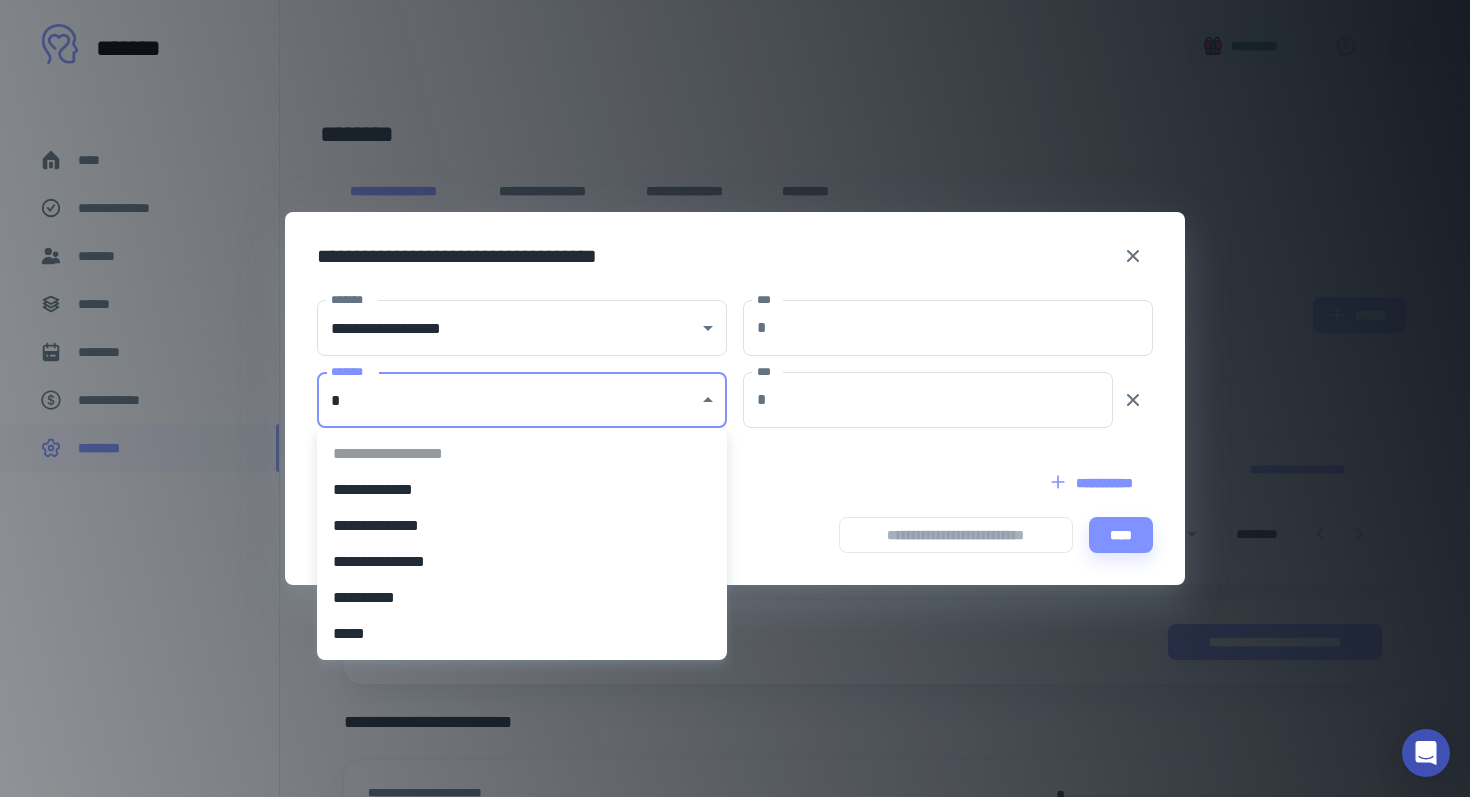 click at bounding box center (735, 398) 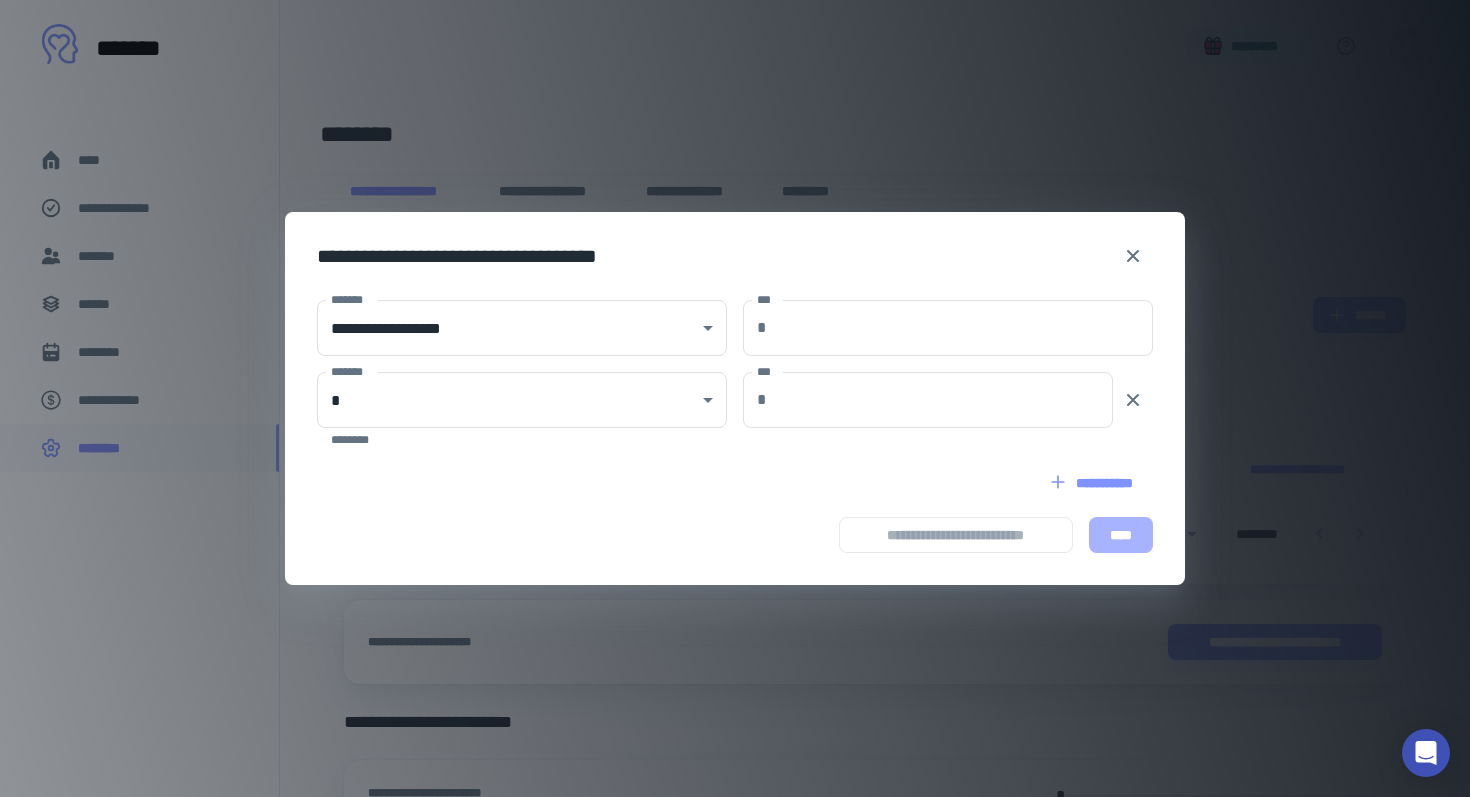 click on "****" at bounding box center [1121, 535] 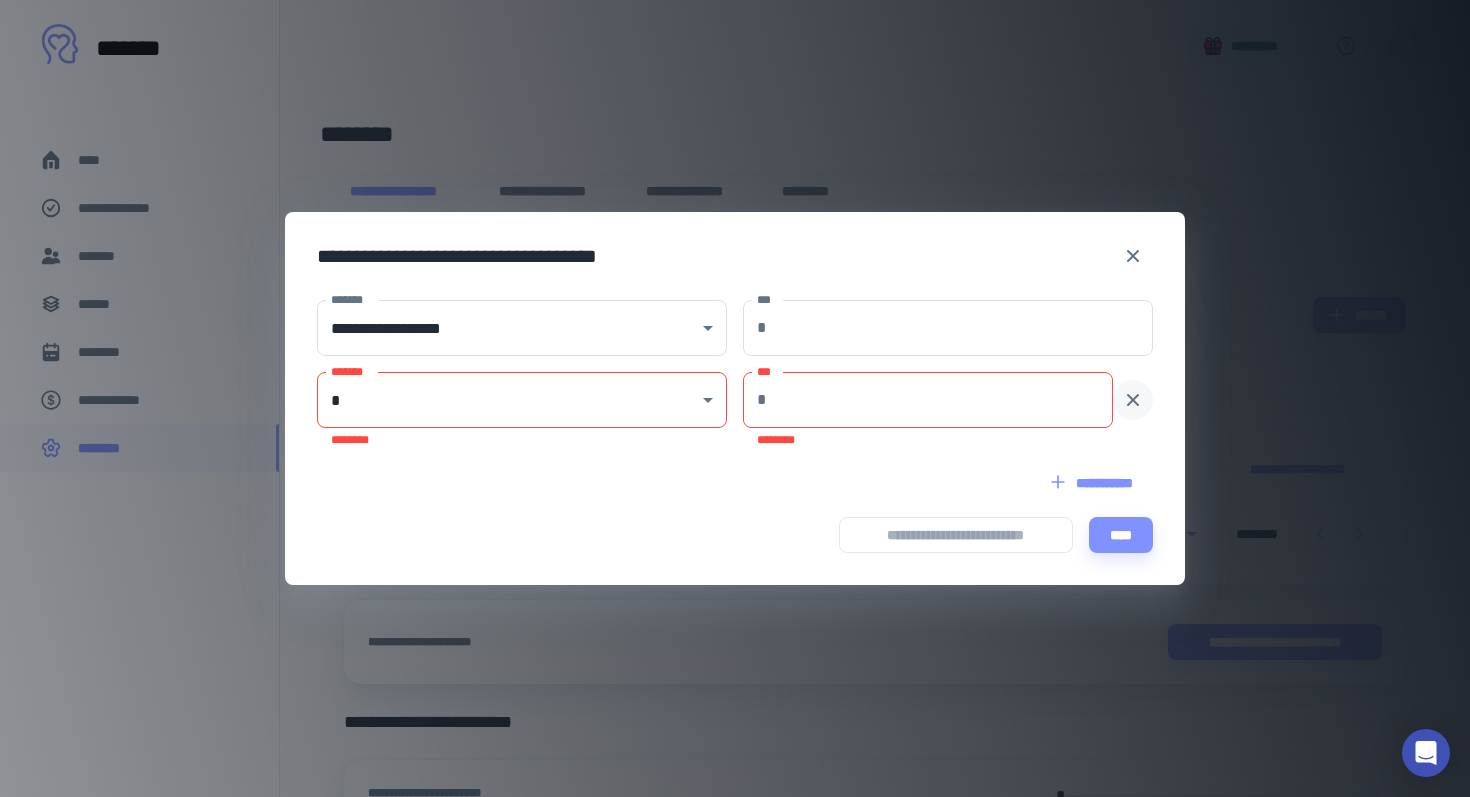 click 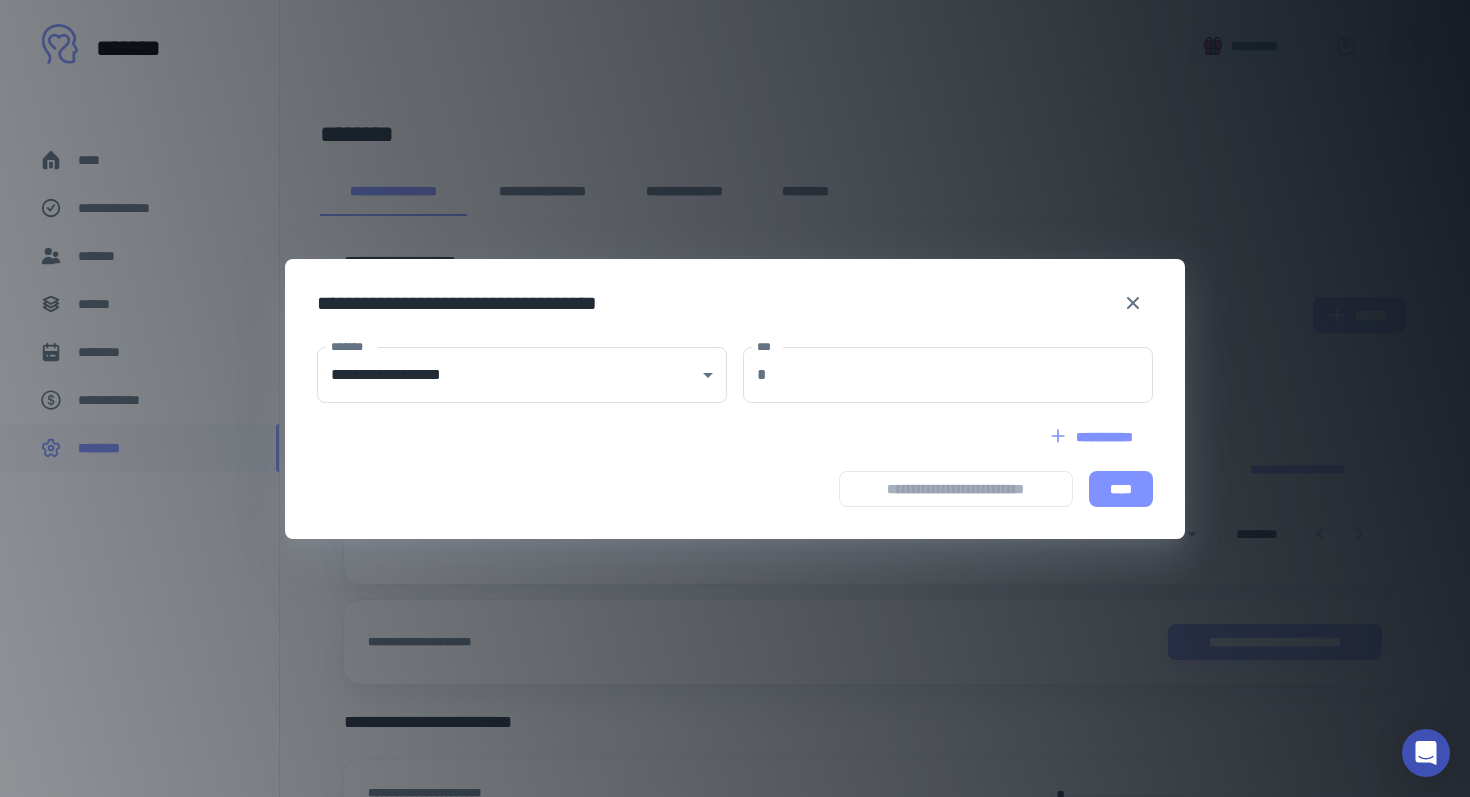 click on "****" at bounding box center (1121, 489) 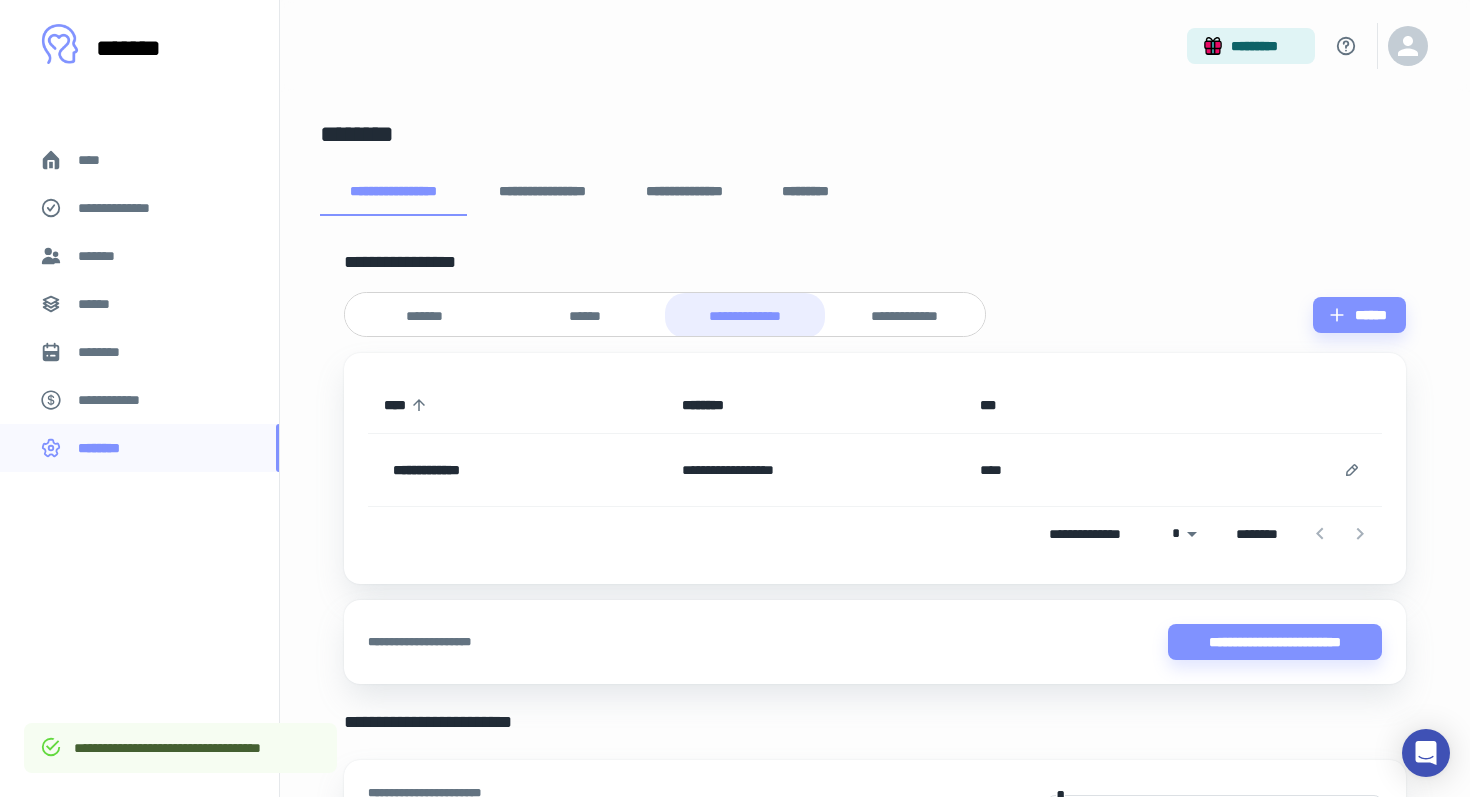 click on "**********" at bounding box center (542, 192) 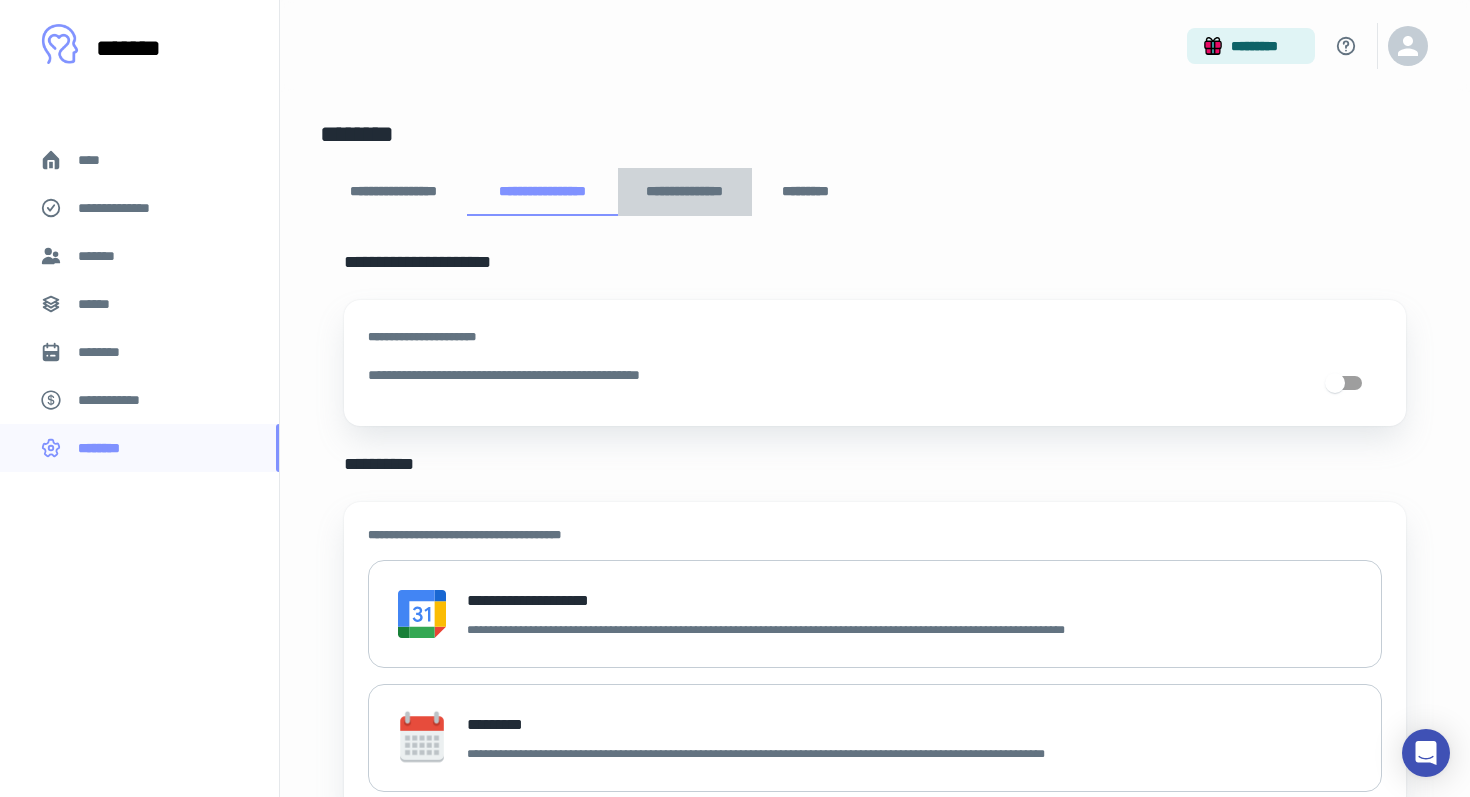click on "**********" at bounding box center (685, 192) 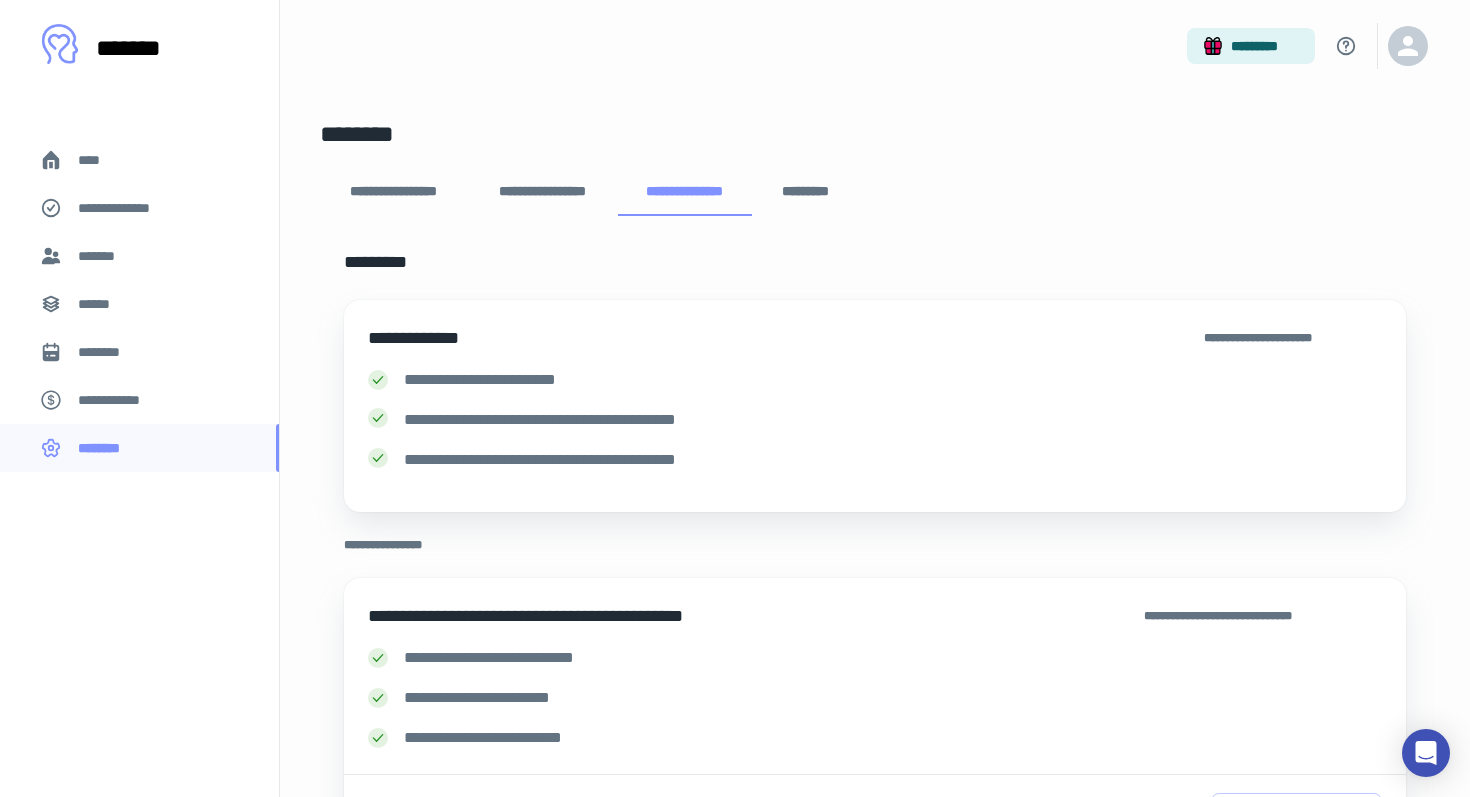 click on "*********" at bounding box center [806, 192] 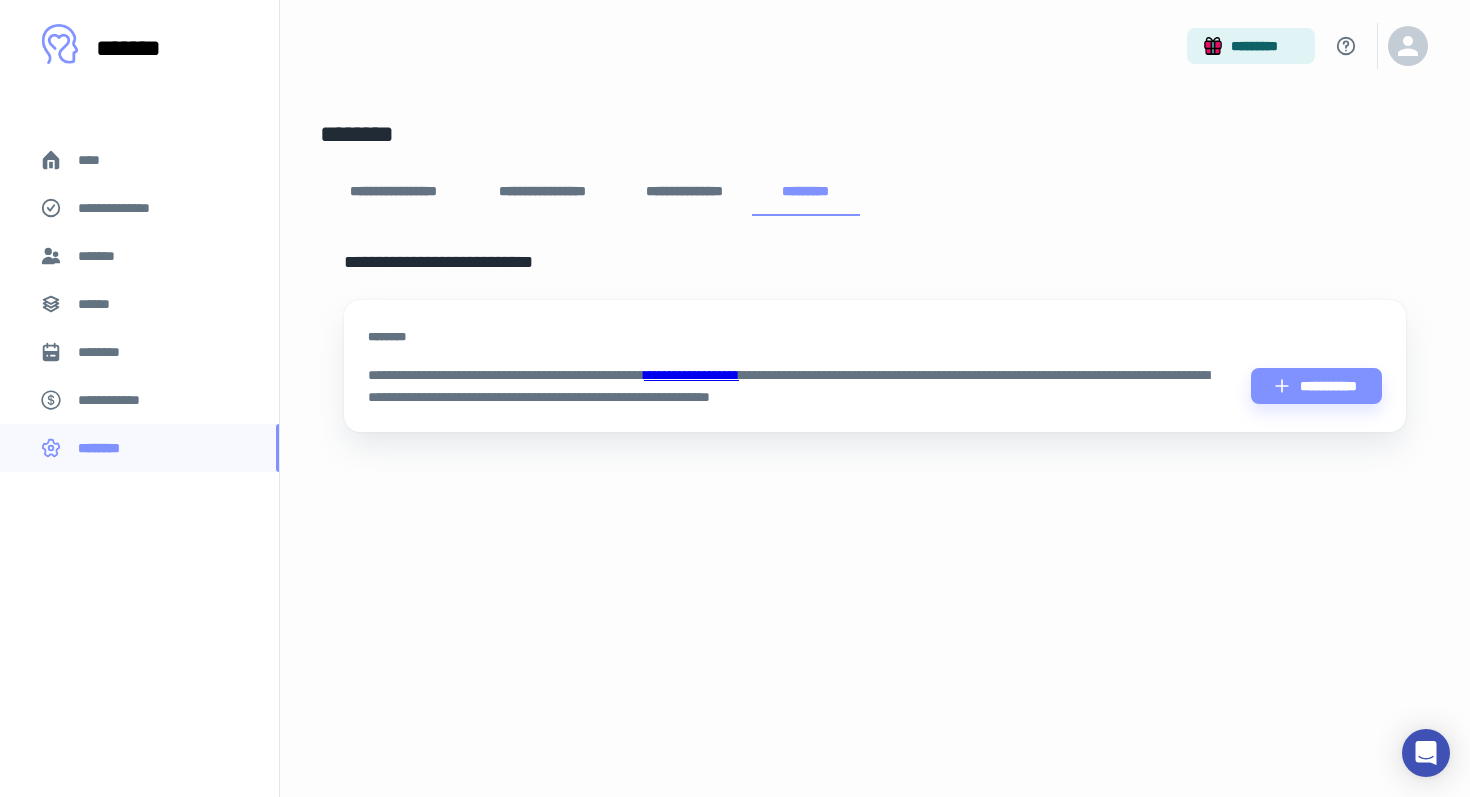click on "**********" at bounding box center (393, 192) 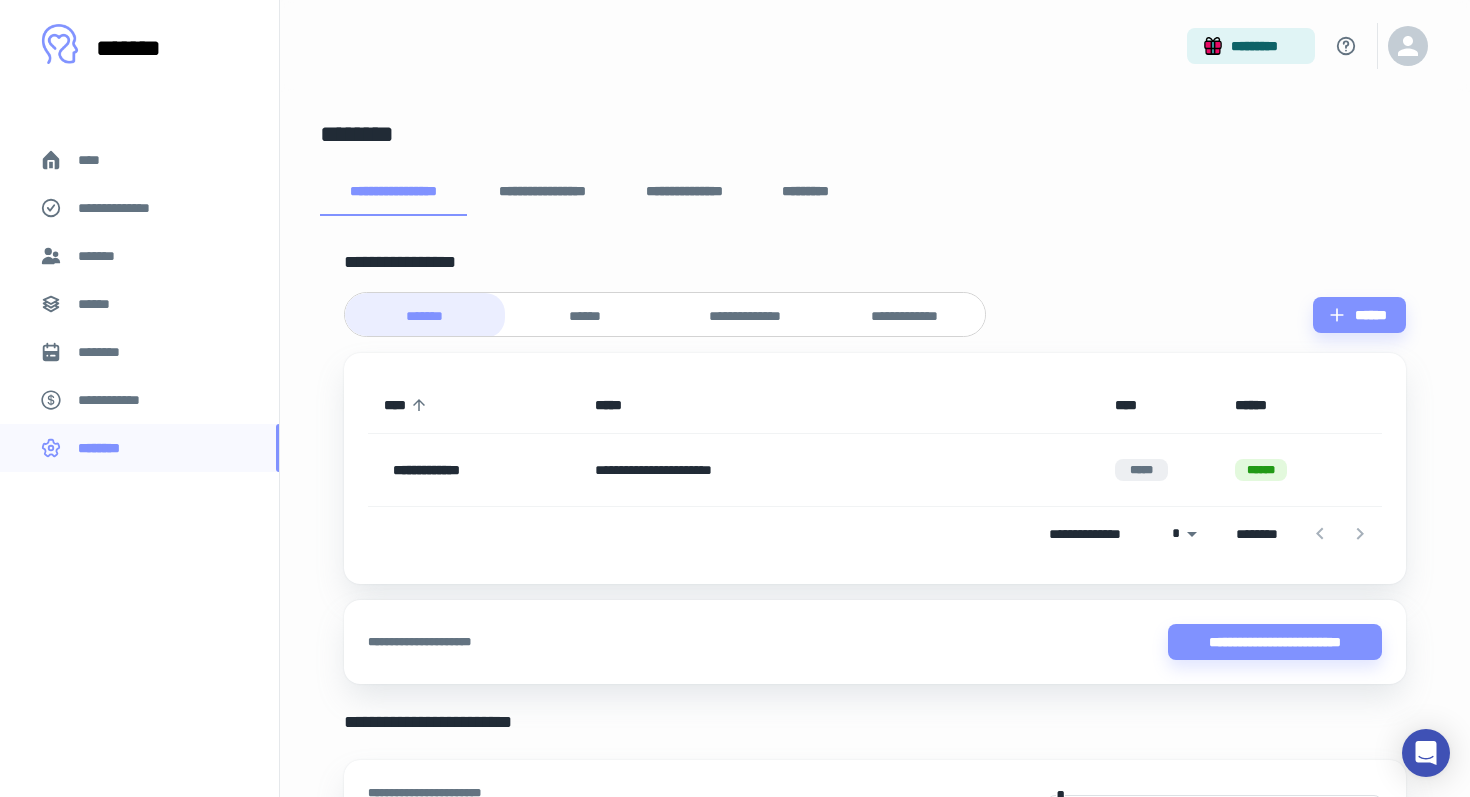 click on "****" at bounding box center (97, 160) 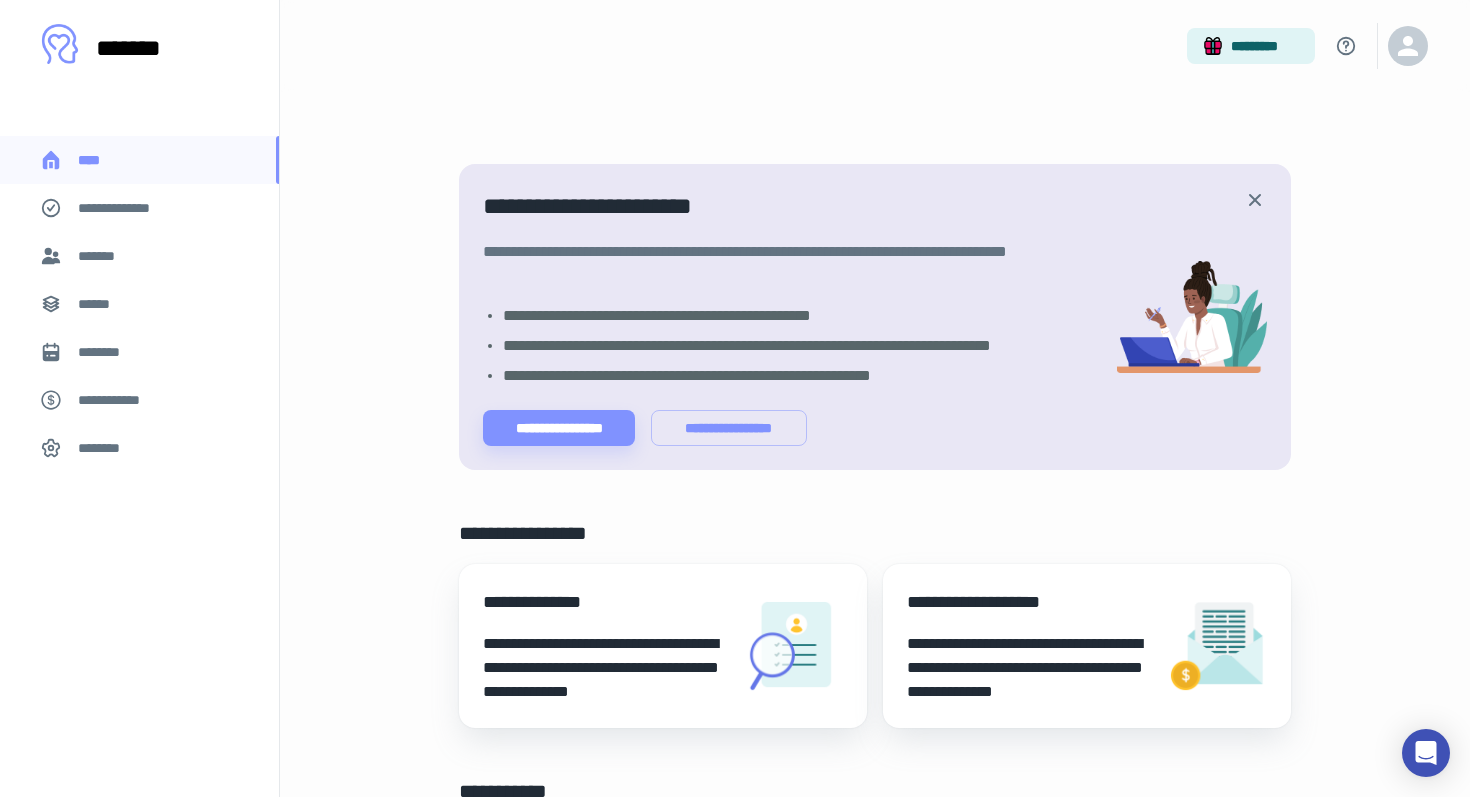 click on "**********" at bounding box center [127, 208] 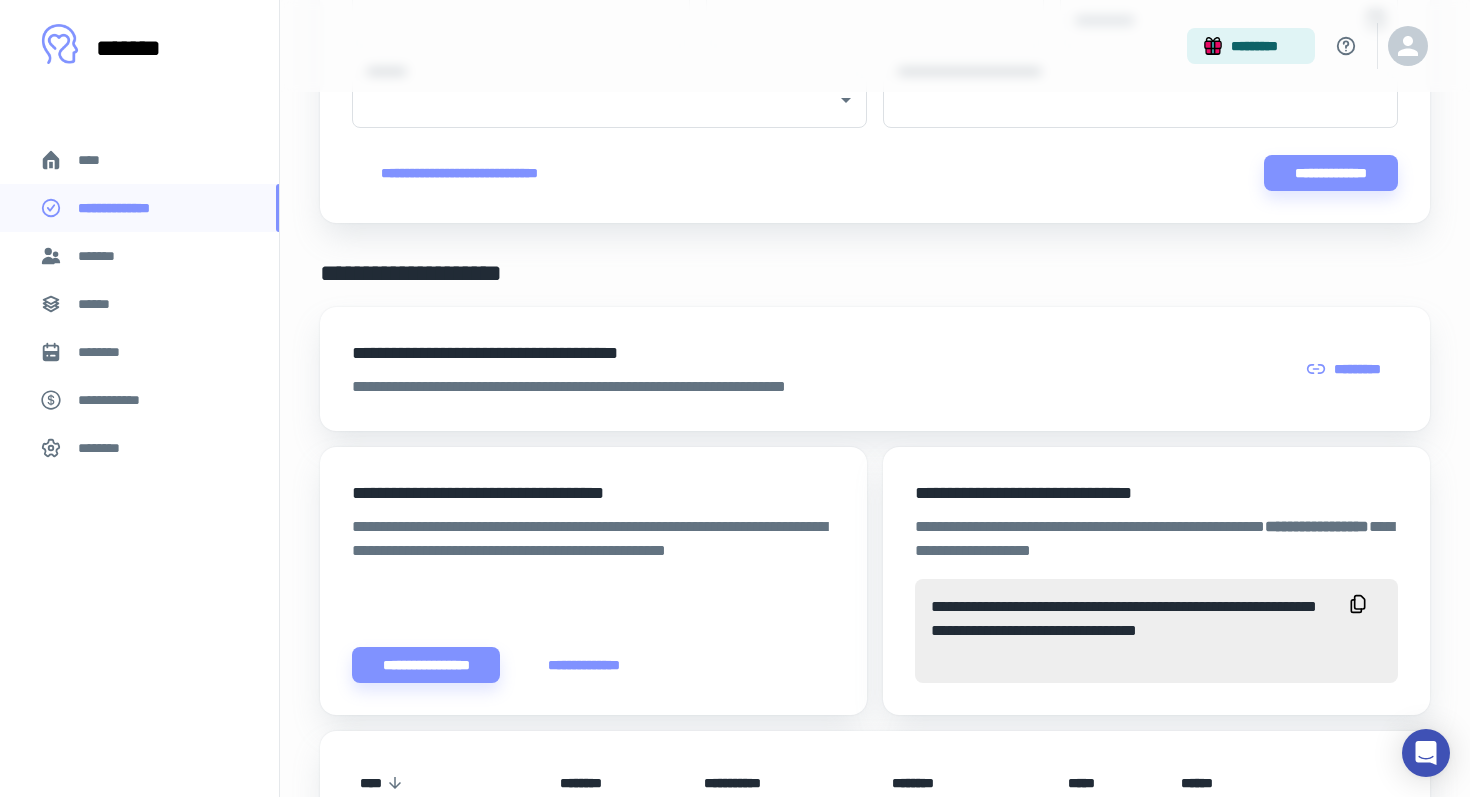 scroll, scrollTop: 294, scrollLeft: 0, axis: vertical 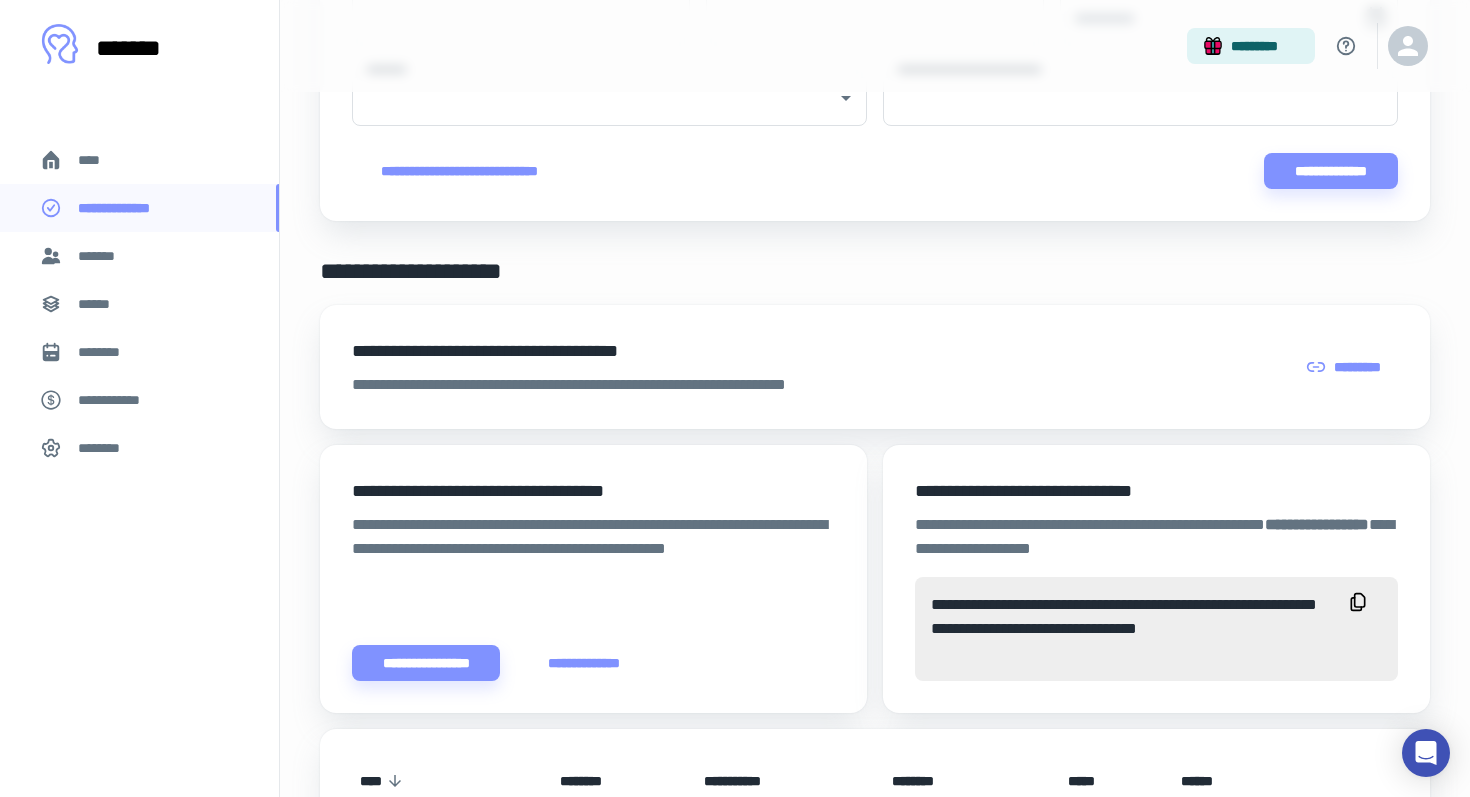 click on "**********" at bounding box center [584, 663] 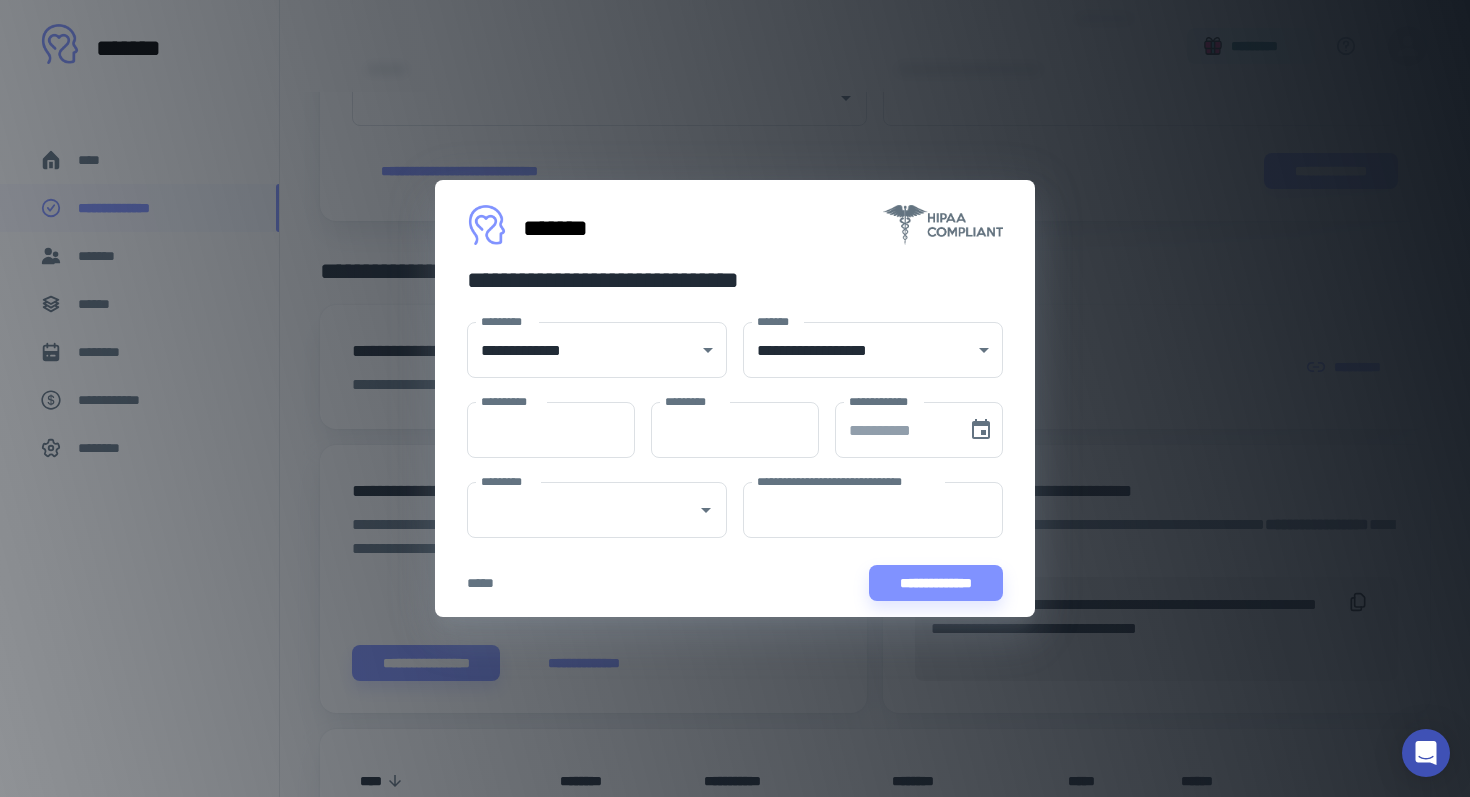 click on "[FIRST] [LAST] [ADDRESS] [CITY] [STATE] [ZIP] [COUNTRY]" at bounding box center (735, 398) 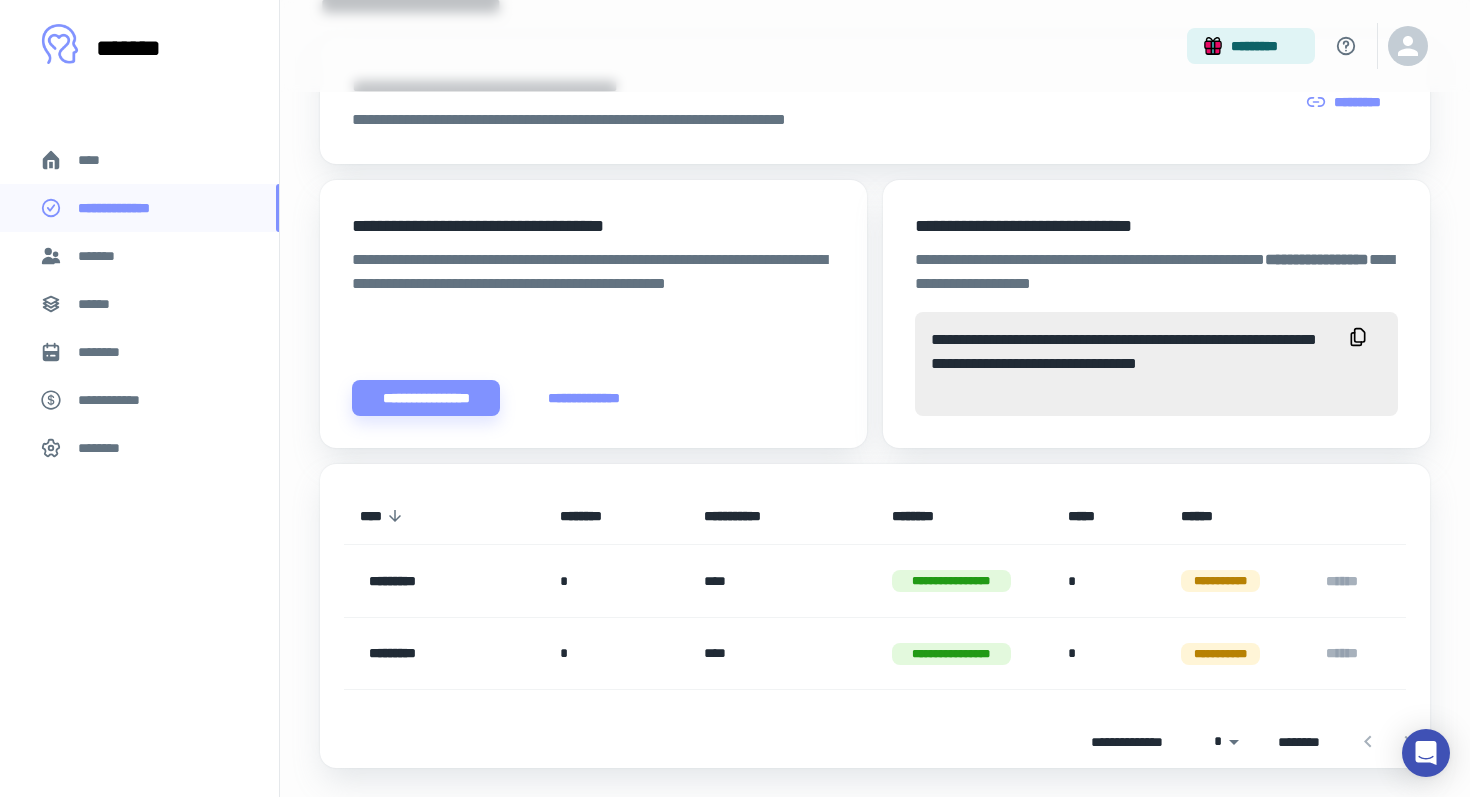 scroll, scrollTop: 610, scrollLeft: 0, axis: vertical 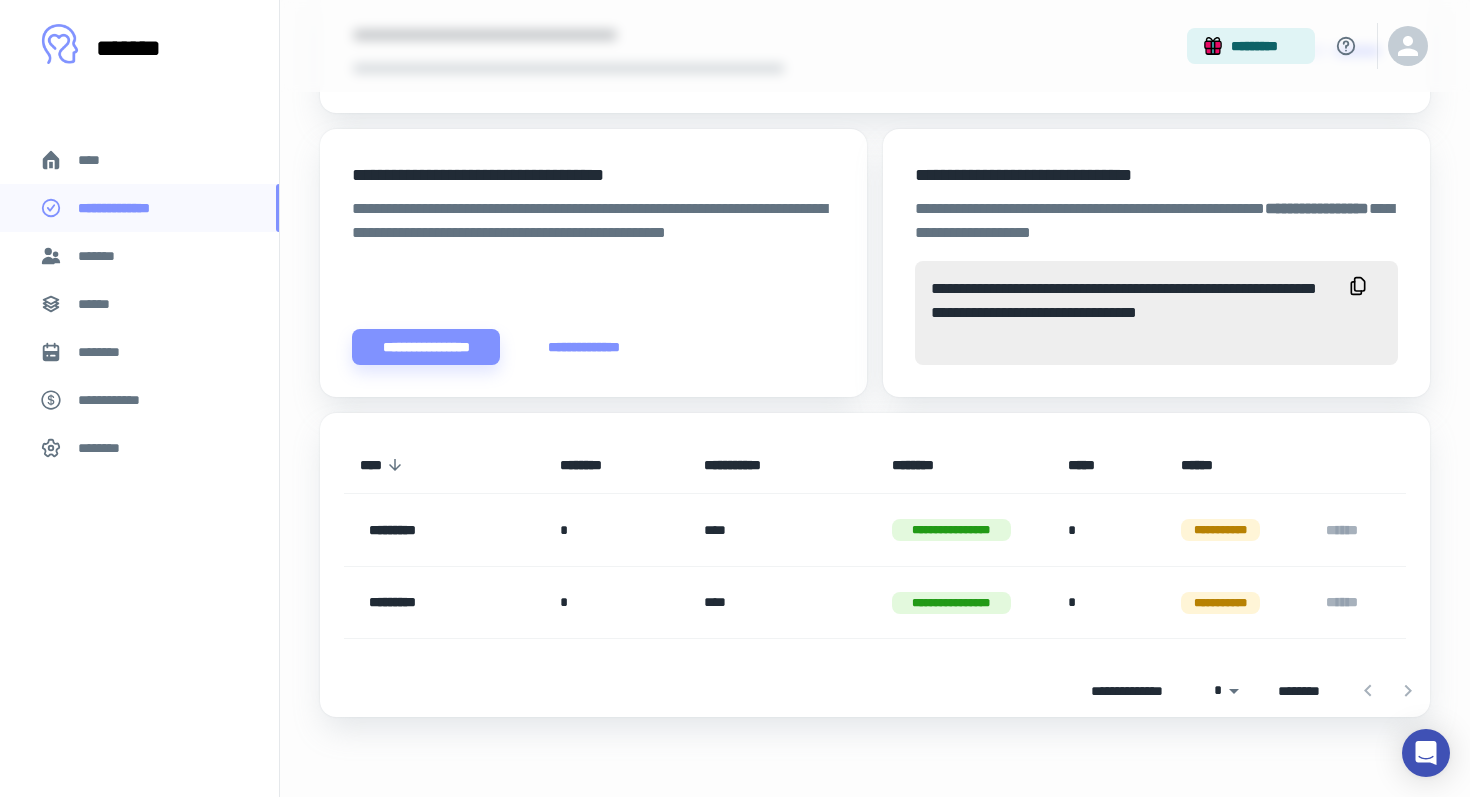 click on "********" at bounding box center [105, 448] 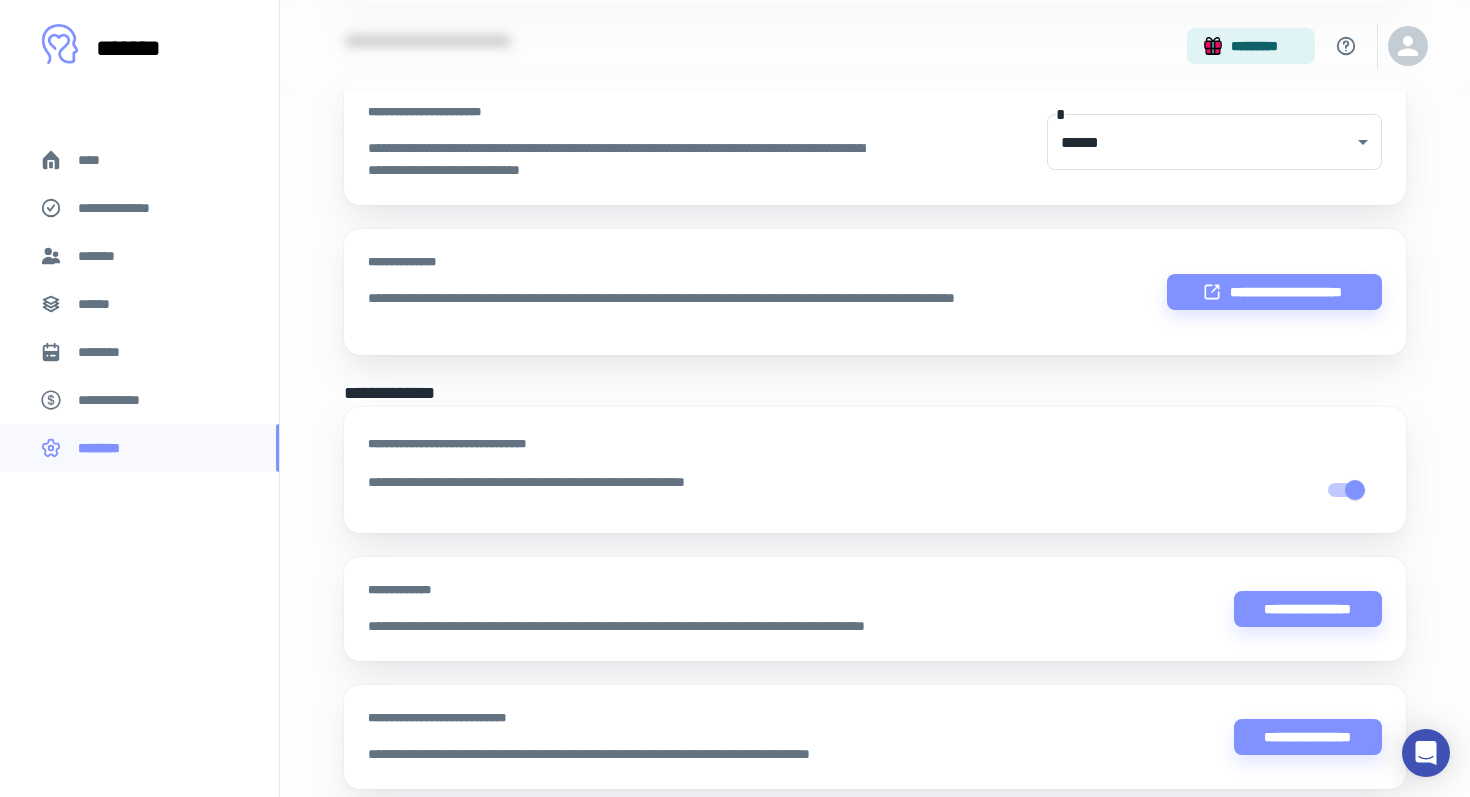 scroll, scrollTop: 753, scrollLeft: 0, axis: vertical 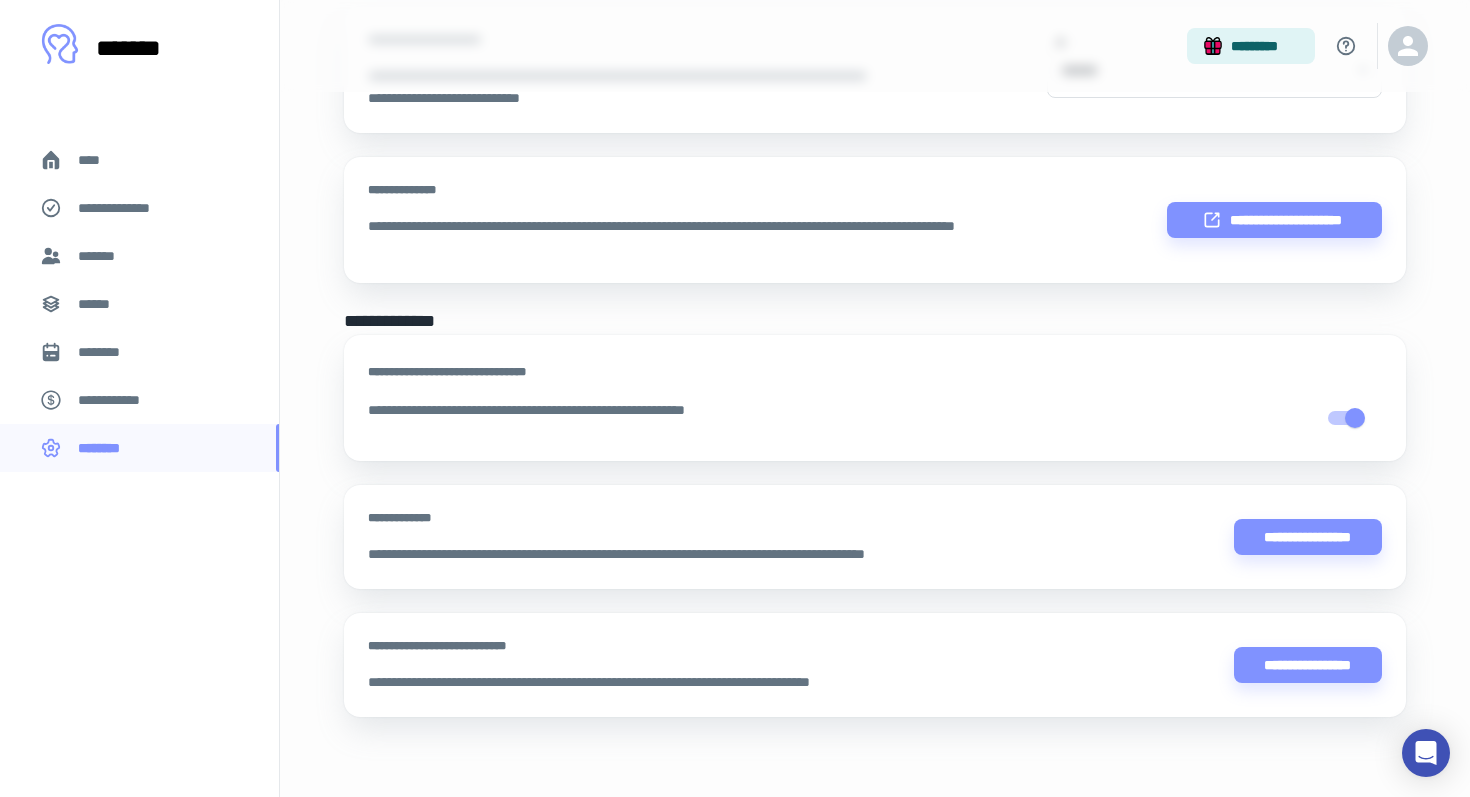 click on "**********" at bounding box center [127, 208] 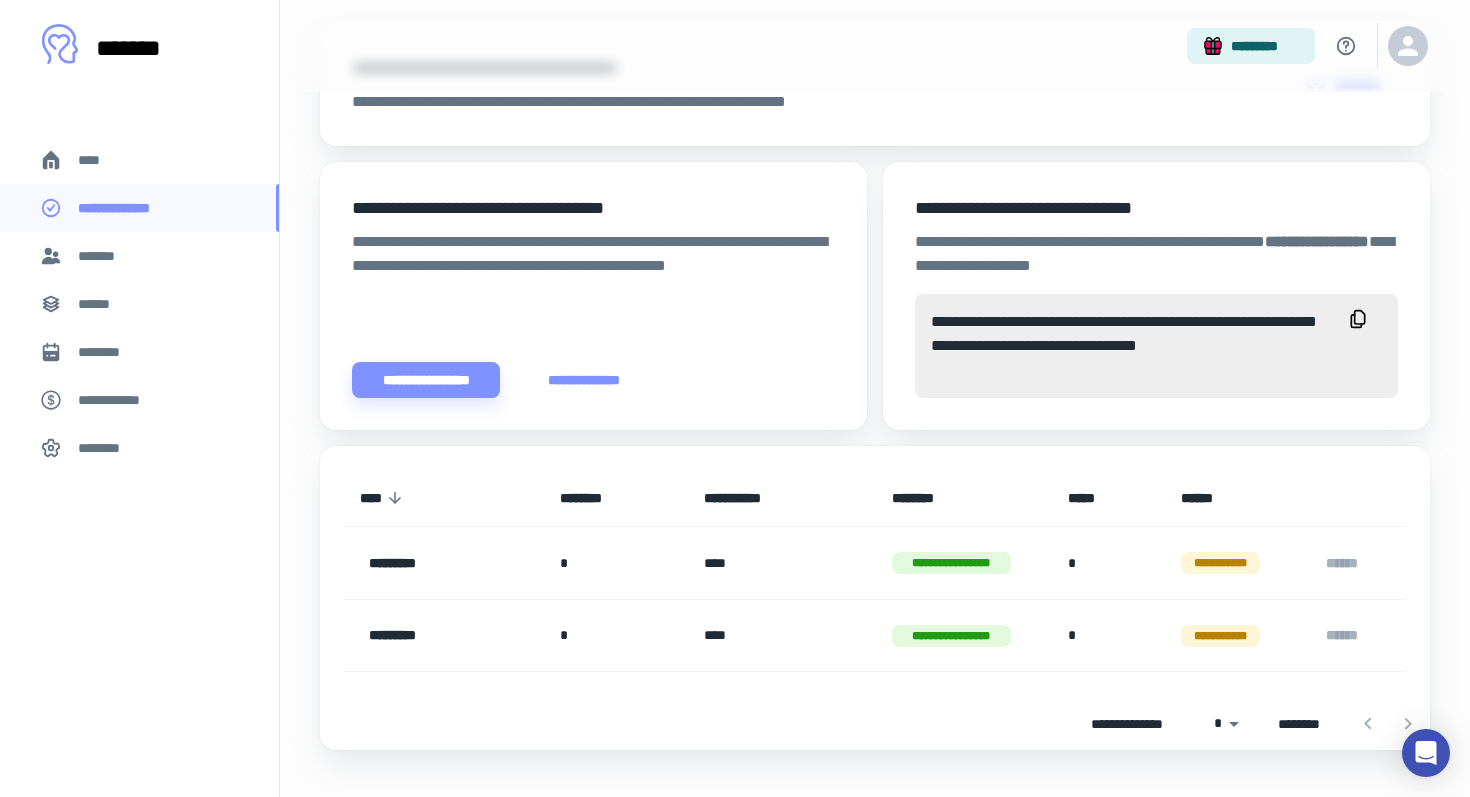 scroll, scrollTop: 579, scrollLeft: 0, axis: vertical 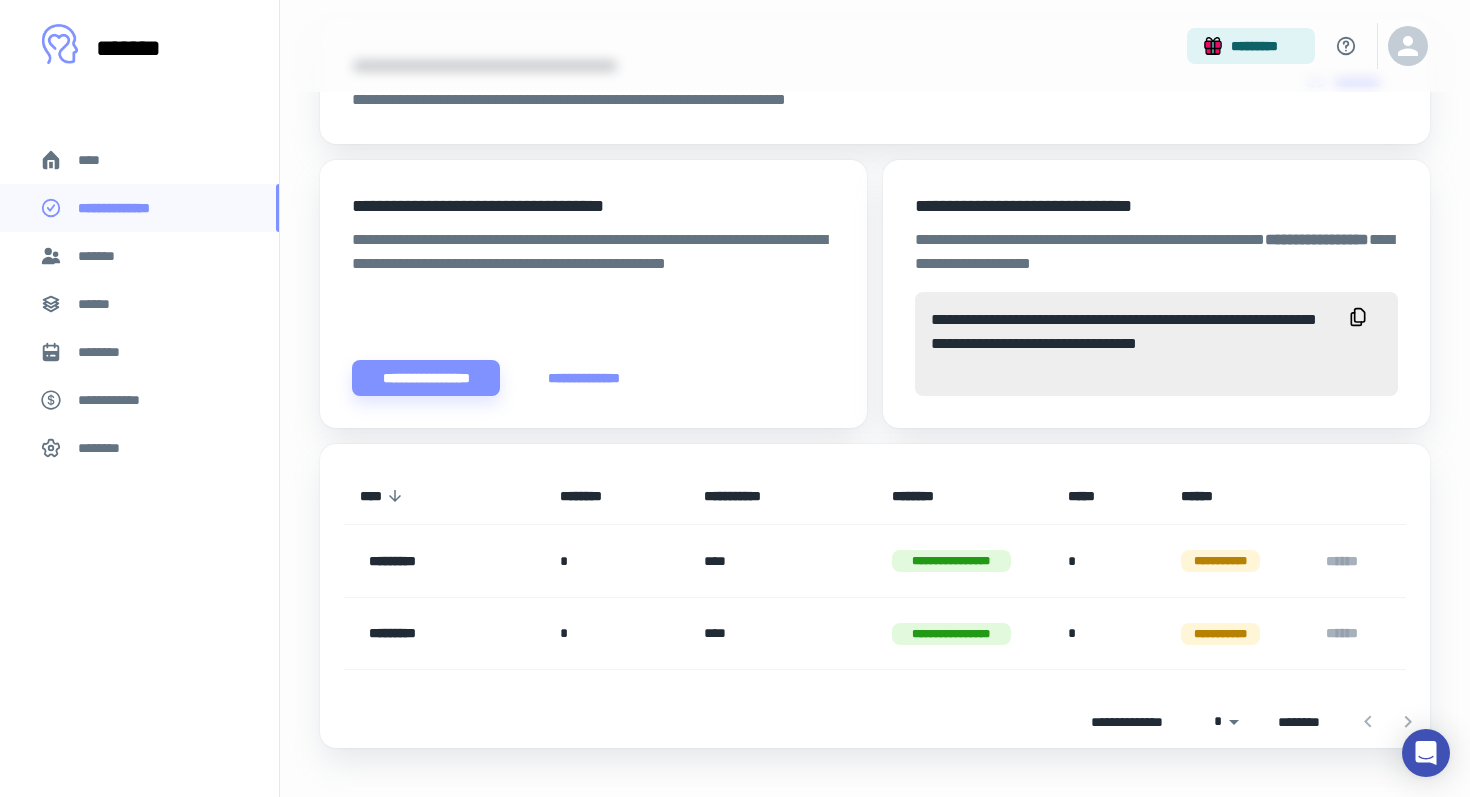 click on "*******" at bounding box center [139, 256] 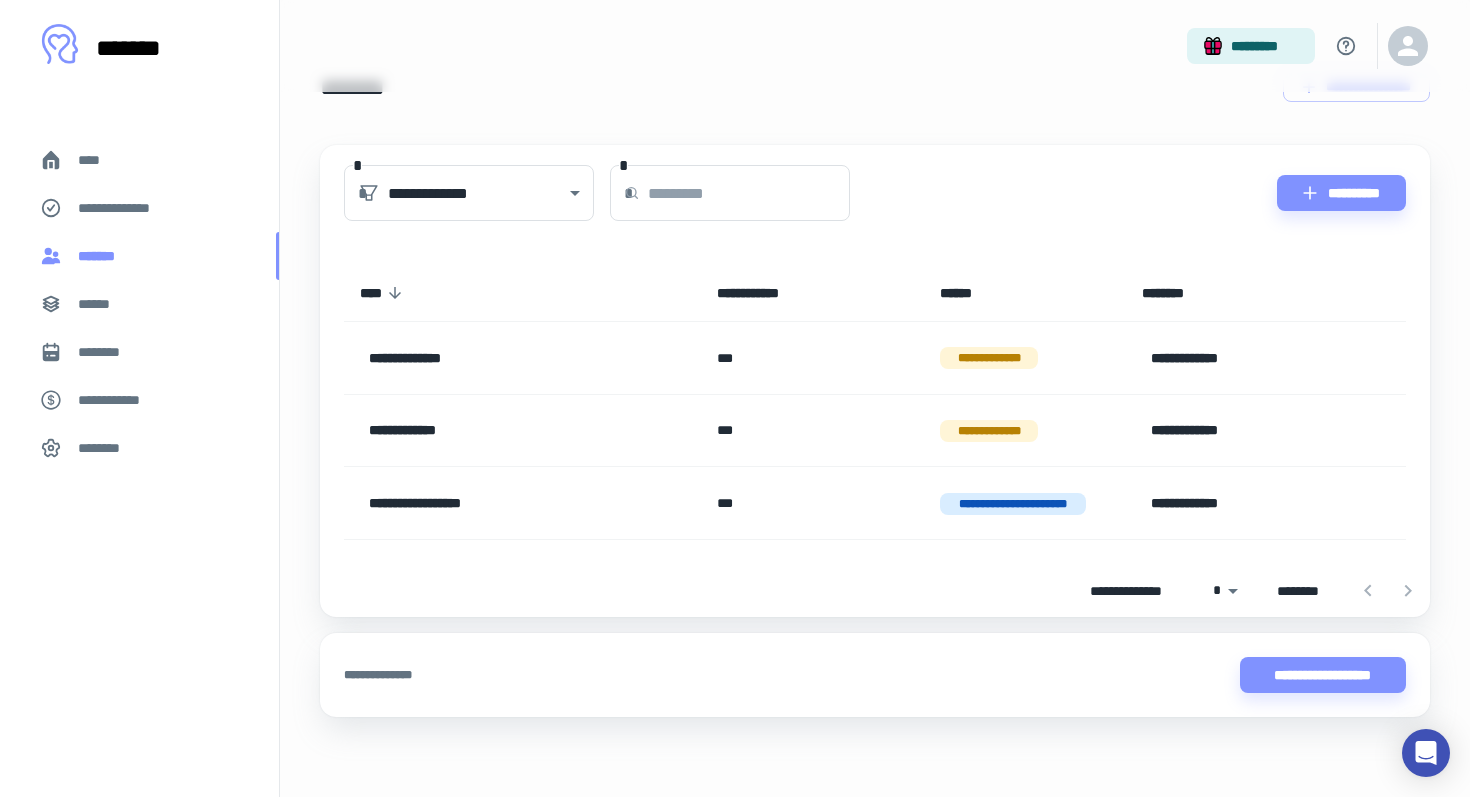 scroll, scrollTop: 0, scrollLeft: 0, axis: both 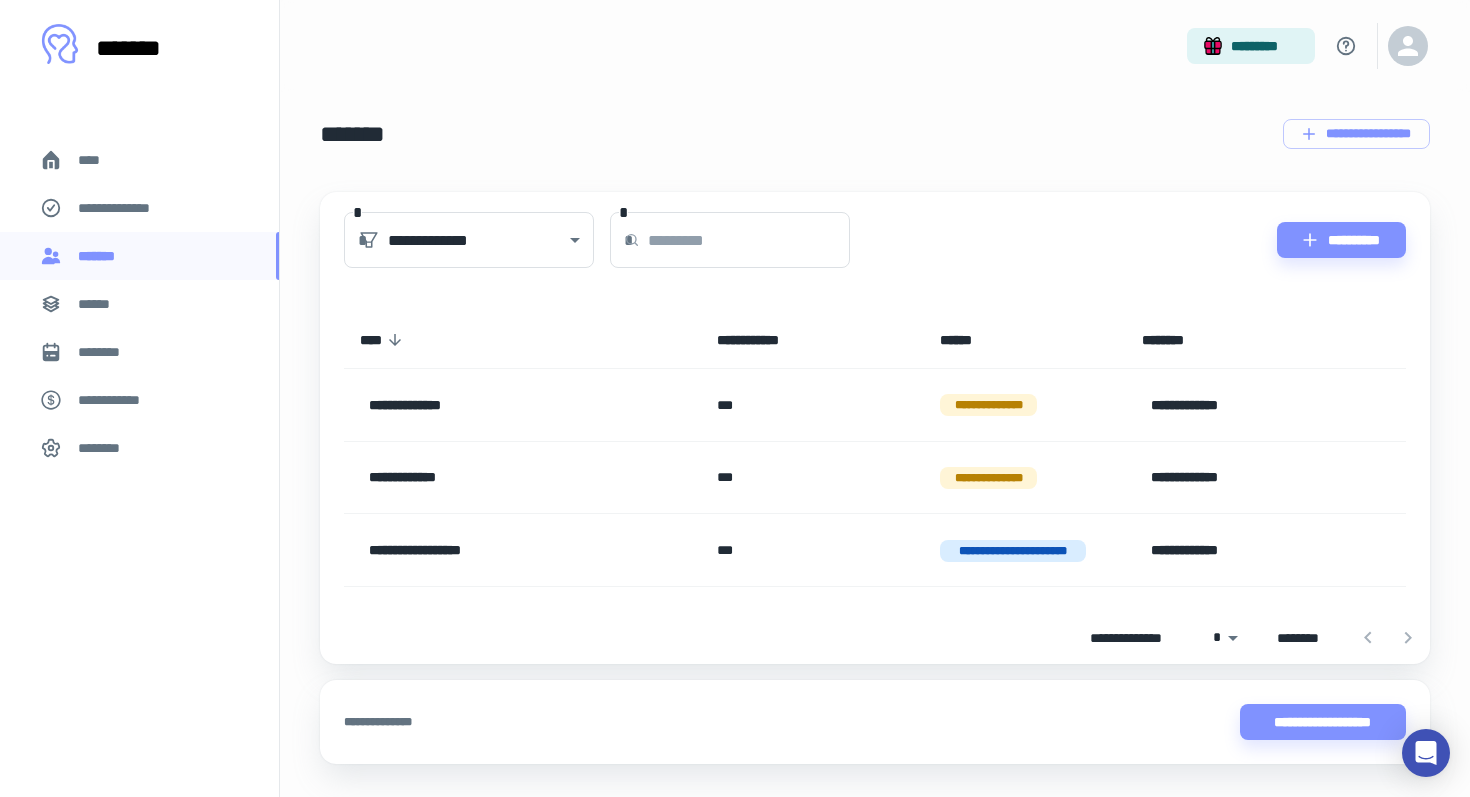 click on "******" at bounding box center (139, 304) 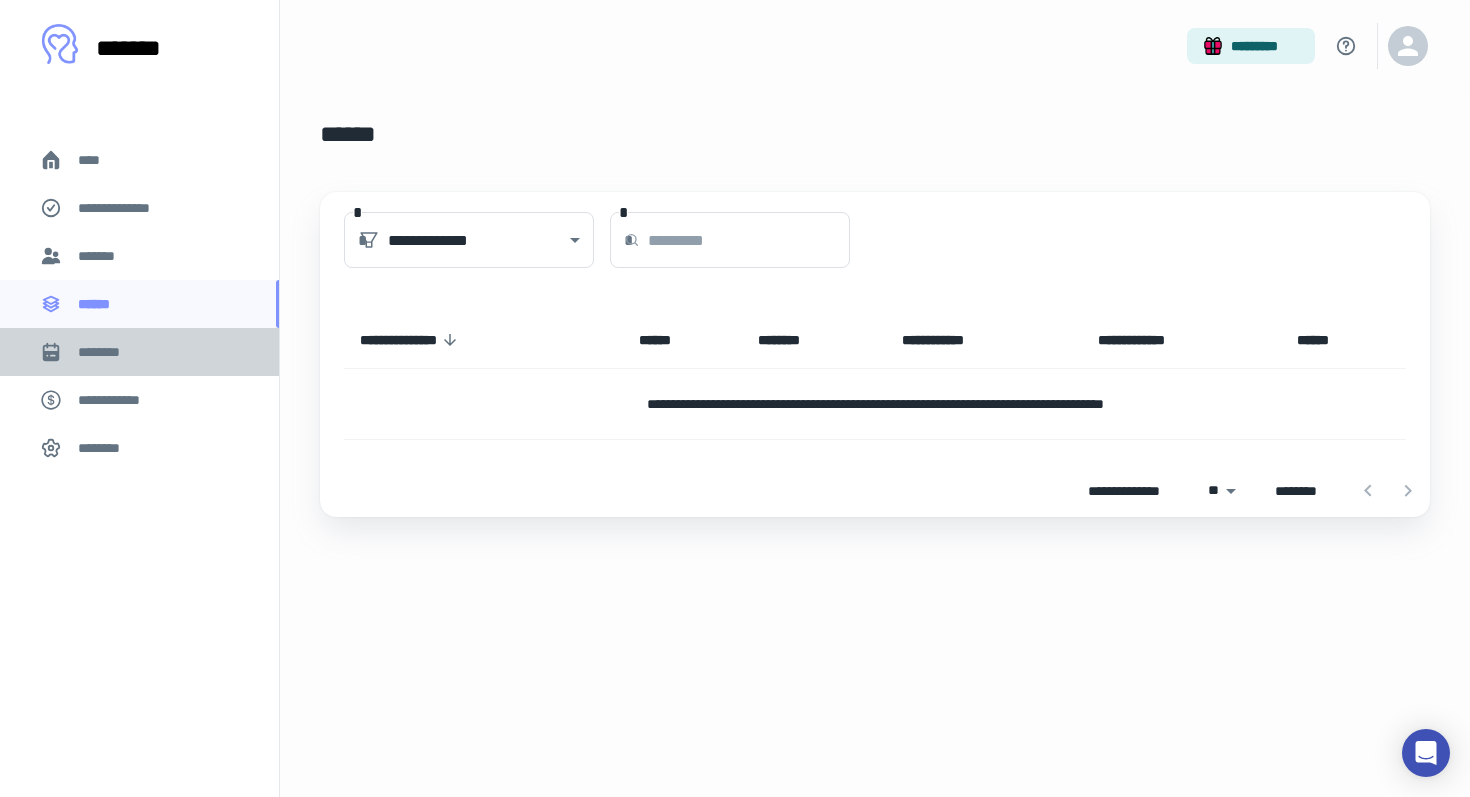 click on "********" at bounding box center (139, 352) 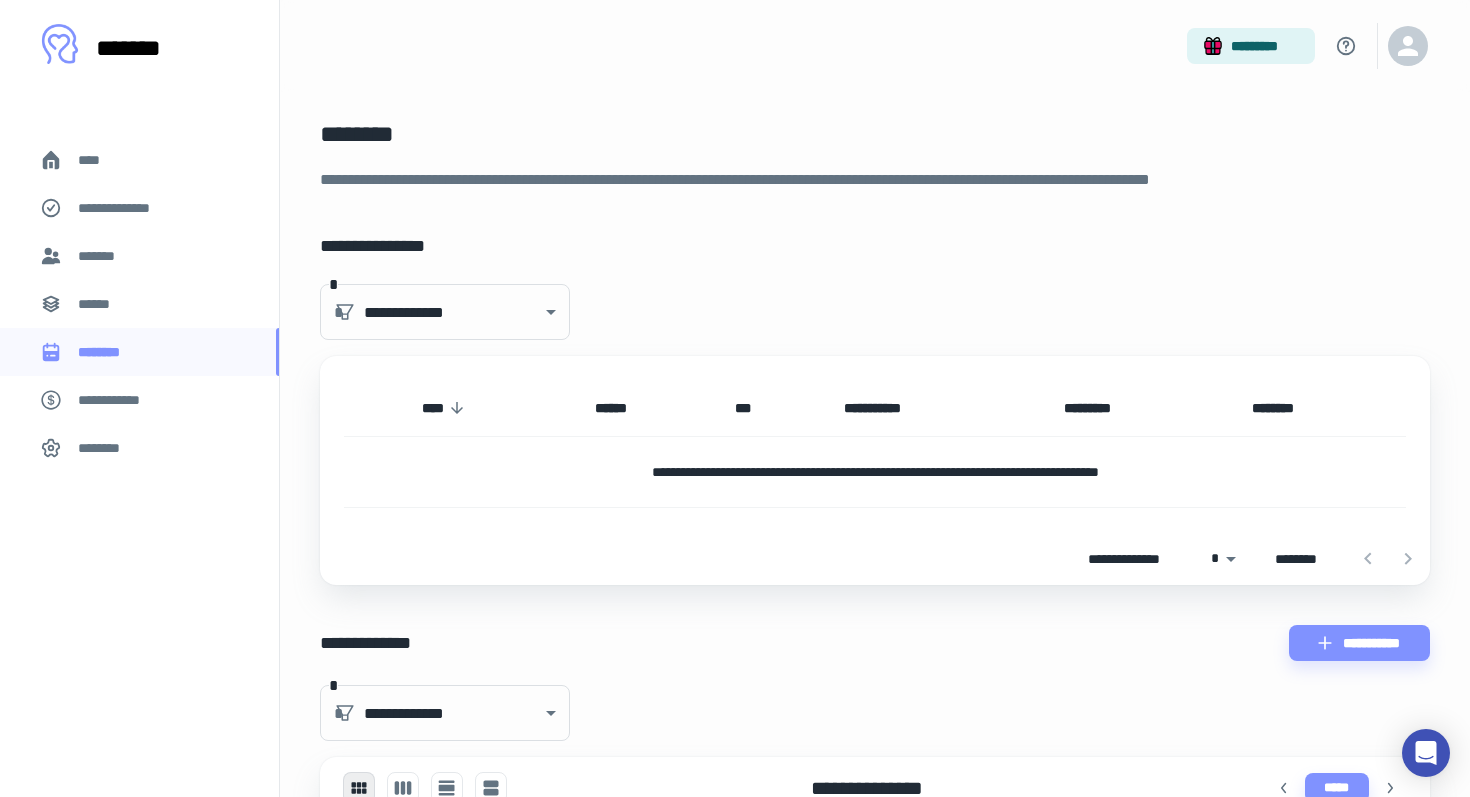 click on "**********" at bounding box center (139, 400) 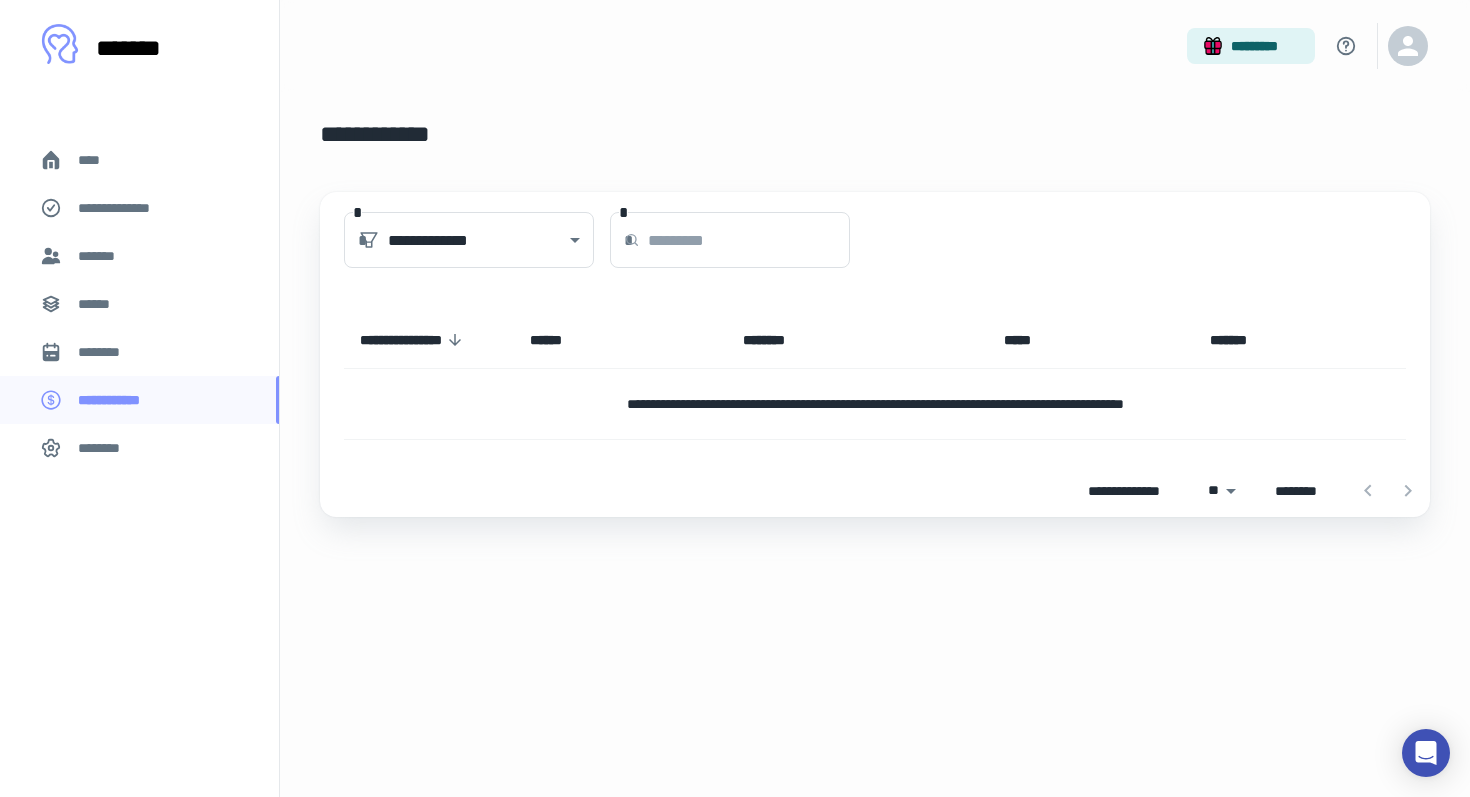 click on "********" at bounding box center [139, 448] 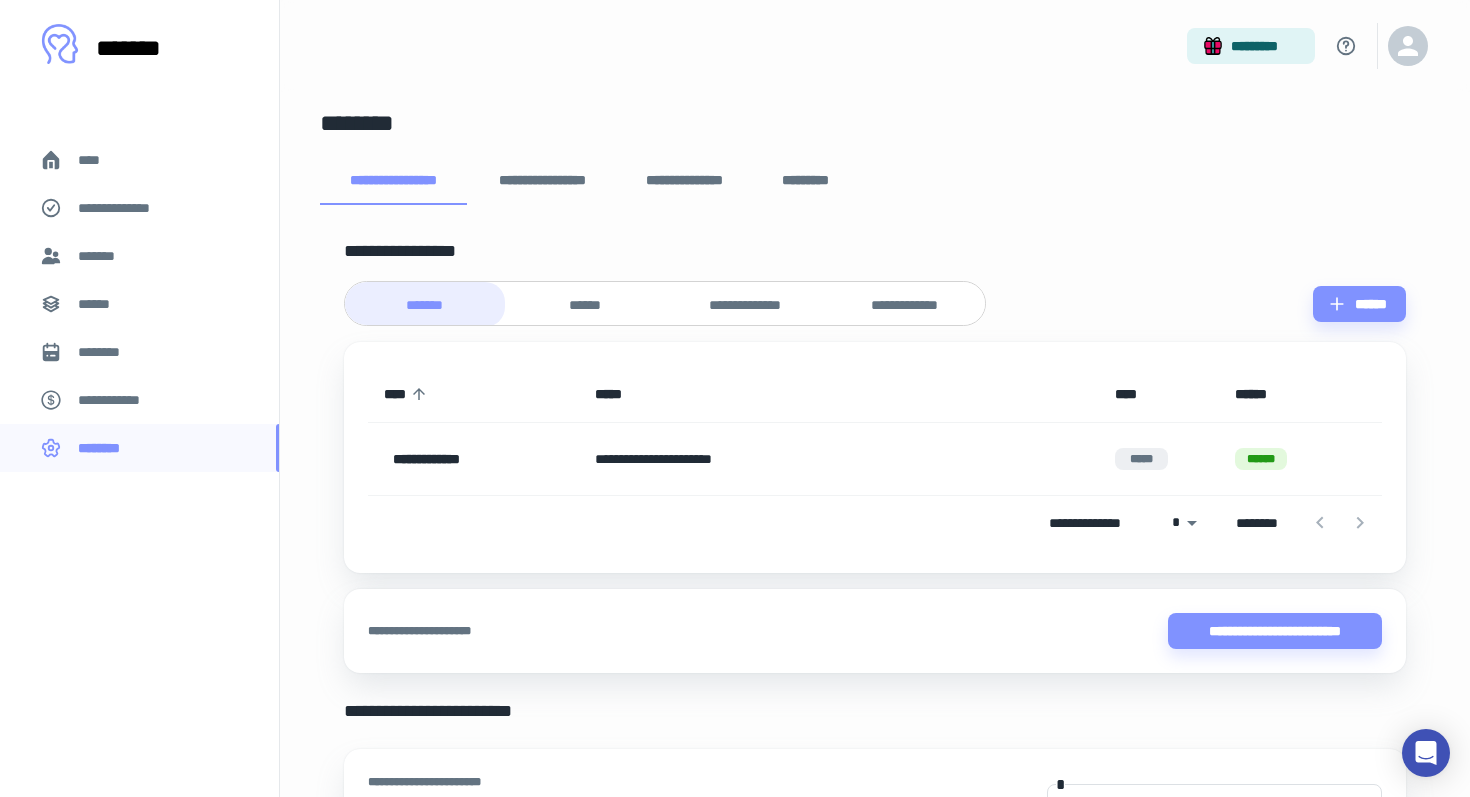 scroll, scrollTop: 0, scrollLeft: 0, axis: both 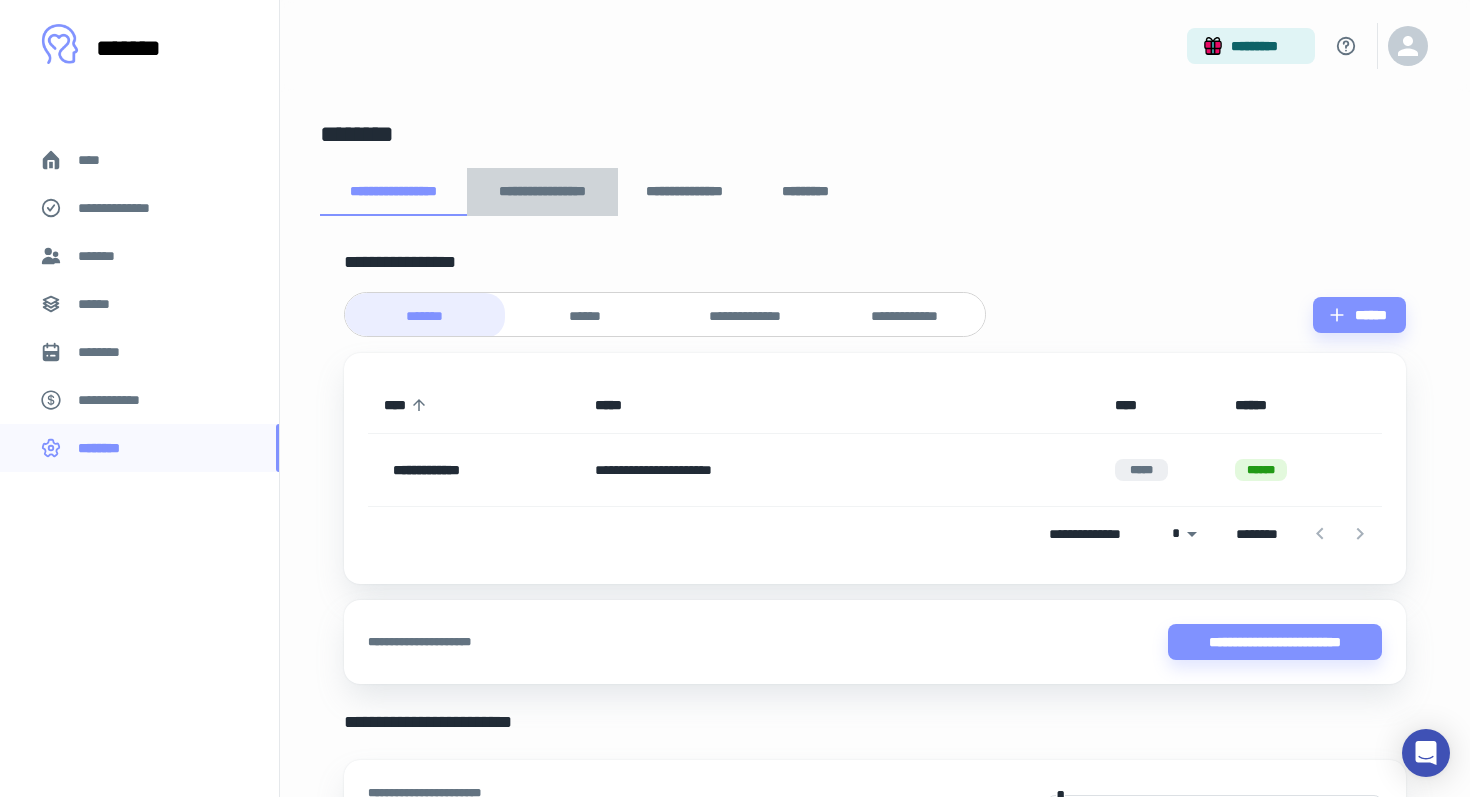 click on "**********" at bounding box center [542, 192] 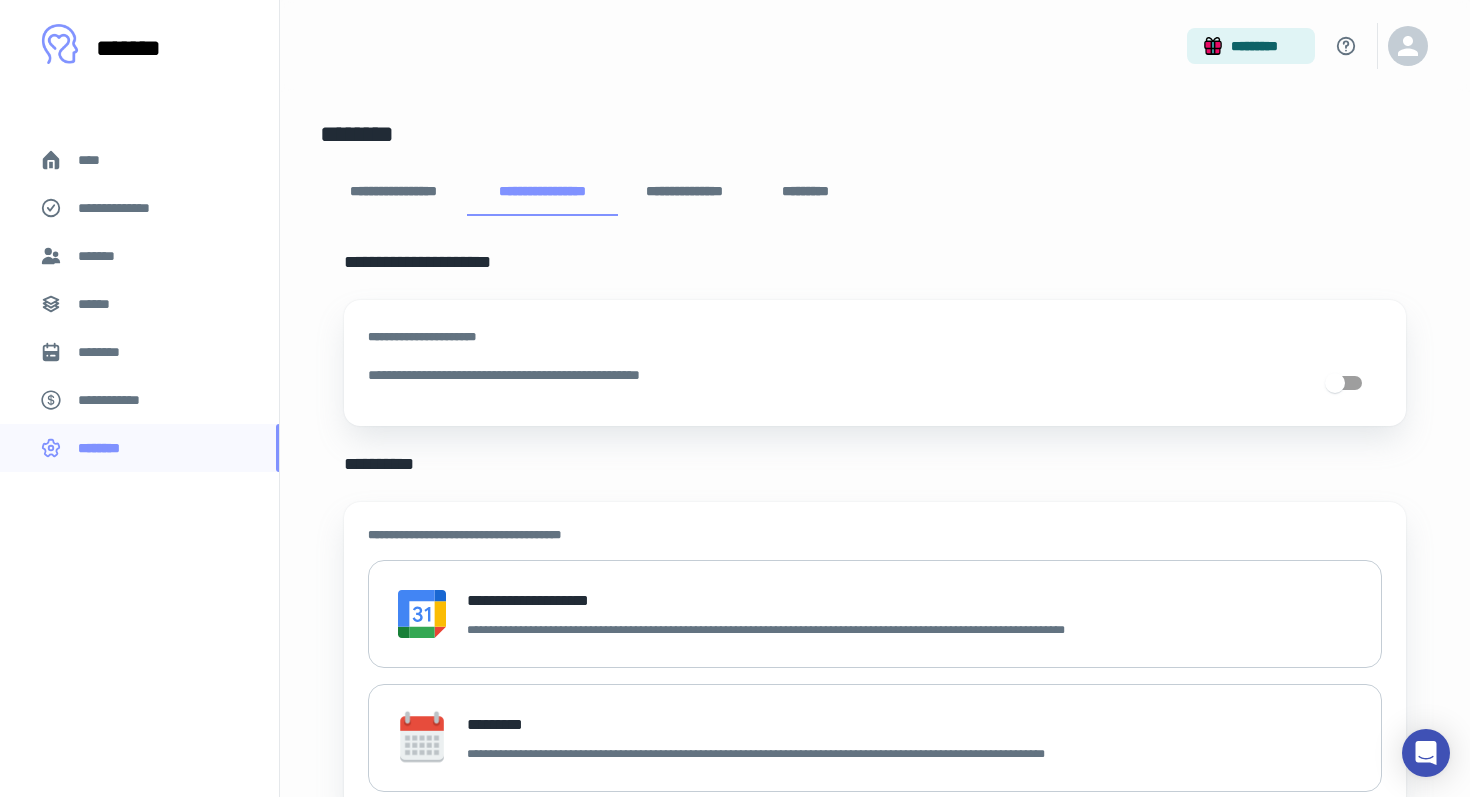 click on "****" at bounding box center (97, 160) 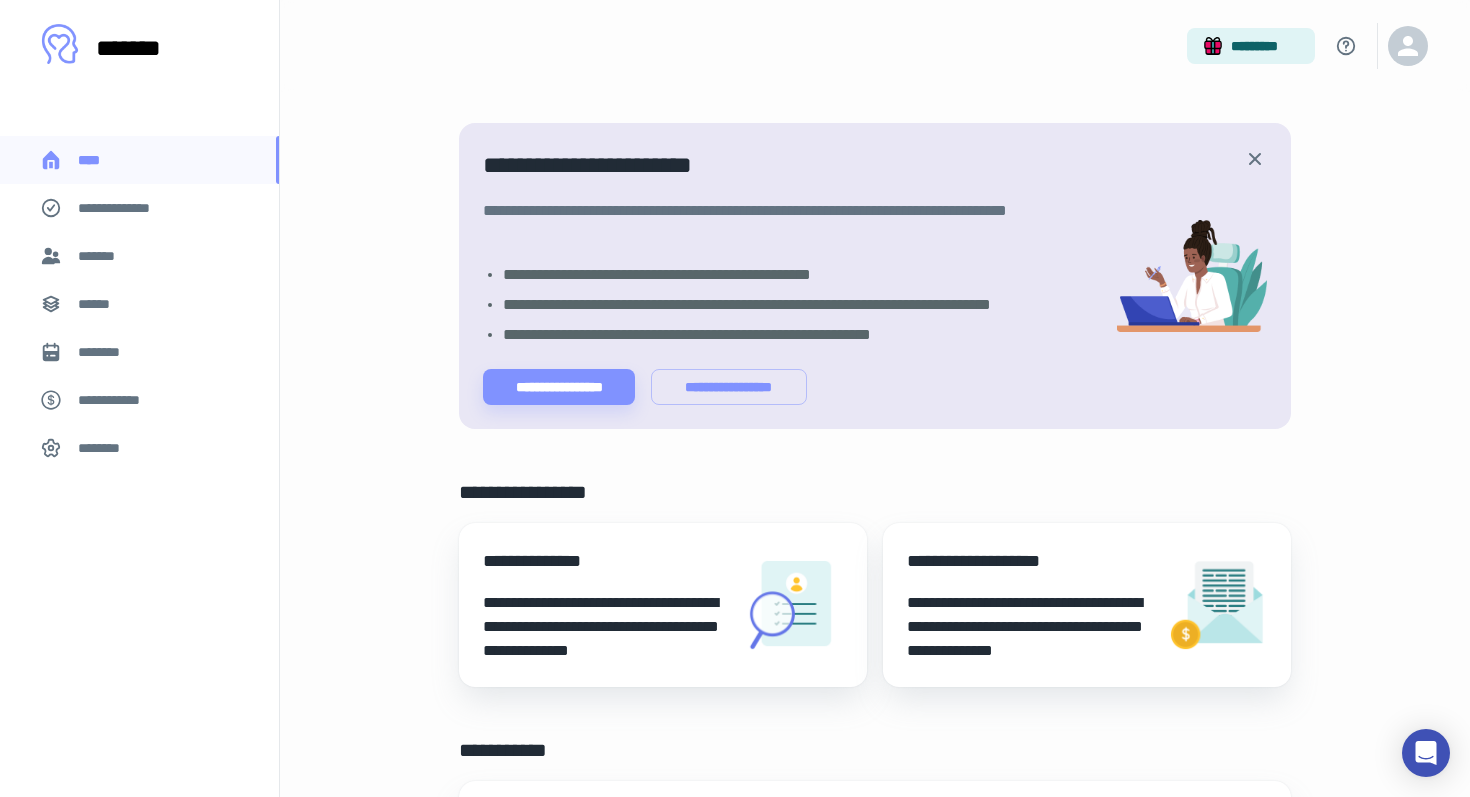 scroll, scrollTop: 0, scrollLeft: 0, axis: both 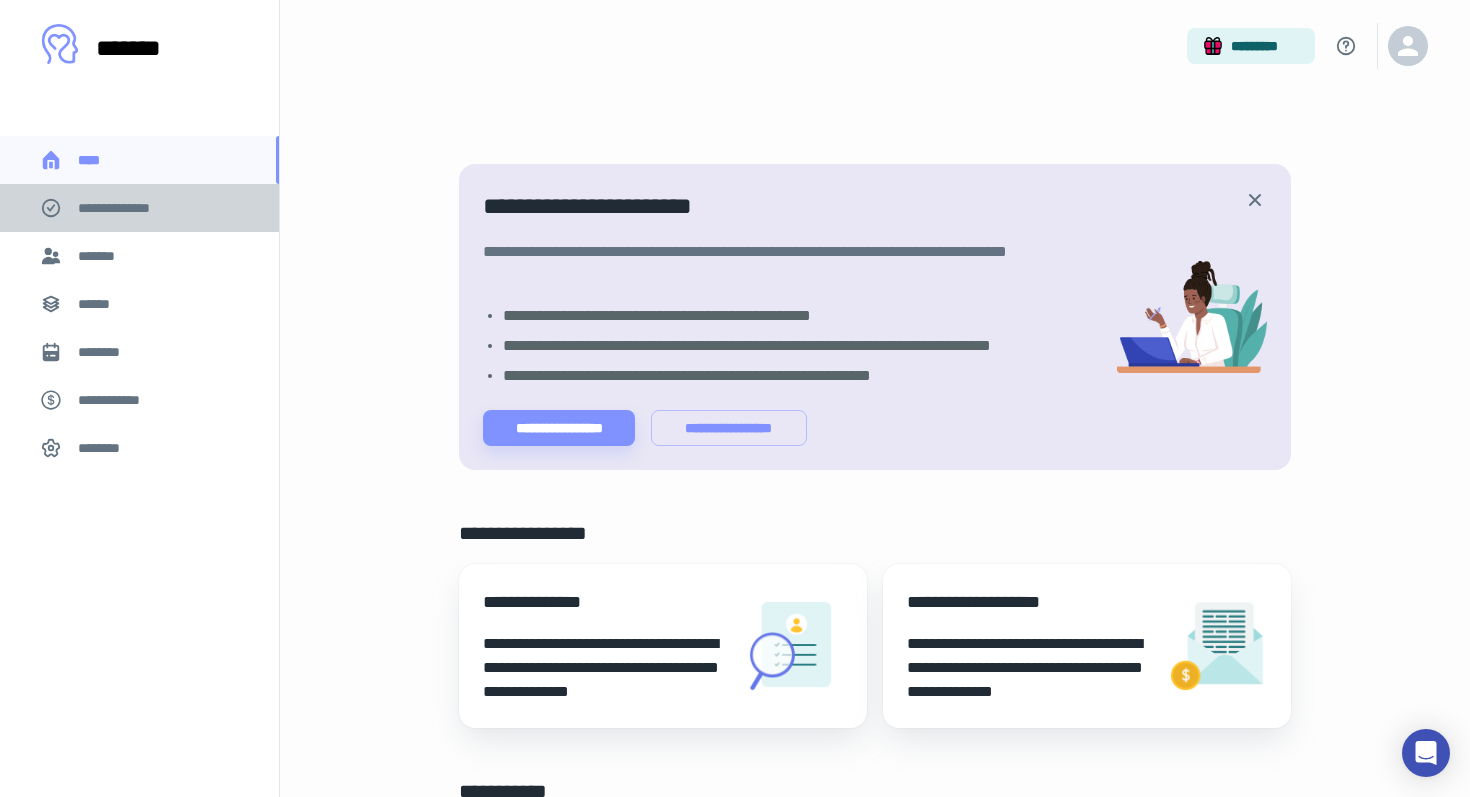click on "**********" at bounding box center (139, 208) 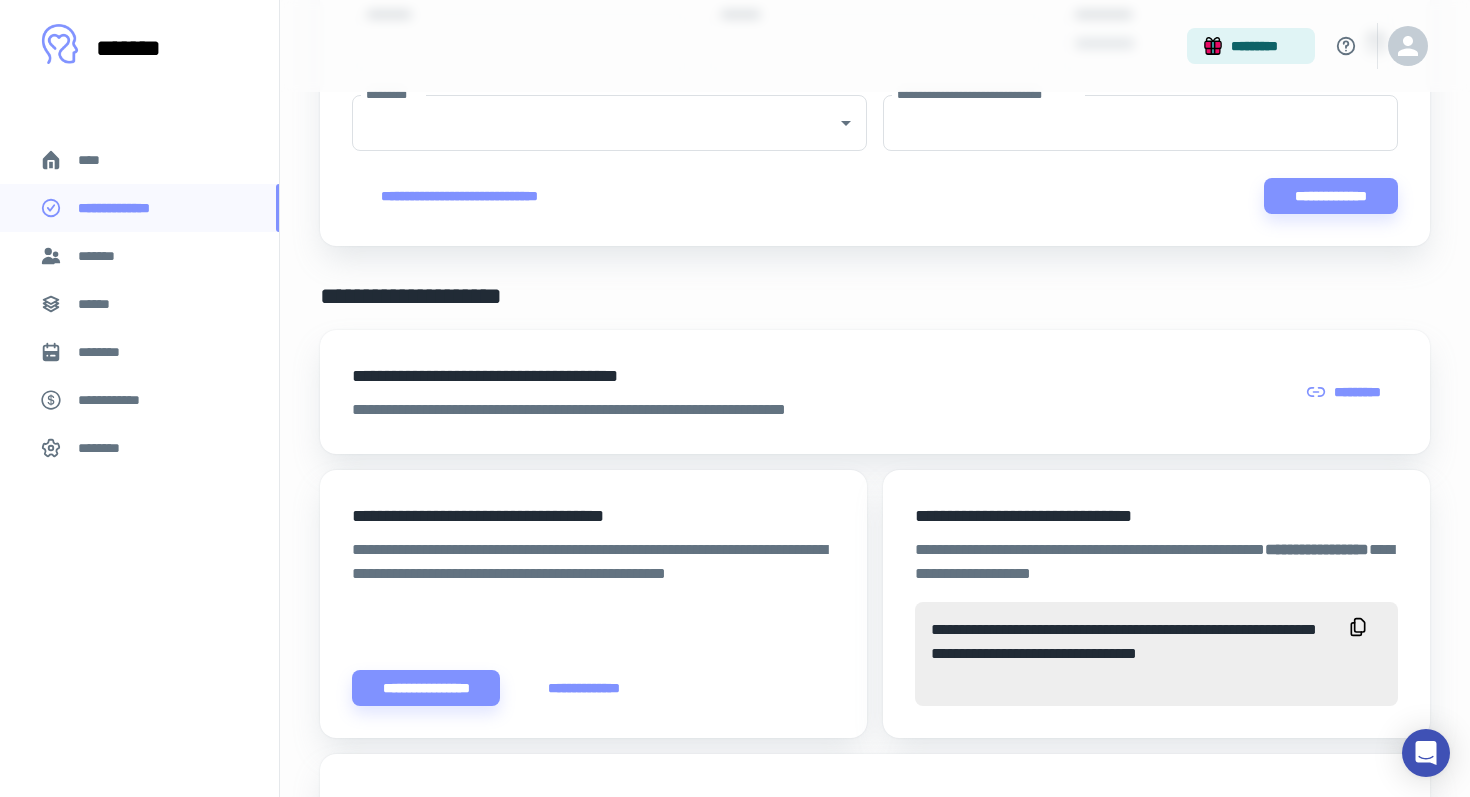 scroll, scrollTop: 281, scrollLeft: 0, axis: vertical 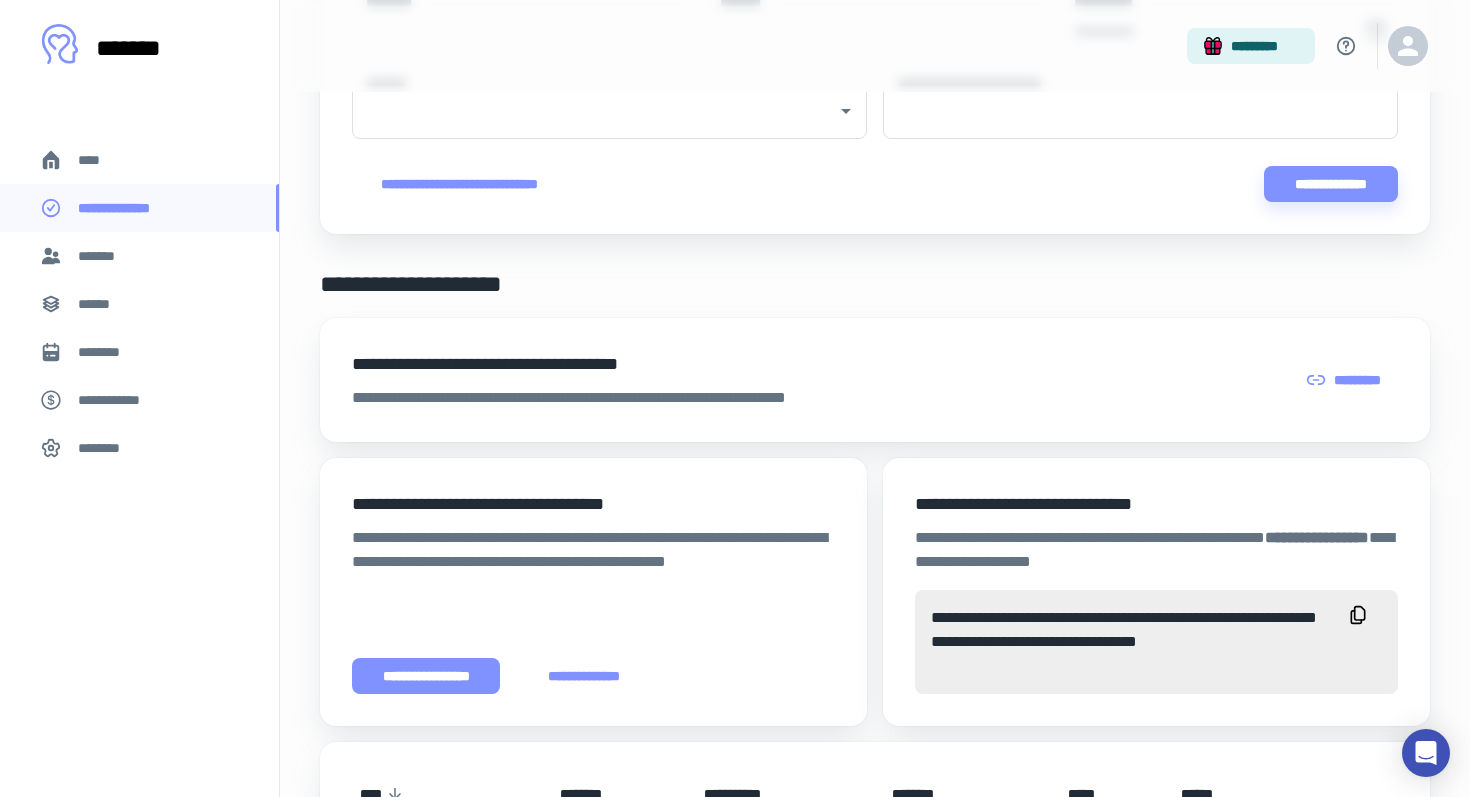 click on "**********" at bounding box center (426, 676) 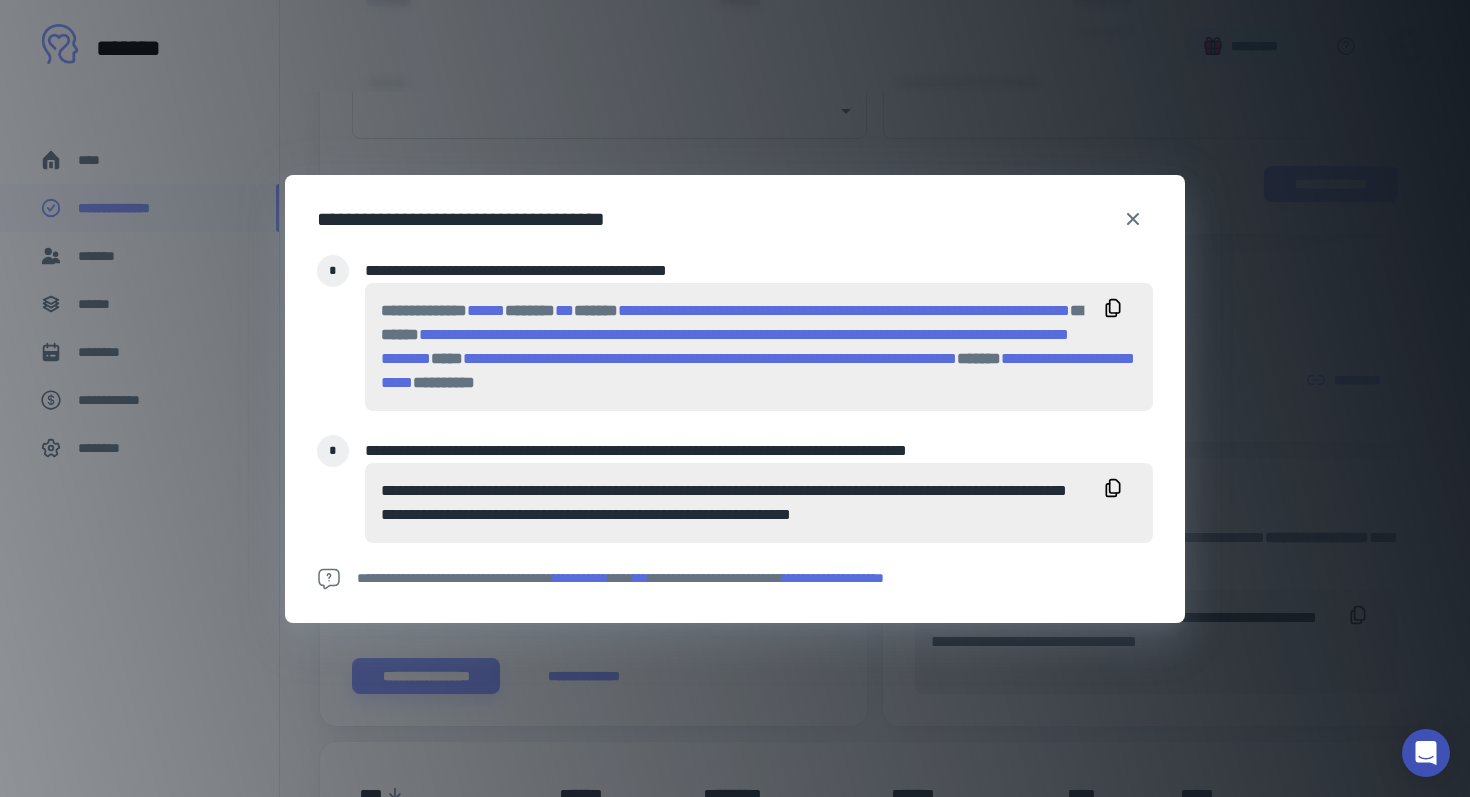 click 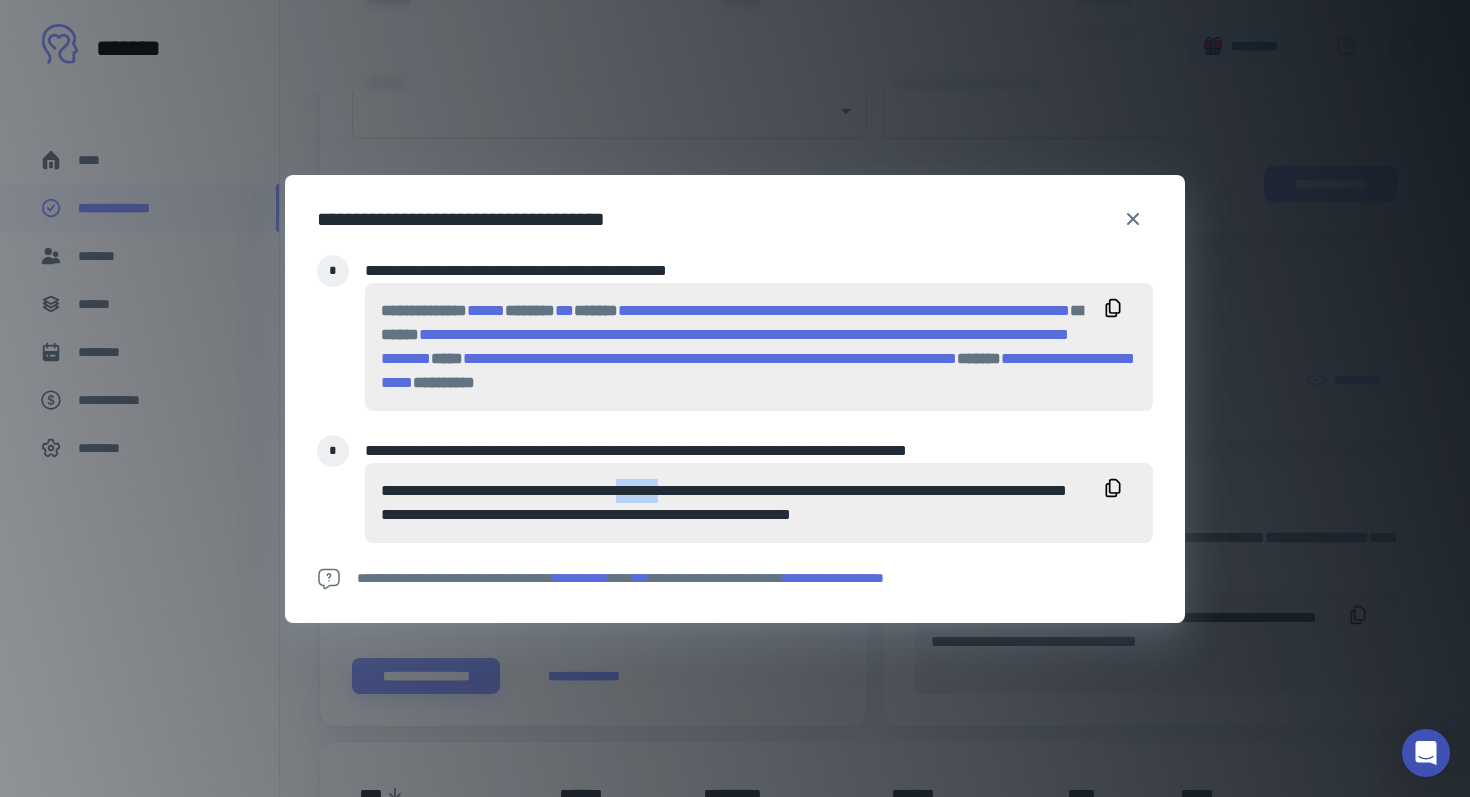 click on "**********" at bounding box center [759, 503] 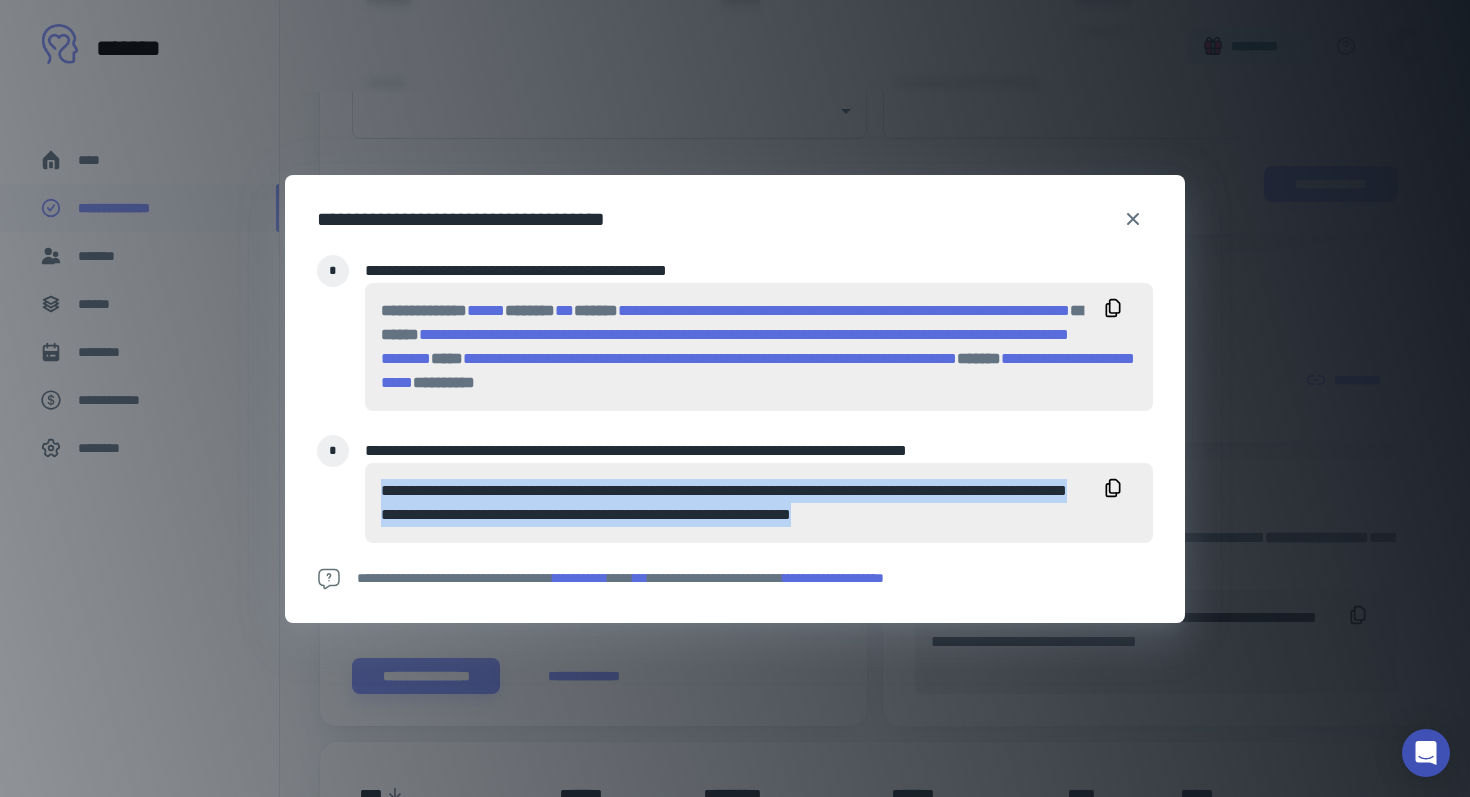 copy on "**********" 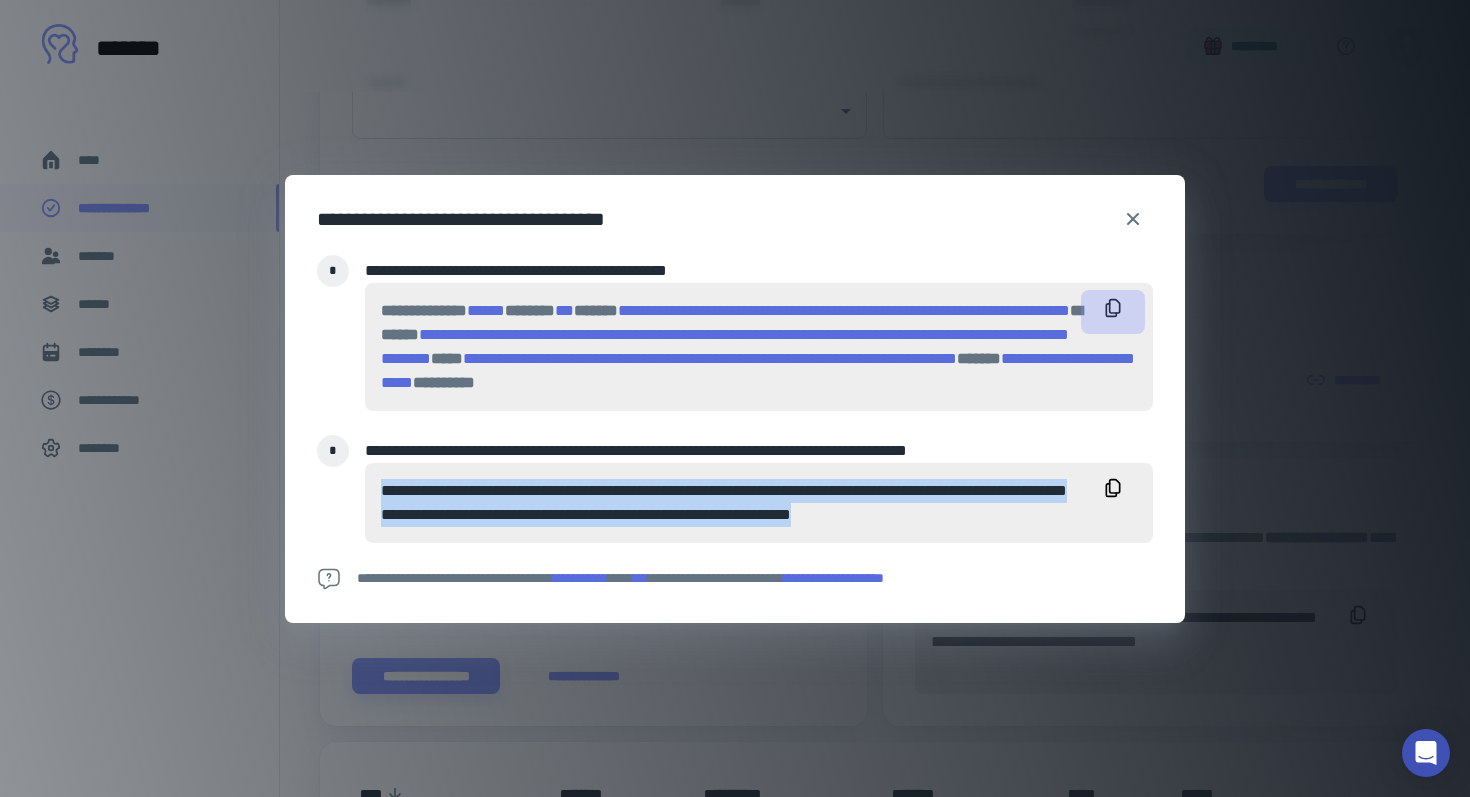 click 